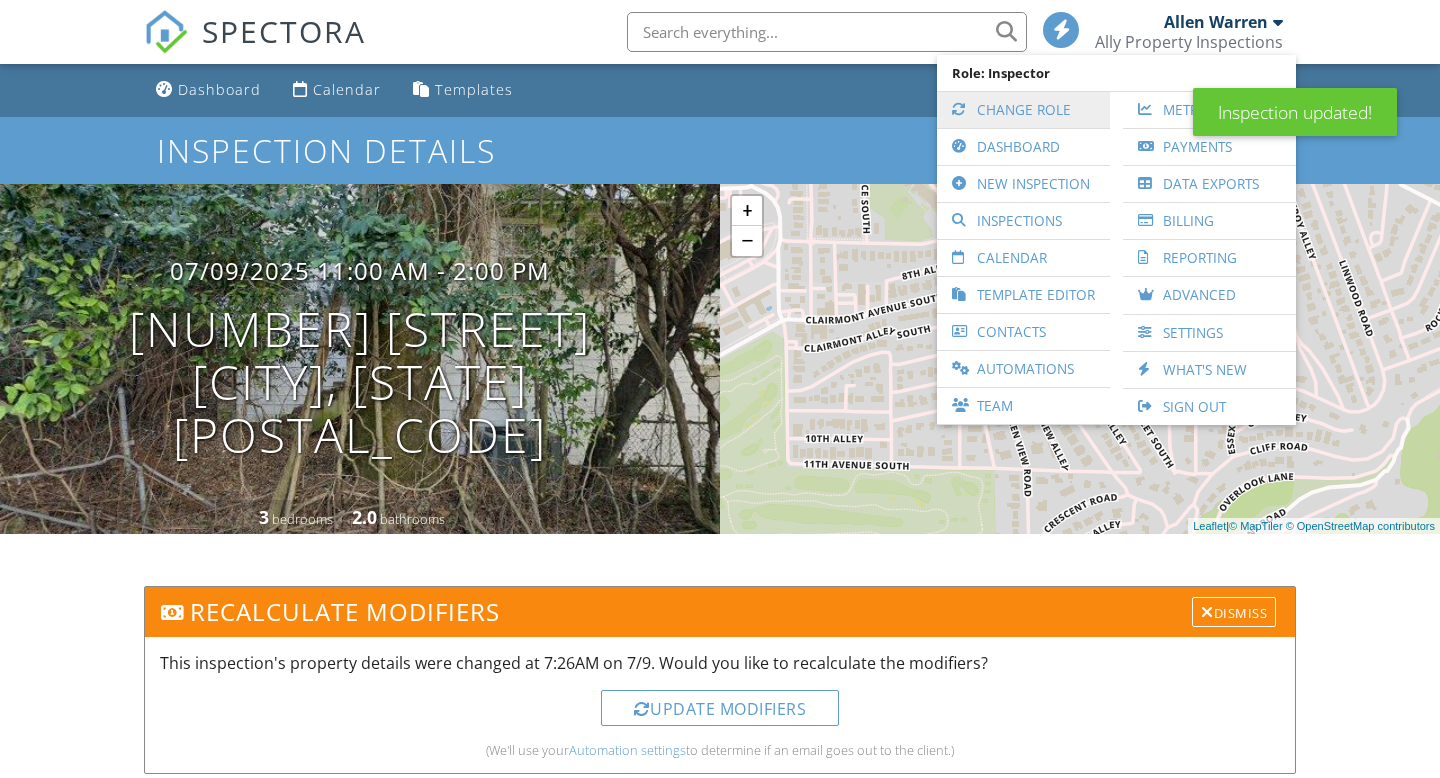 click on "Change Role" at bounding box center [1023, 110] 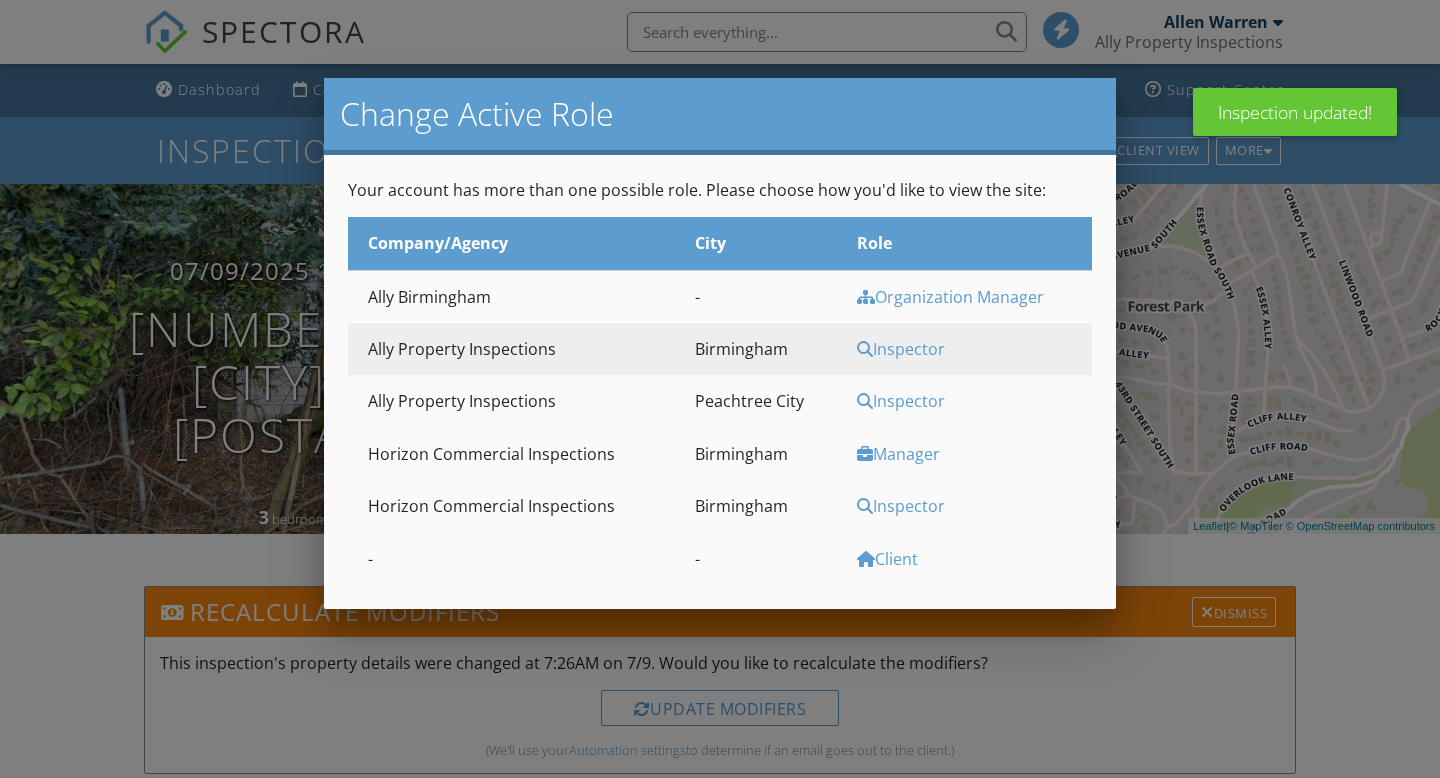 scroll, scrollTop: 0, scrollLeft: 0, axis: both 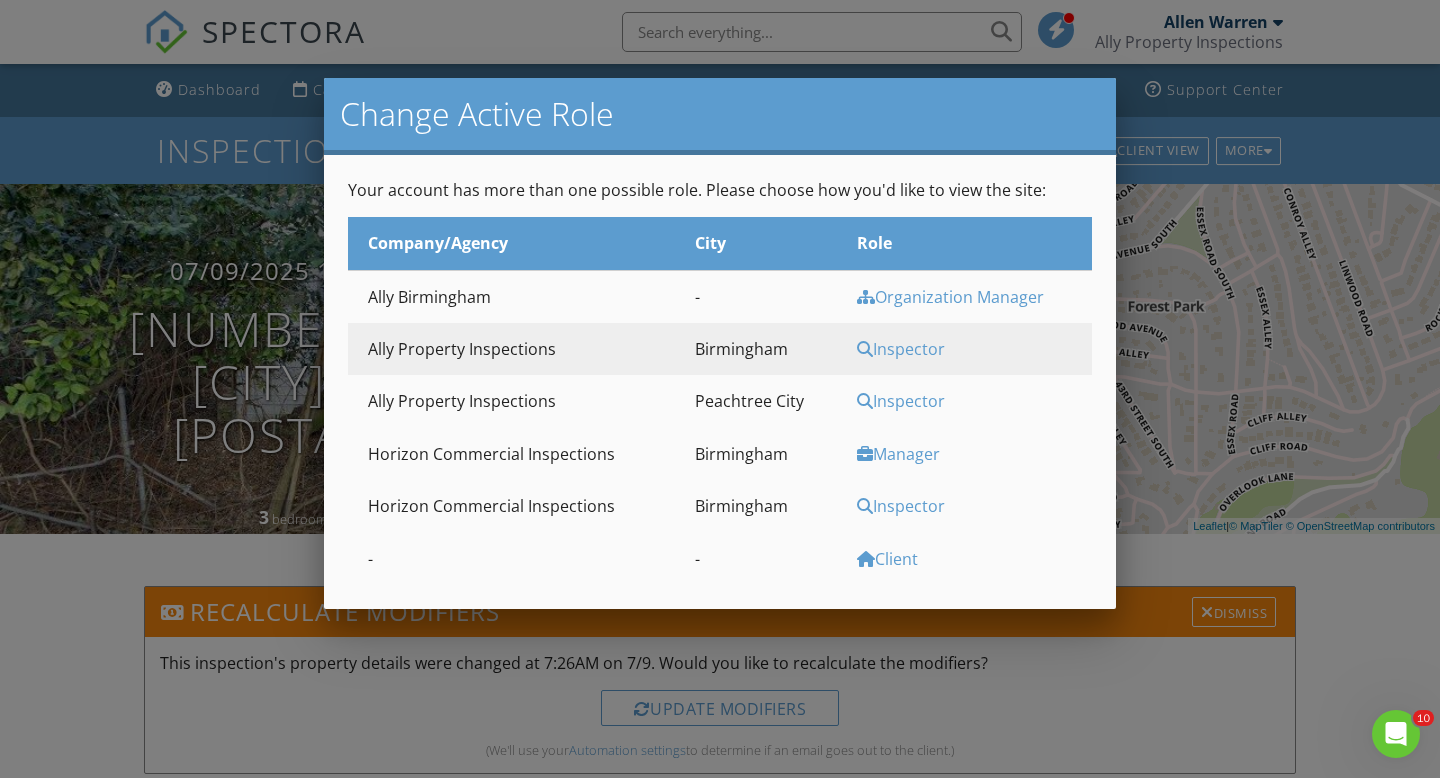 click on "Inspector" at bounding box center (972, 297) 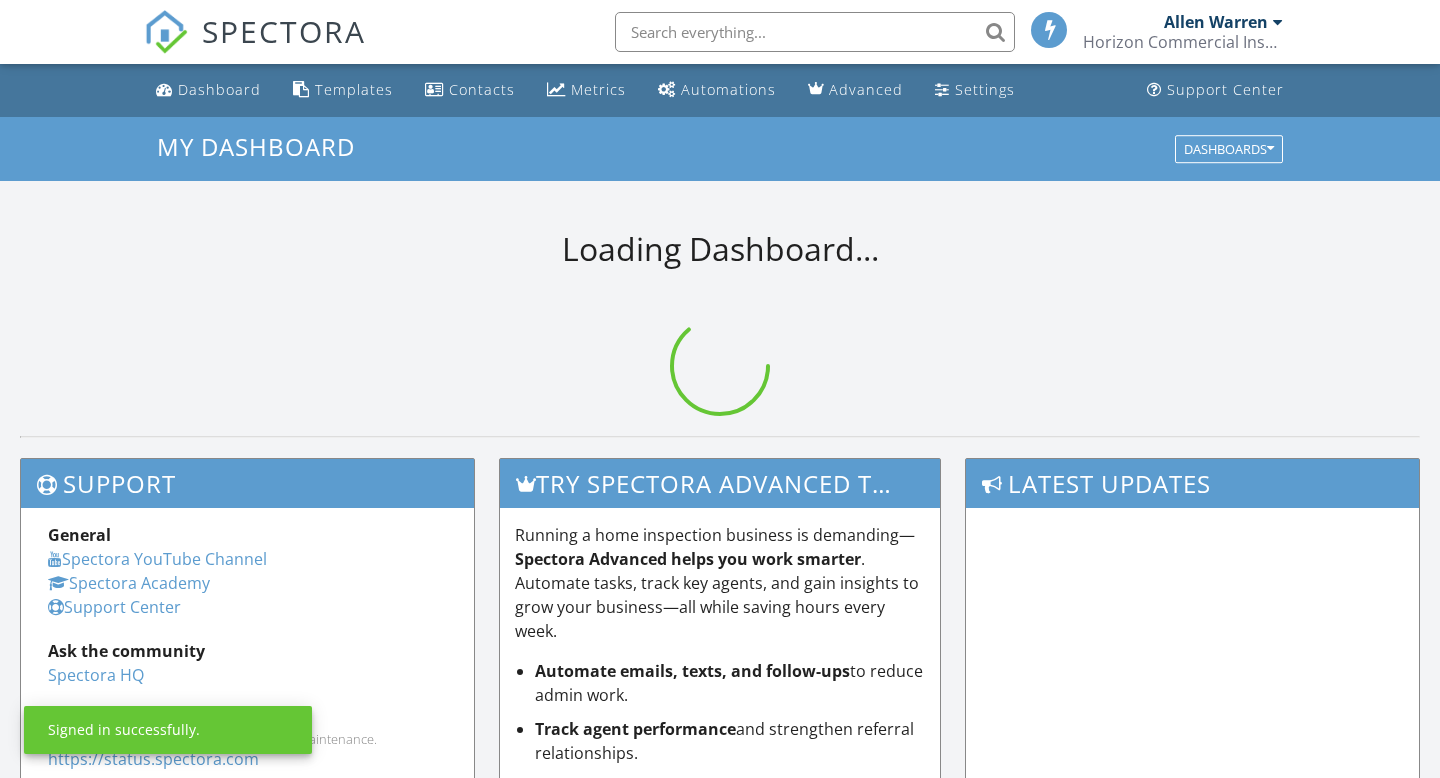 scroll, scrollTop: 0, scrollLeft: 0, axis: both 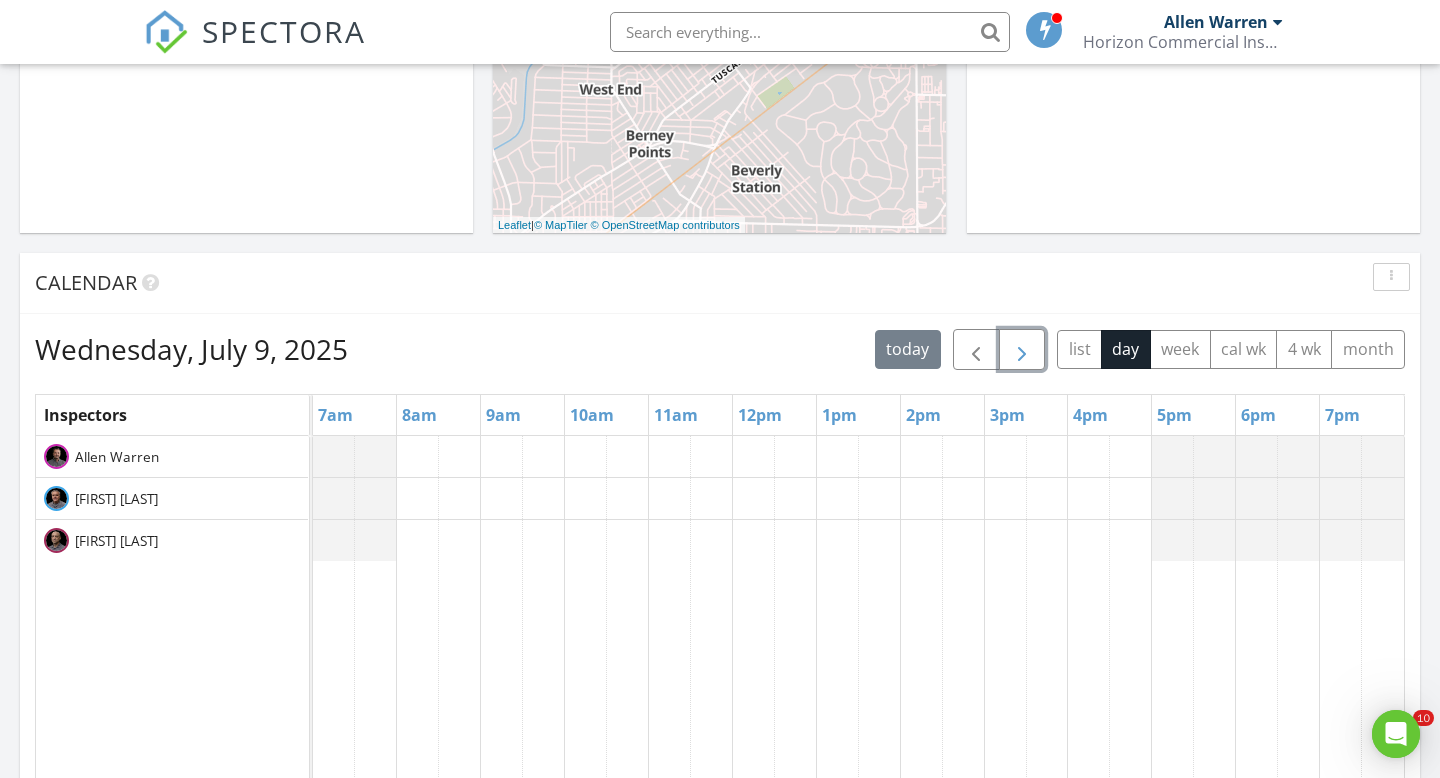 click at bounding box center (1022, 350) 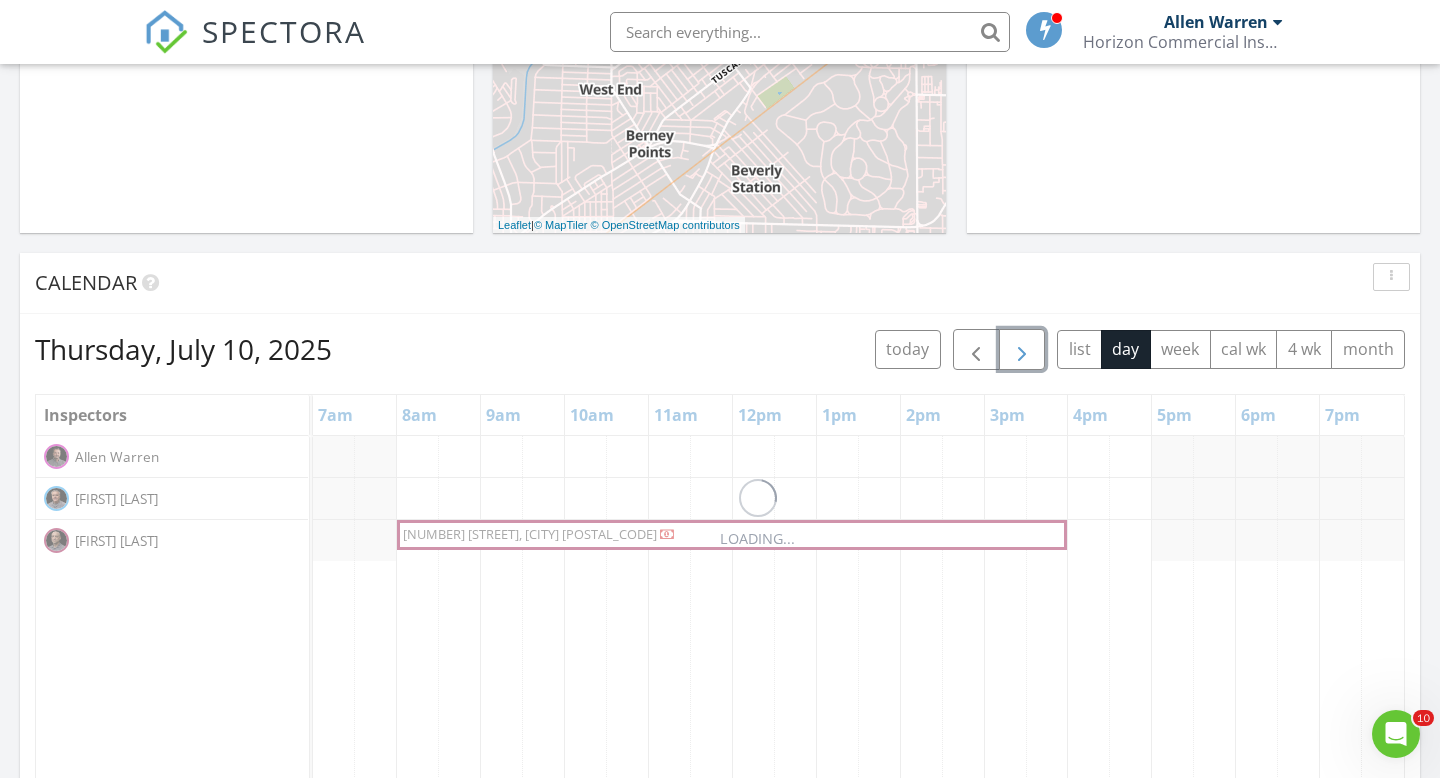 scroll, scrollTop: 0, scrollLeft: 0, axis: both 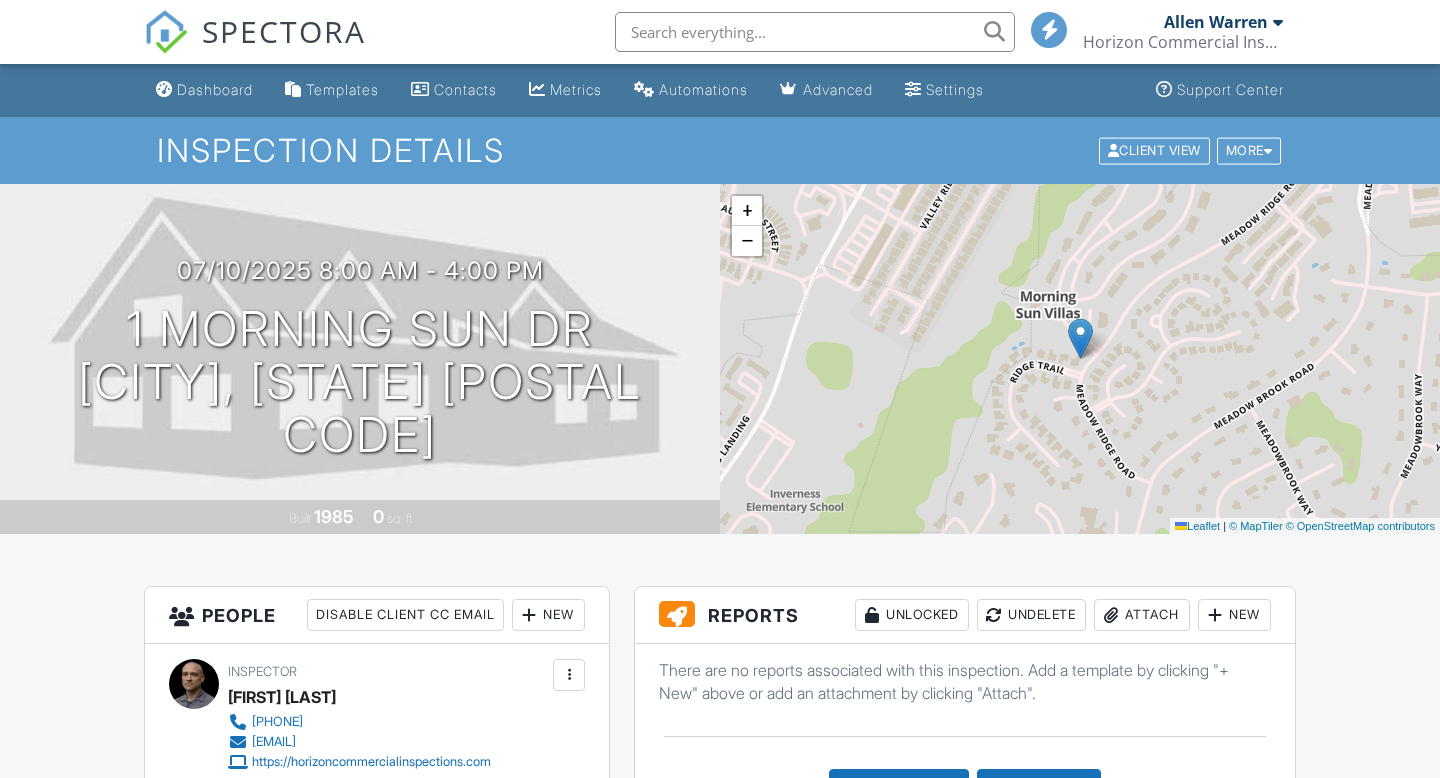 click on "New" at bounding box center (1234, 615) 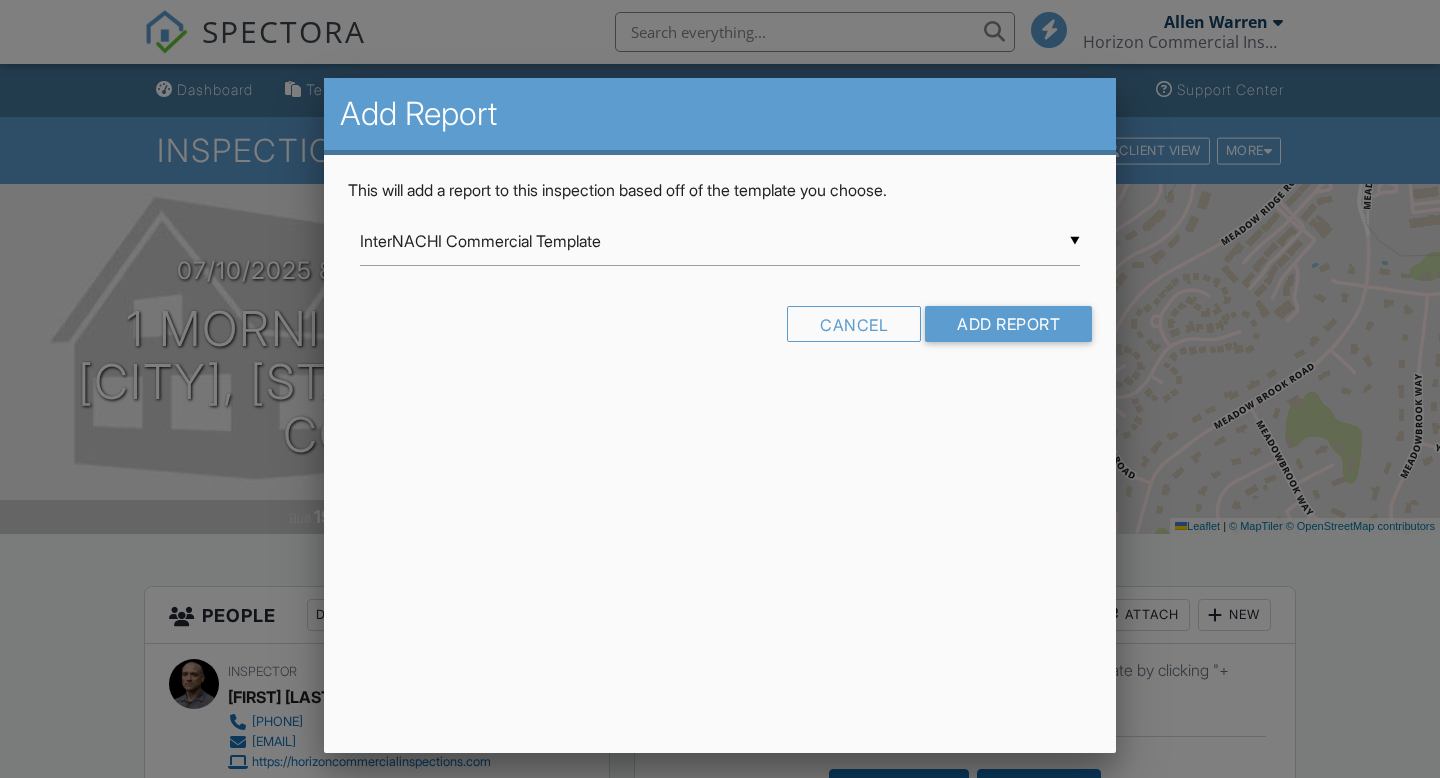 scroll, scrollTop: 206, scrollLeft: 0, axis: vertical 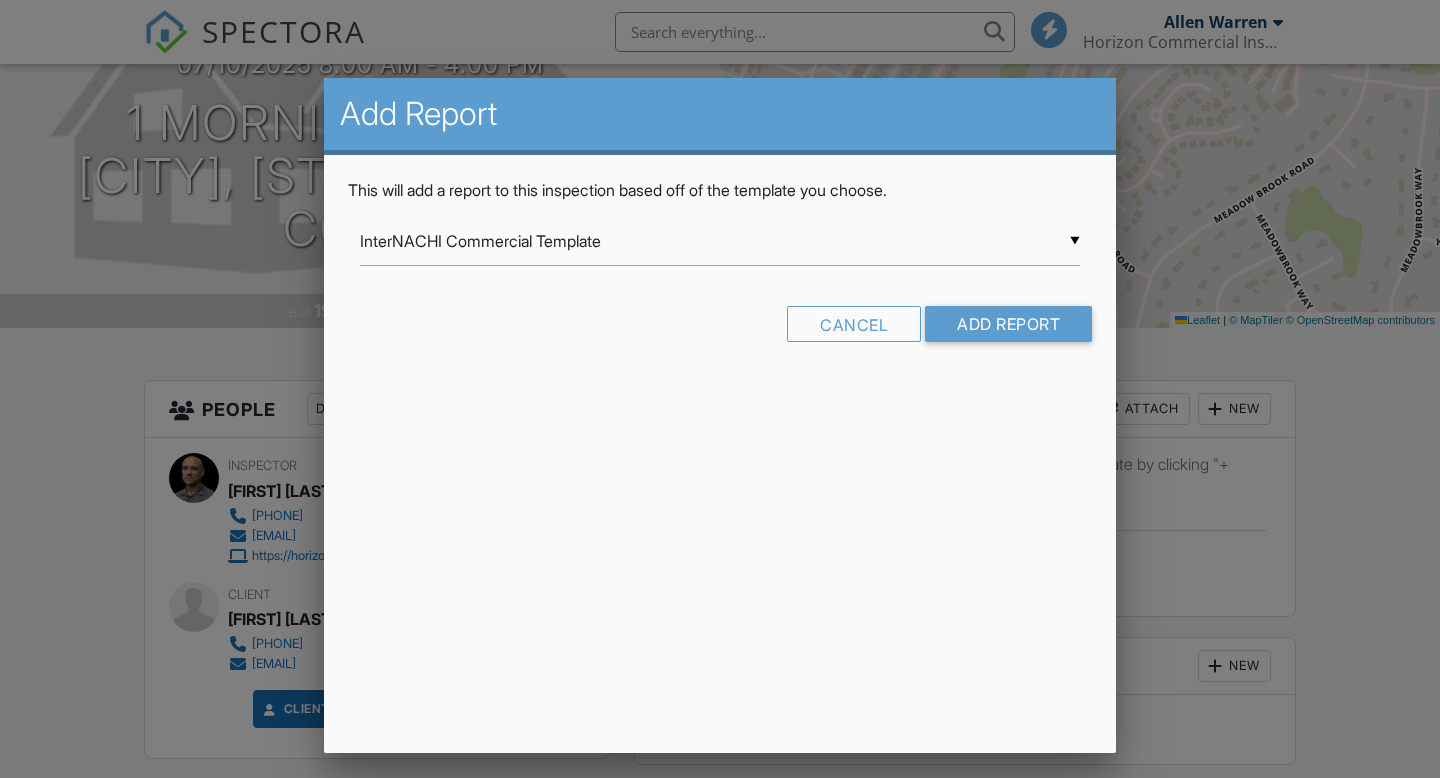 click on "InterNACHI Commercial Template" at bounding box center (720, 241) 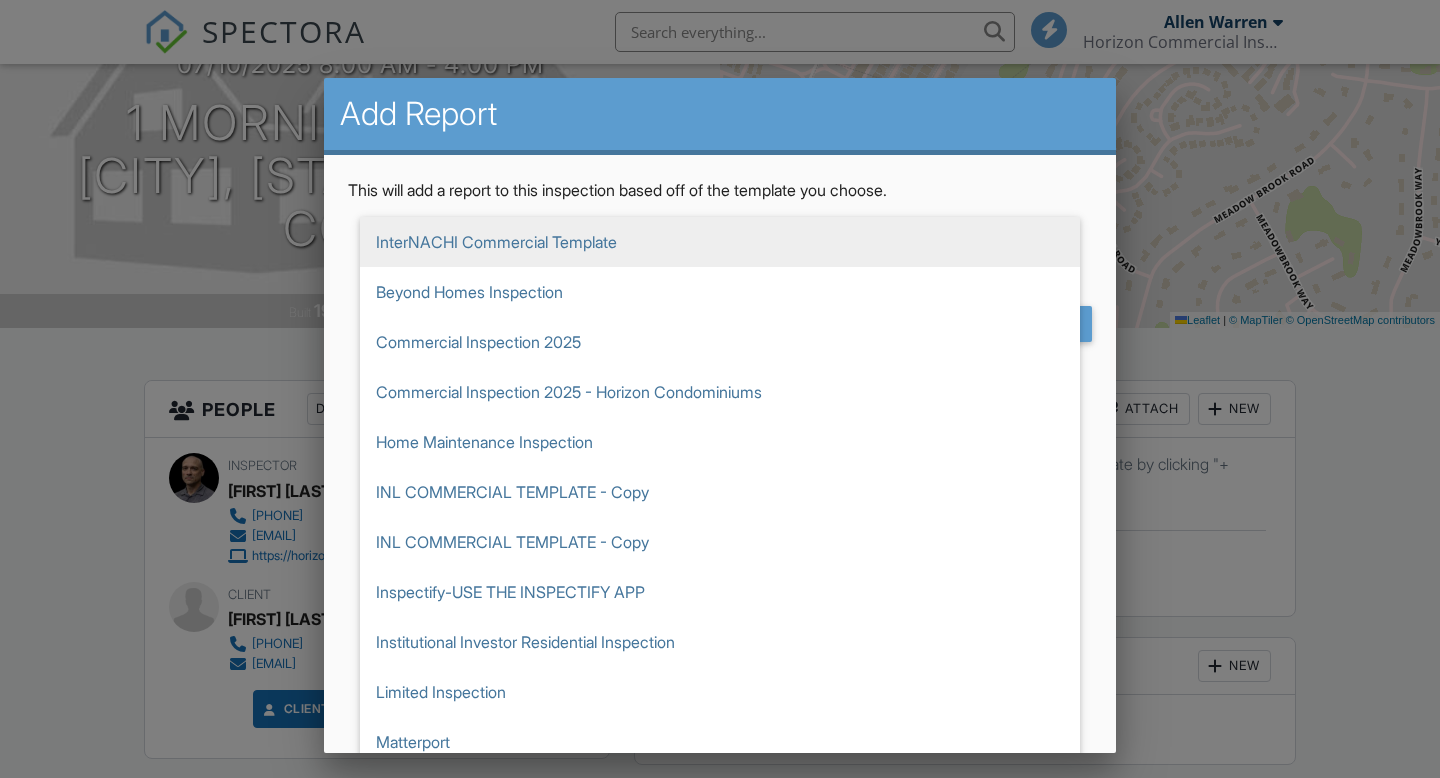 scroll, scrollTop: 0, scrollLeft: 0, axis: both 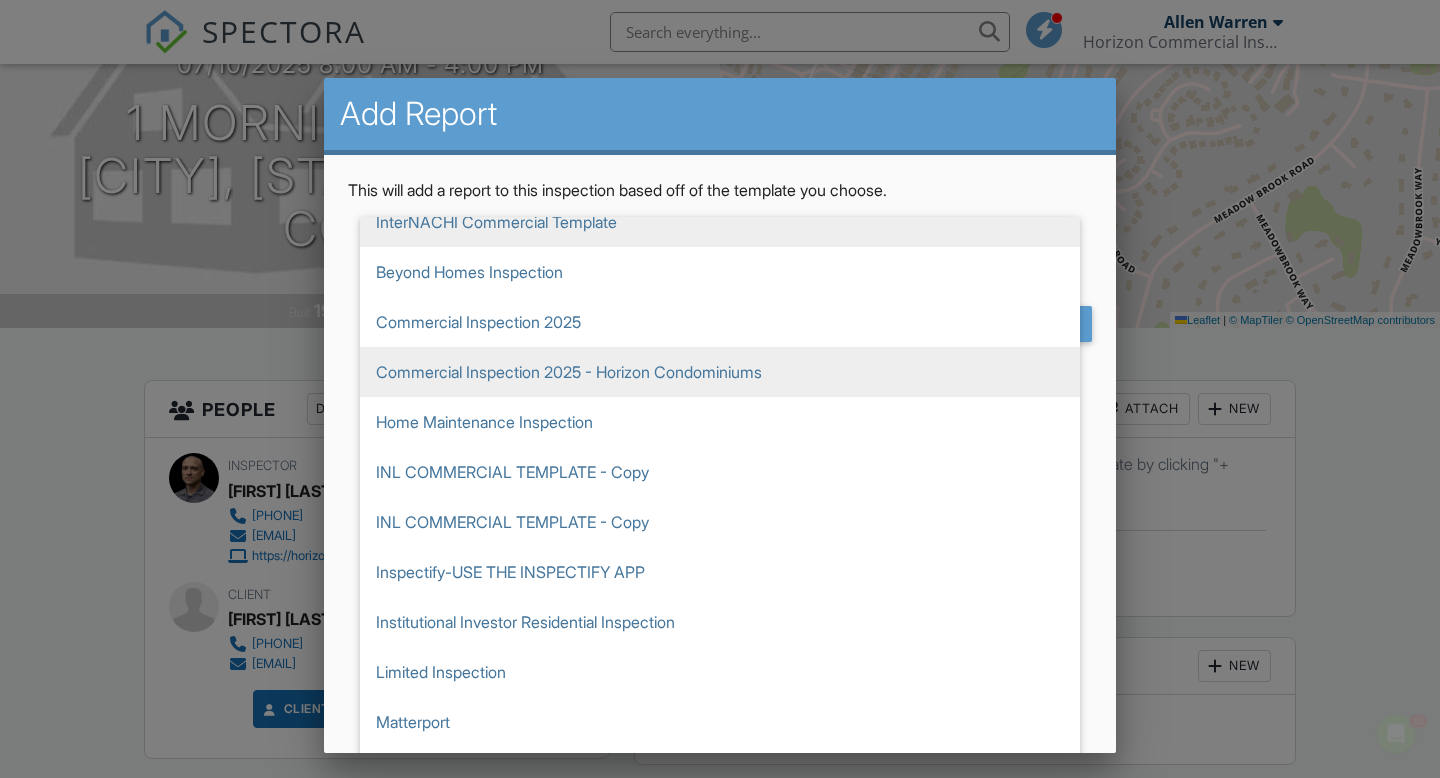 click on "Commercial Inspection 2025 - Horizon Condominiums" at bounding box center (720, 222) 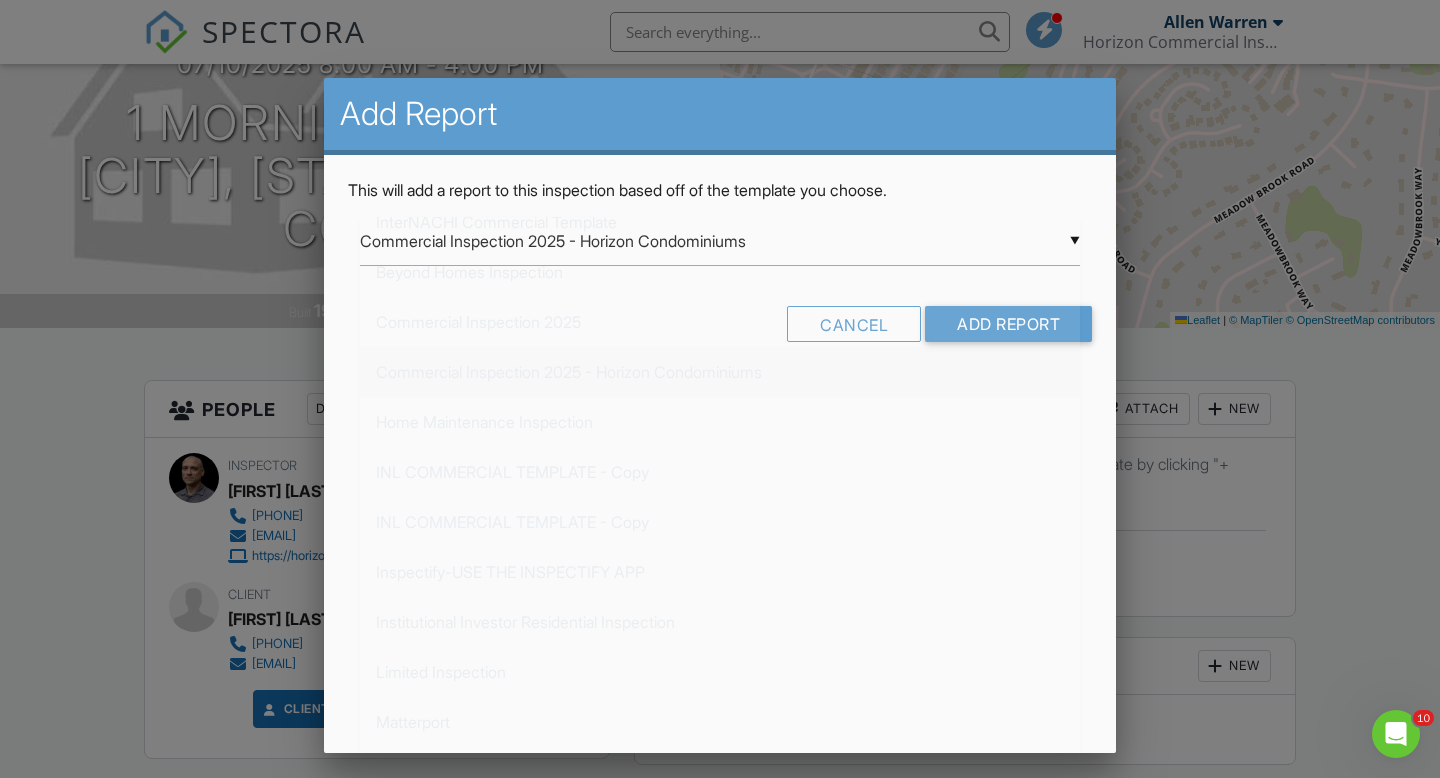 scroll, scrollTop: 150, scrollLeft: 0, axis: vertical 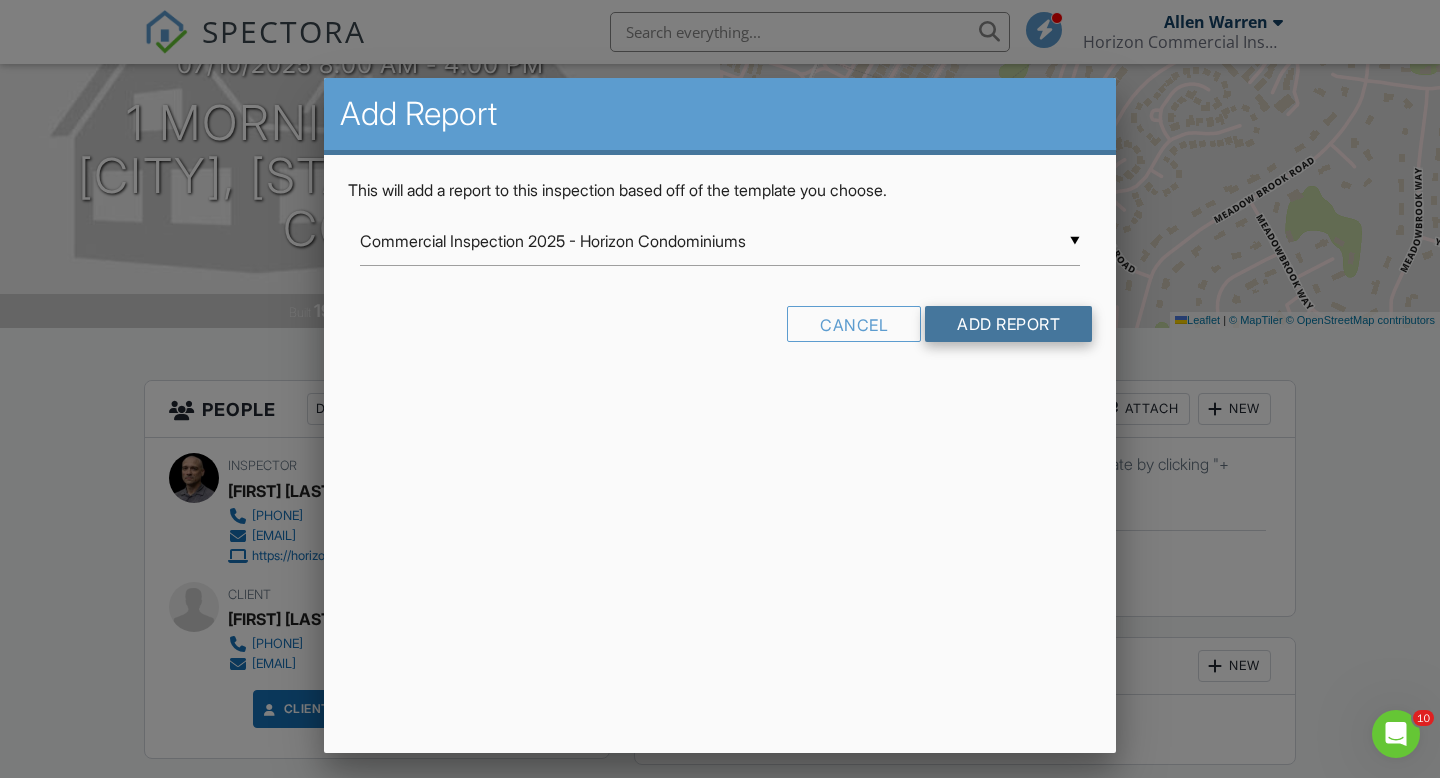 click on "Add Report" at bounding box center [1008, 324] 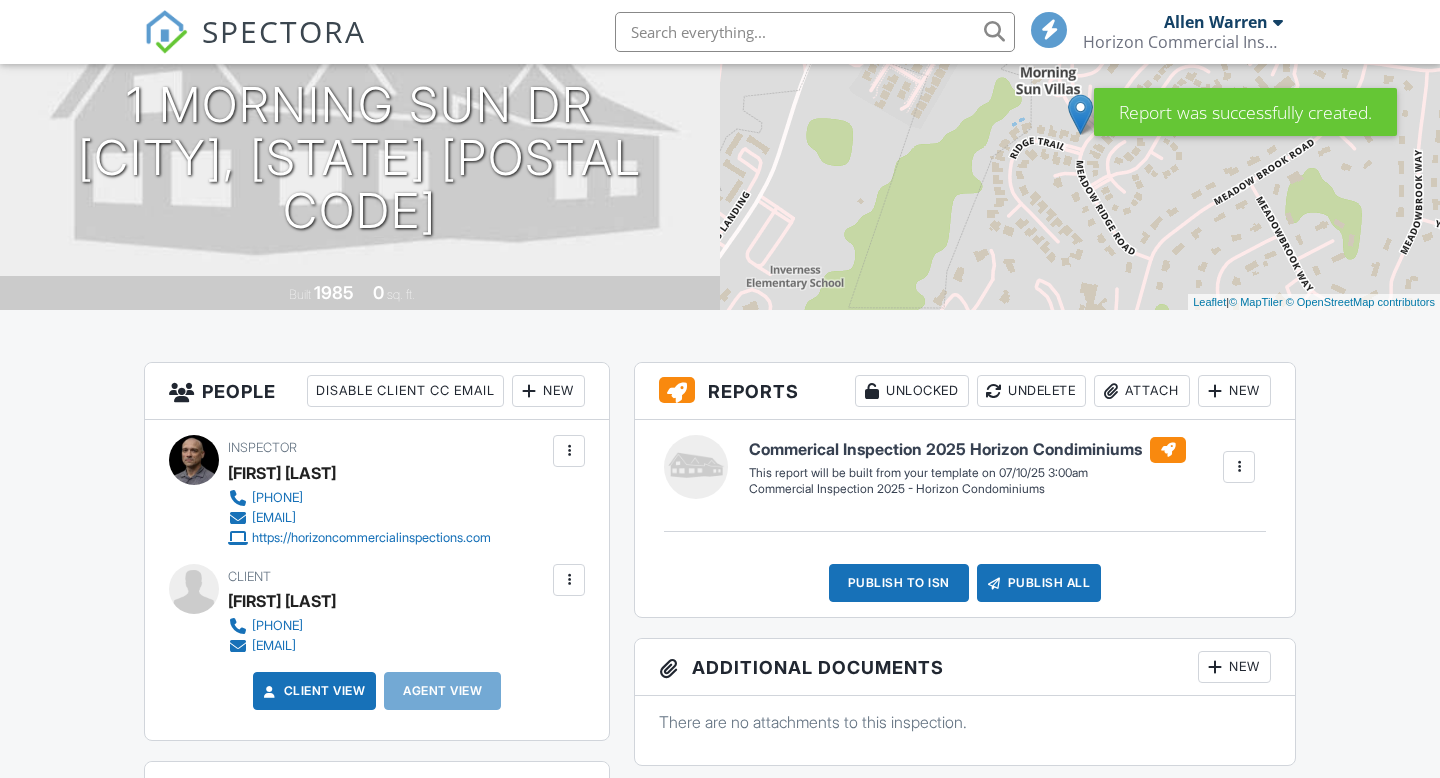 scroll, scrollTop: 224, scrollLeft: 0, axis: vertical 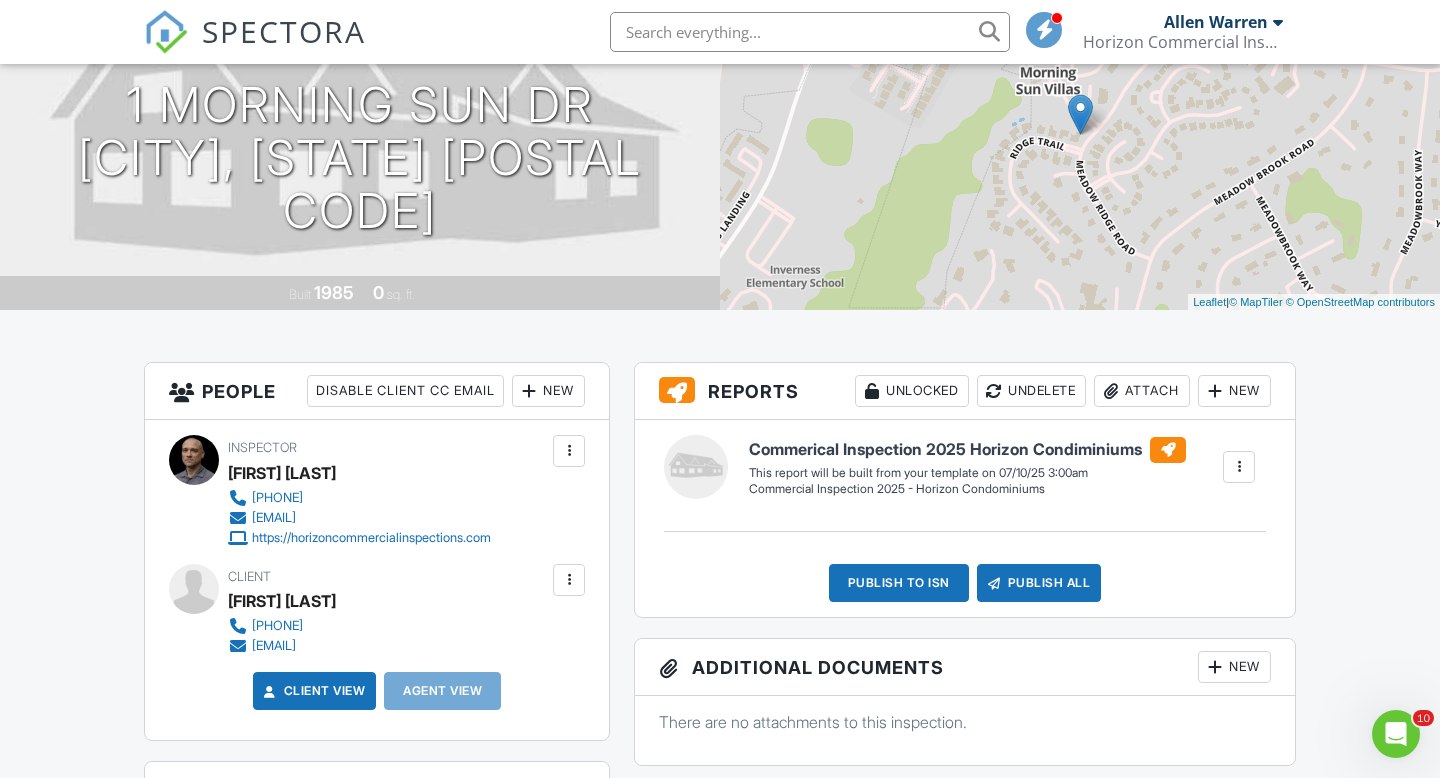 click at bounding box center (1239, 467) 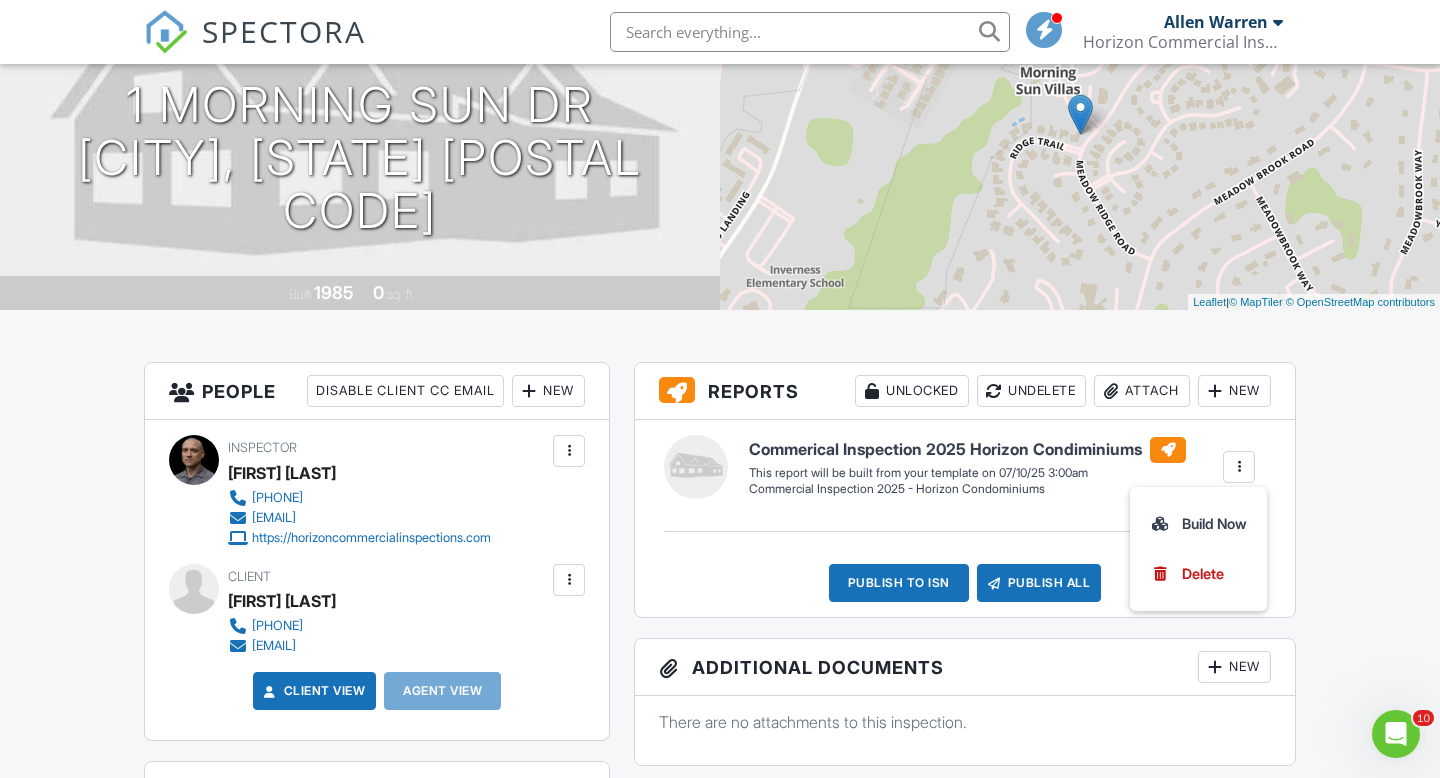 click at bounding box center (1239, 467) 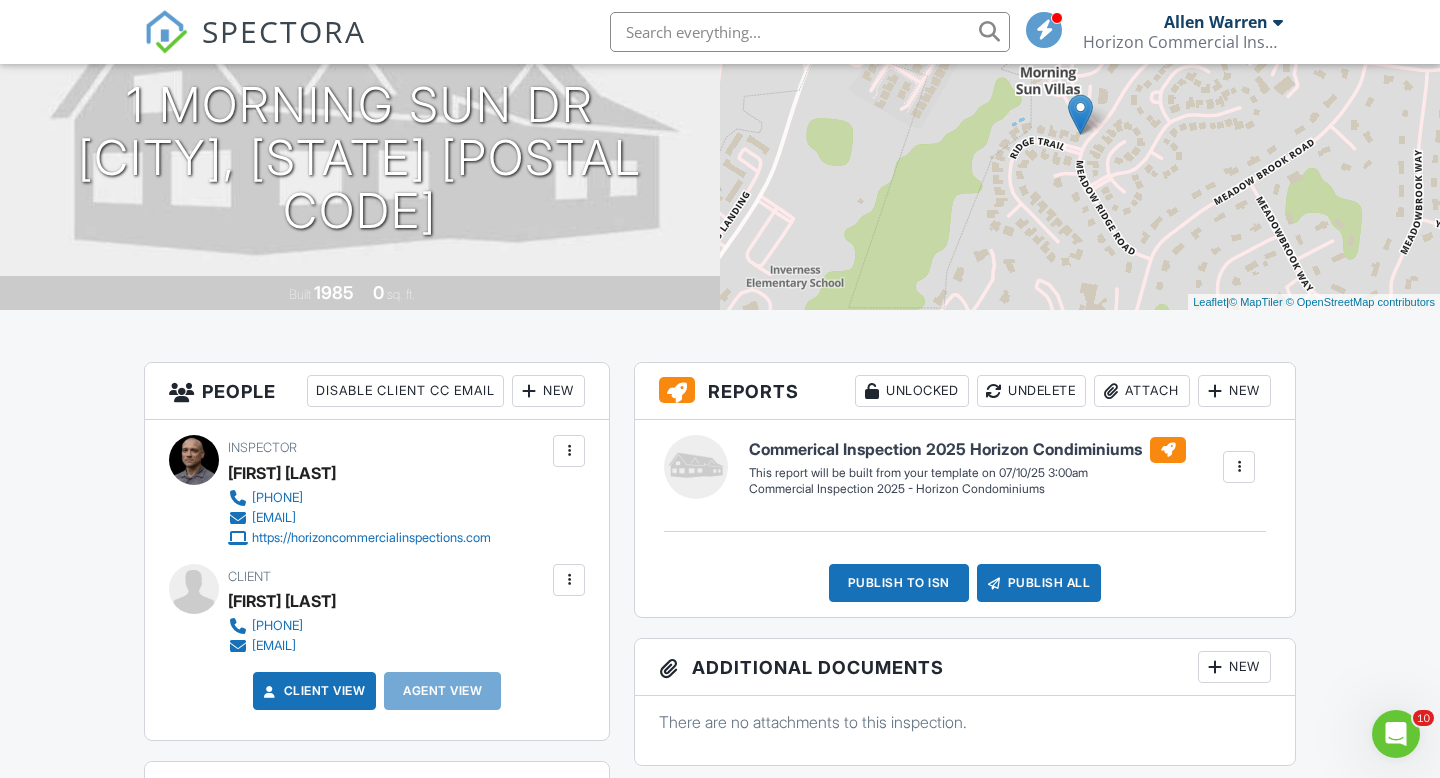 click at bounding box center (1239, 467) 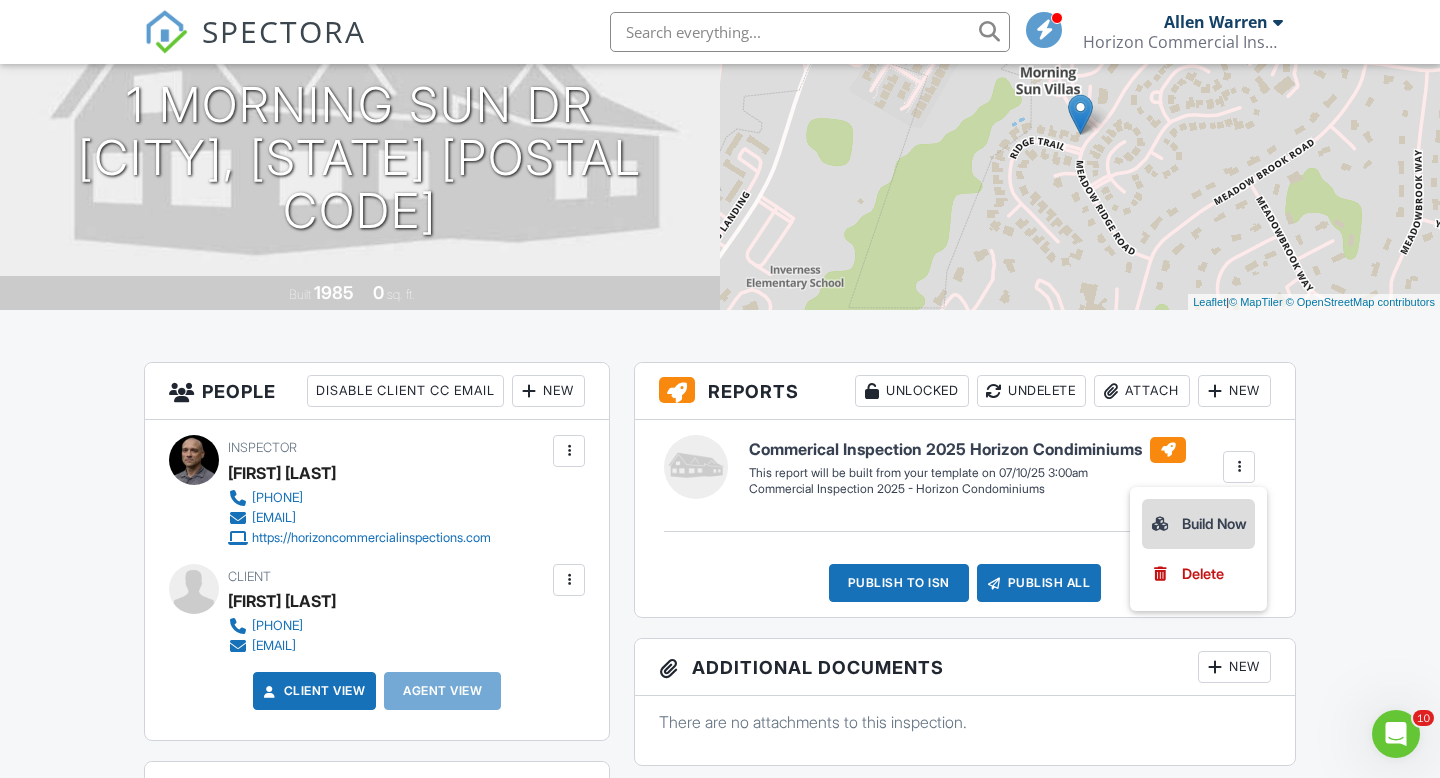 click on "Build Now" at bounding box center [1198, 524] 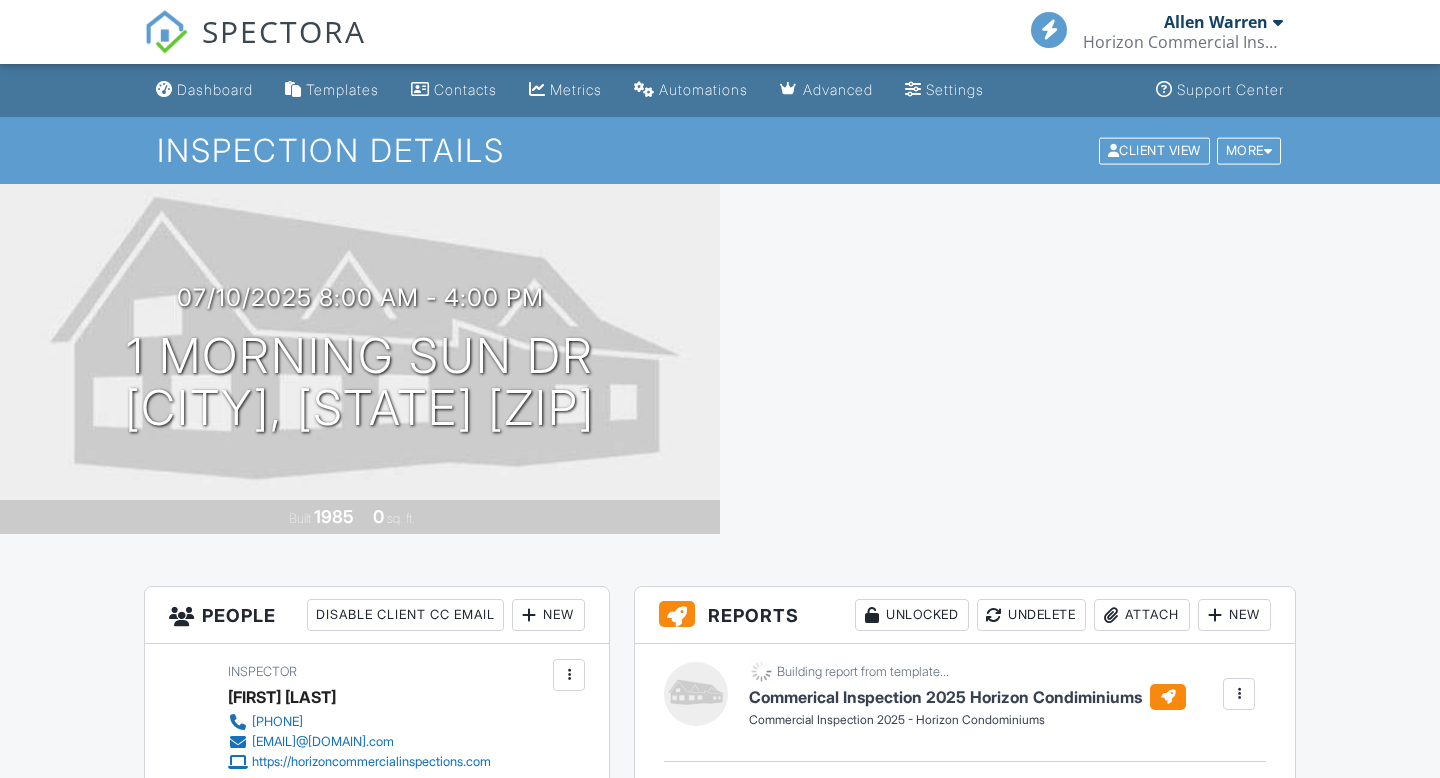 scroll, scrollTop: 0, scrollLeft: 0, axis: both 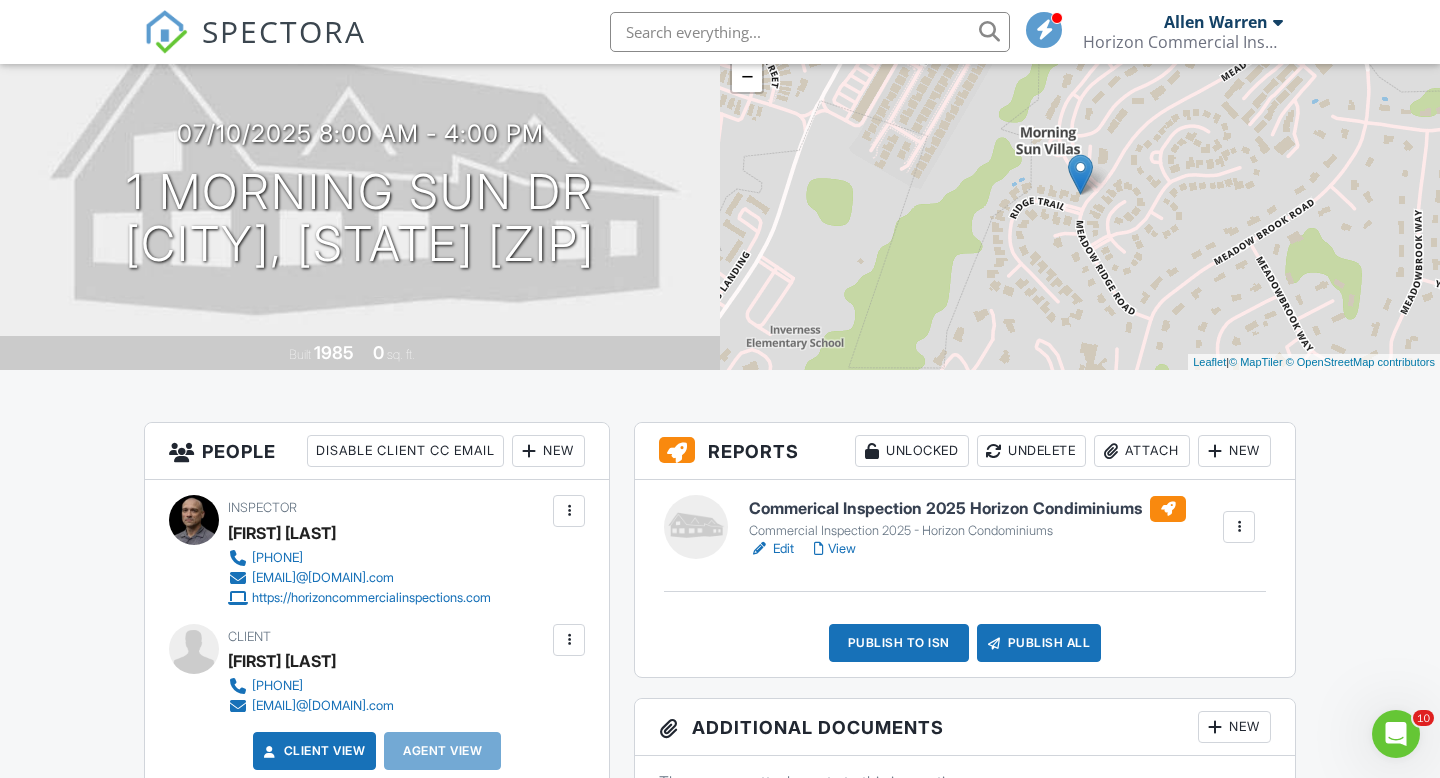 click on "Edit" at bounding box center (771, 549) 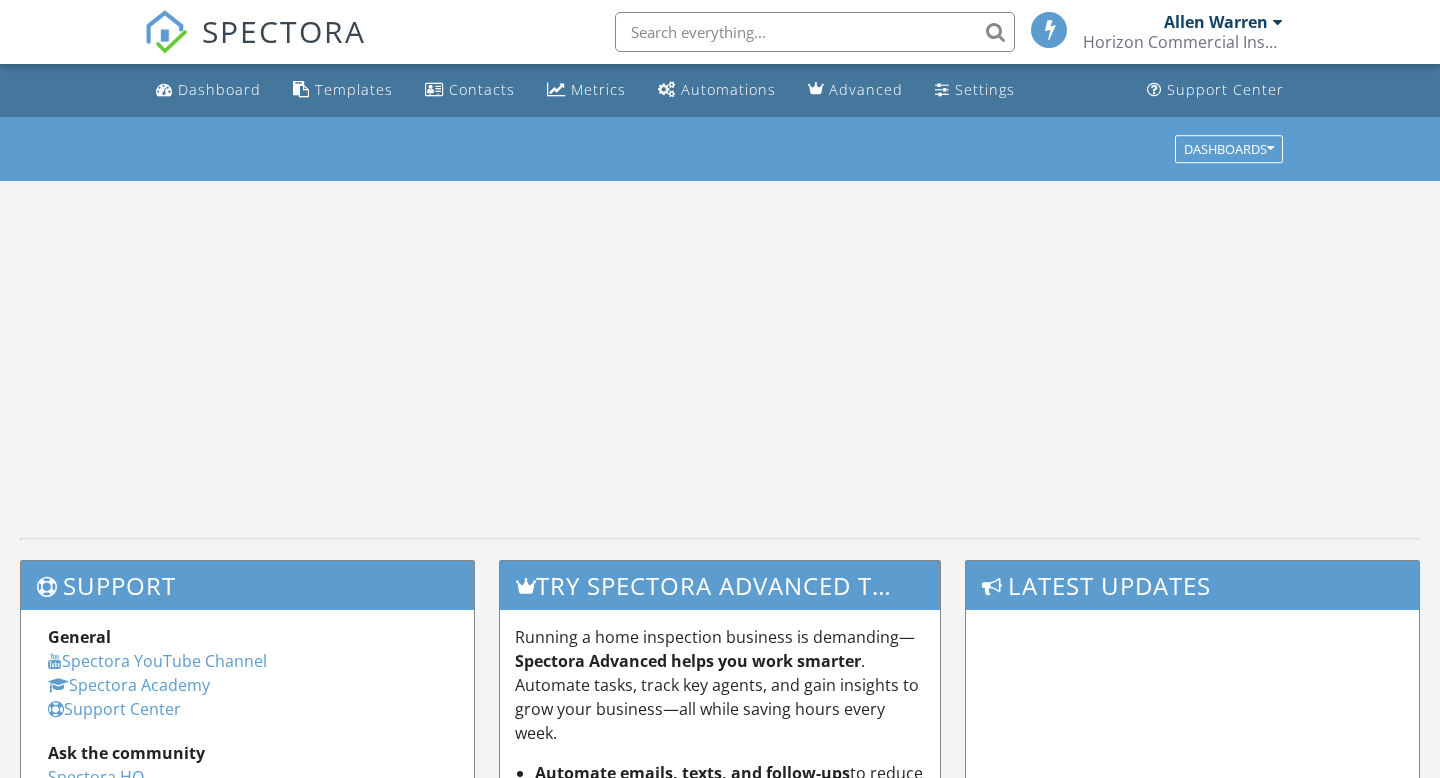 scroll, scrollTop: 0, scrollLeft: 0, axis: both 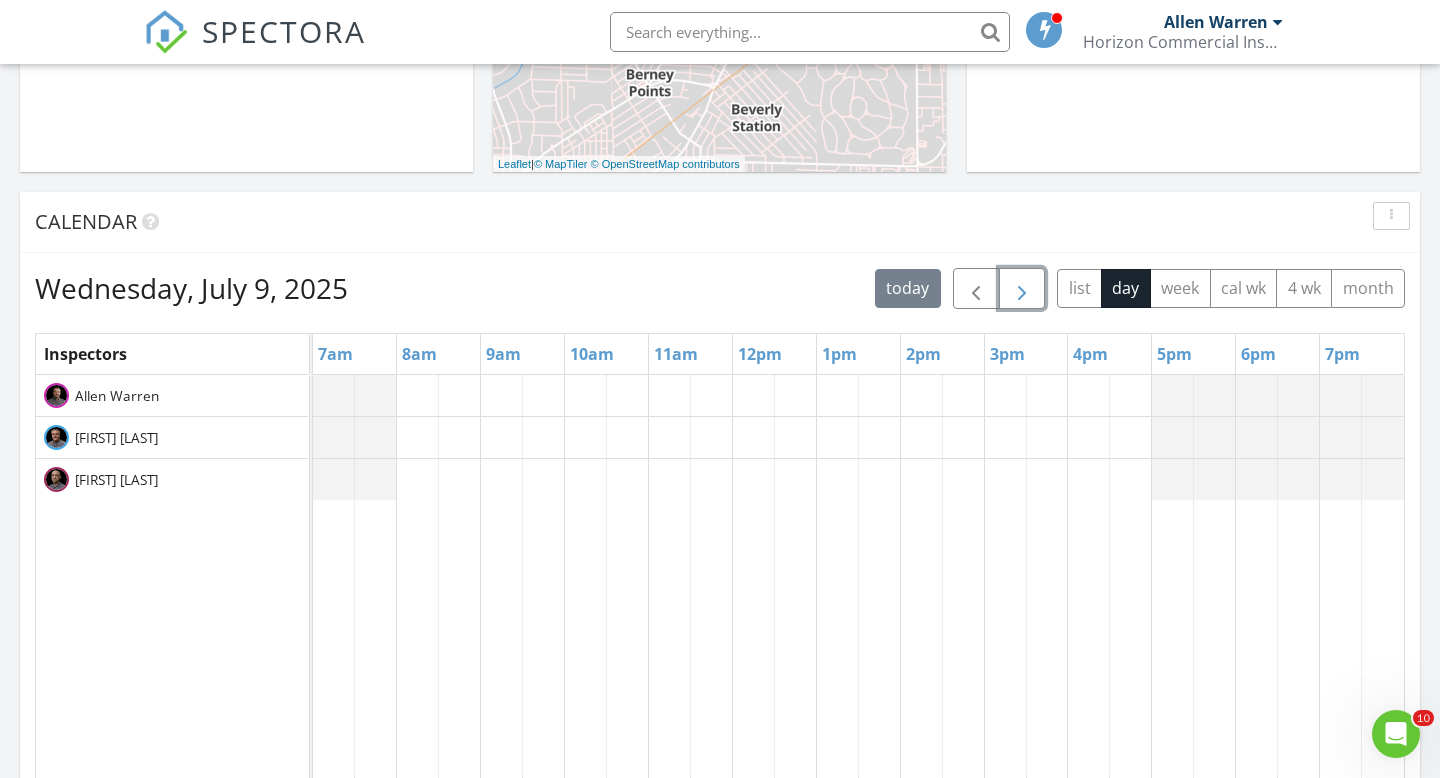 click at bounding box center (1022, 289) 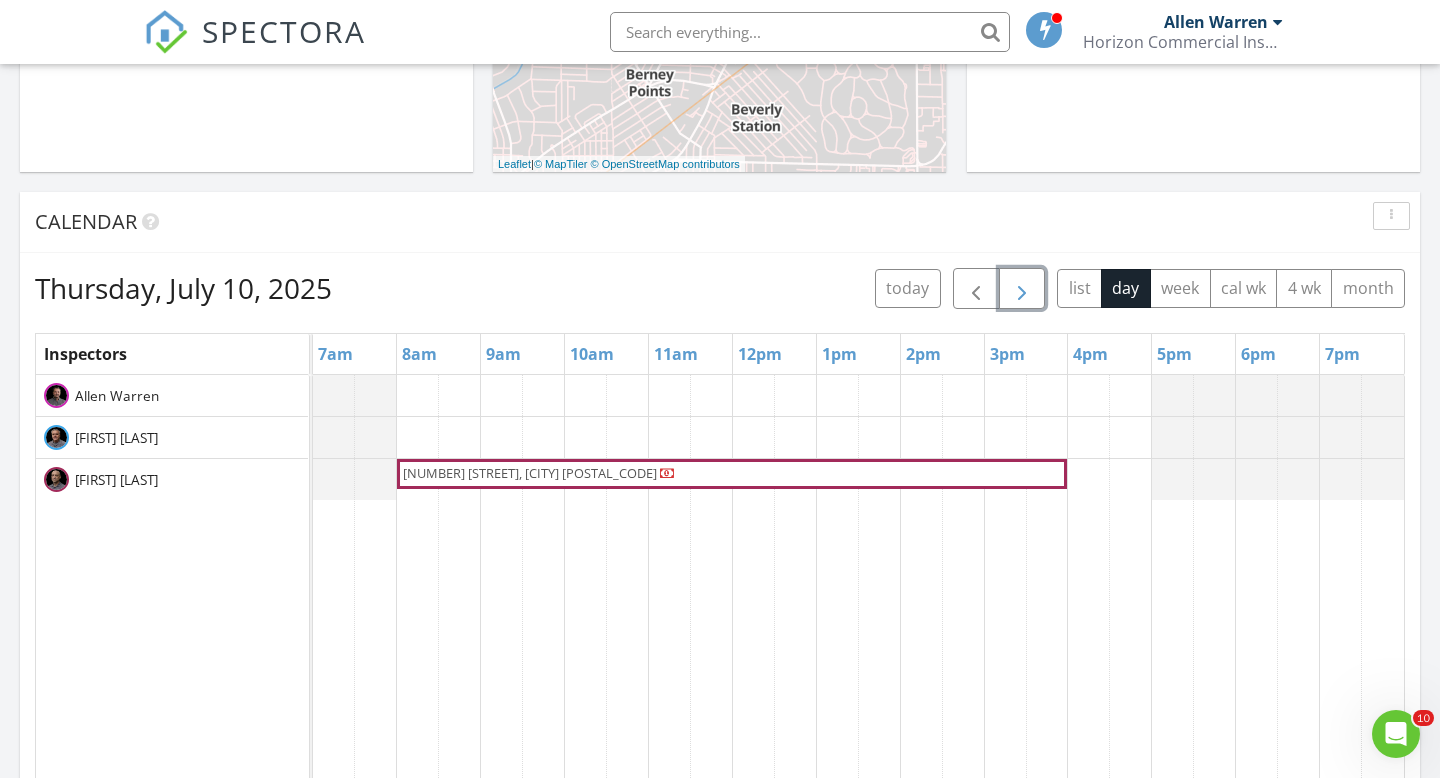 click on "[NUMBER] [STREET], [CITY] [POSTAL_CODE]" at bounding box center [530, 473] 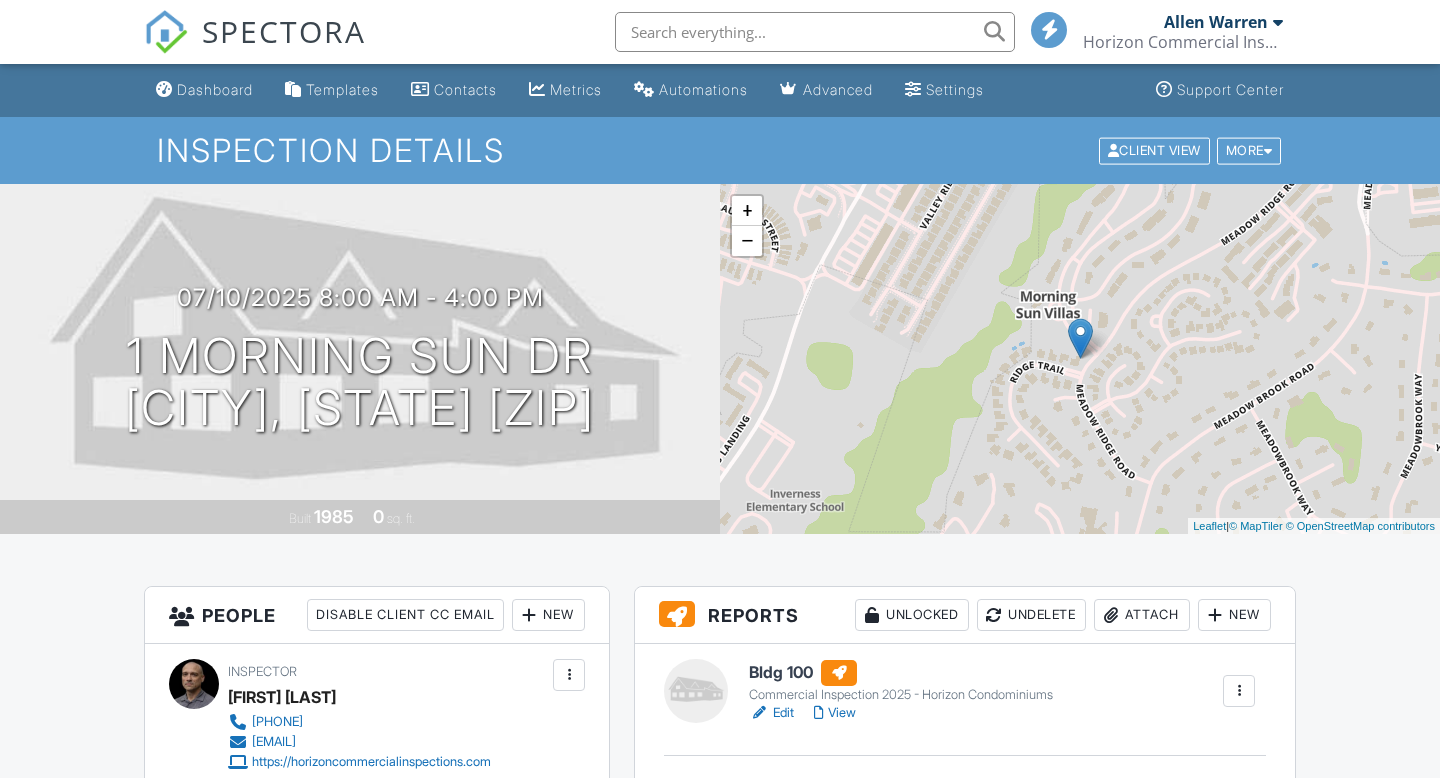 scroll, scrollTop: 133, scrollLeft: 0, axis: vertical 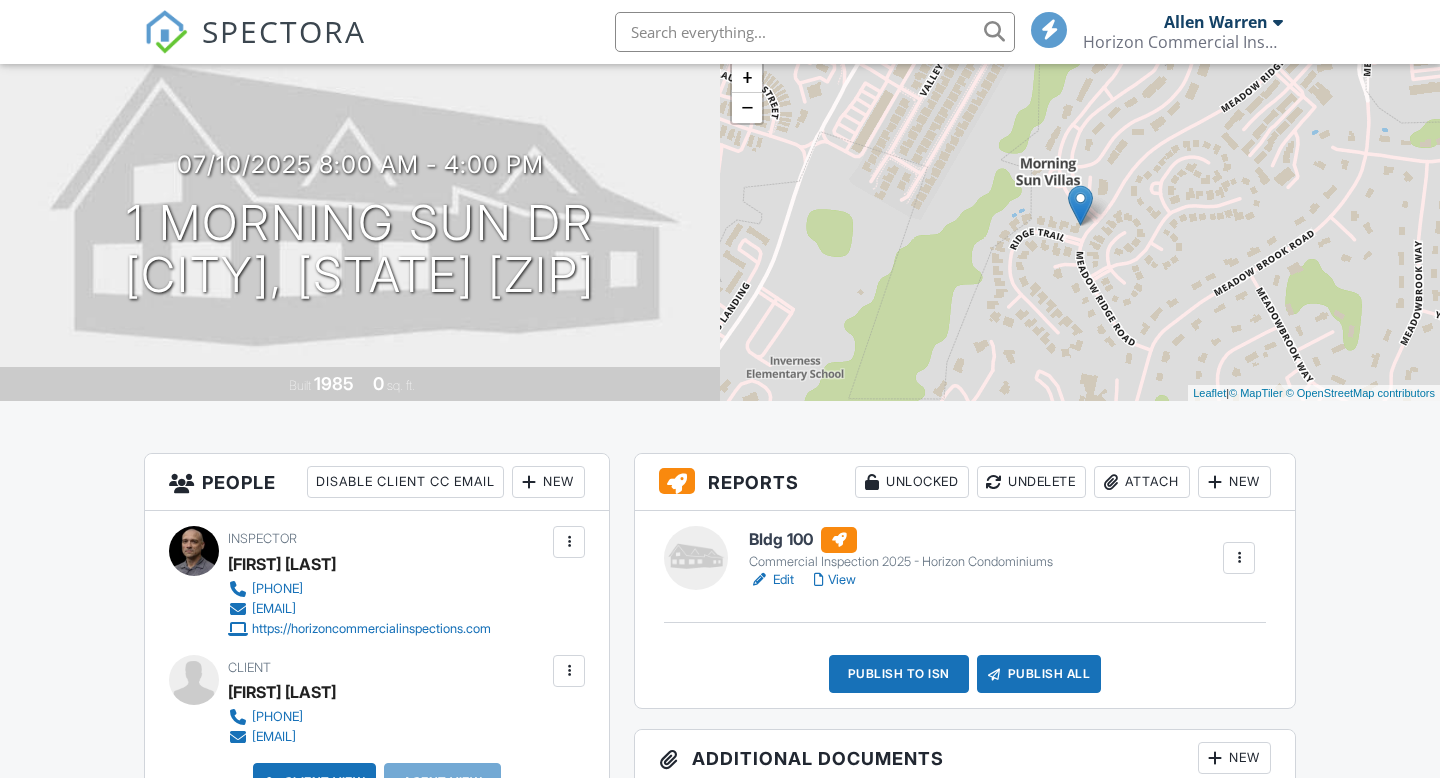 click on "New" at bounding box center (1234, 482) 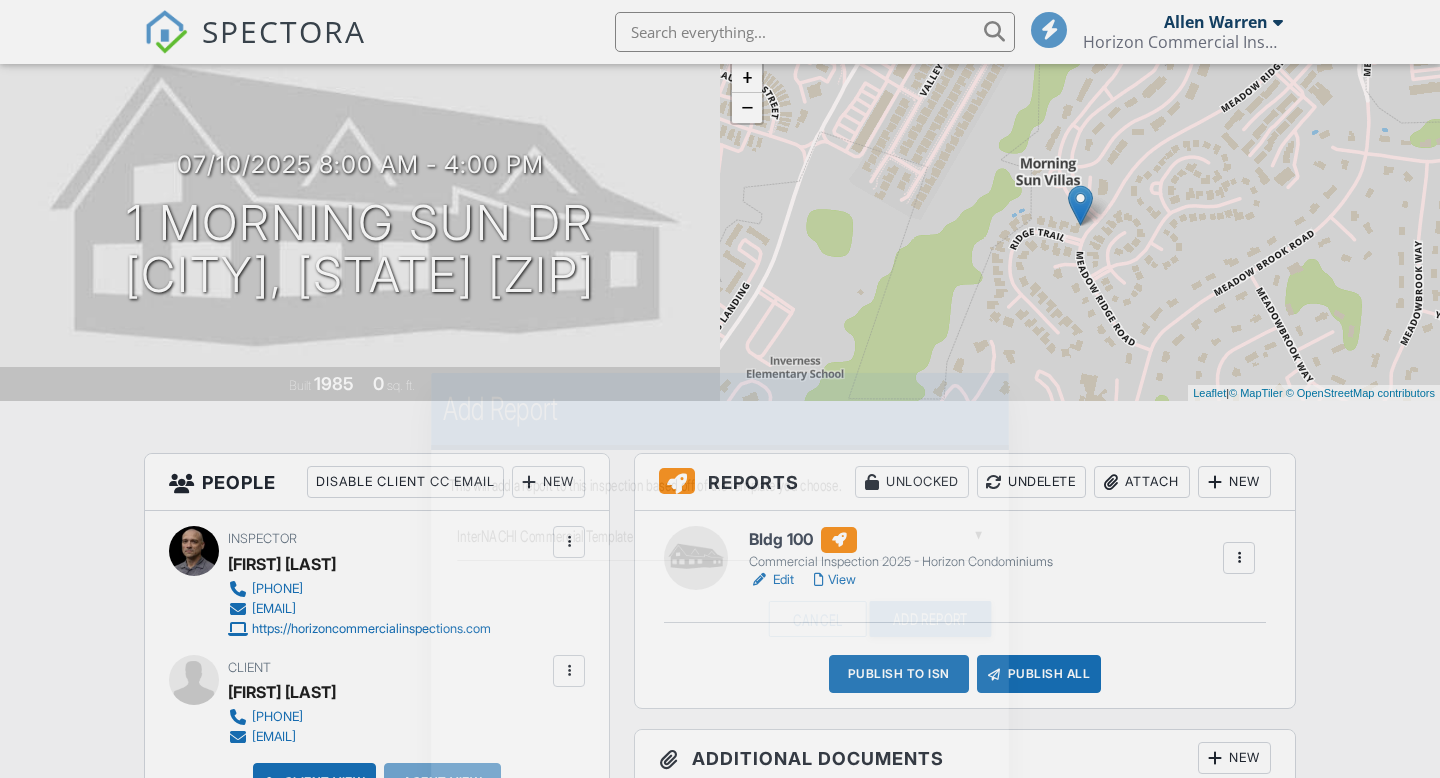 click on "InterNACHI Commercial Template" at bounding box center [719, 537] 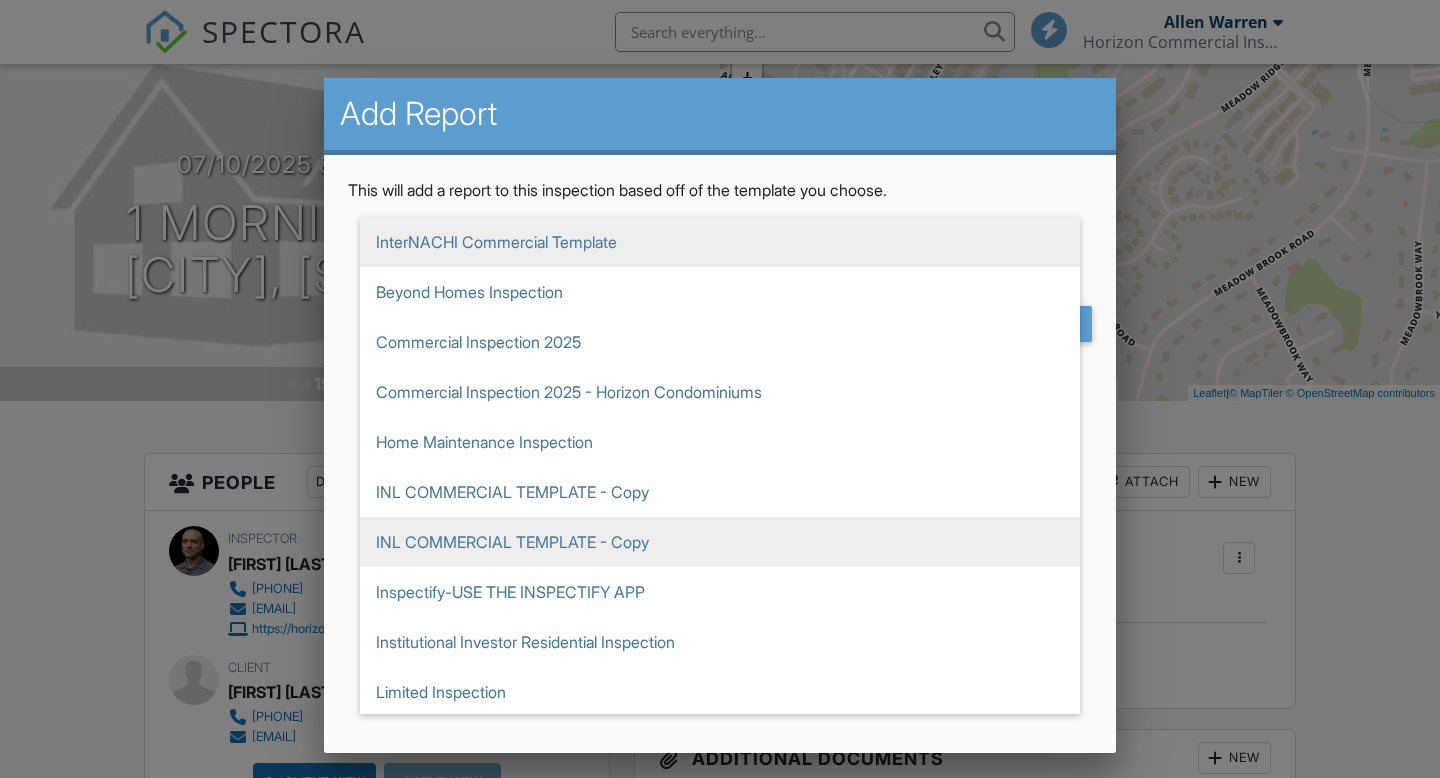 scroll, scrollTop: 133, scrollLeft: 0, axis: vertical 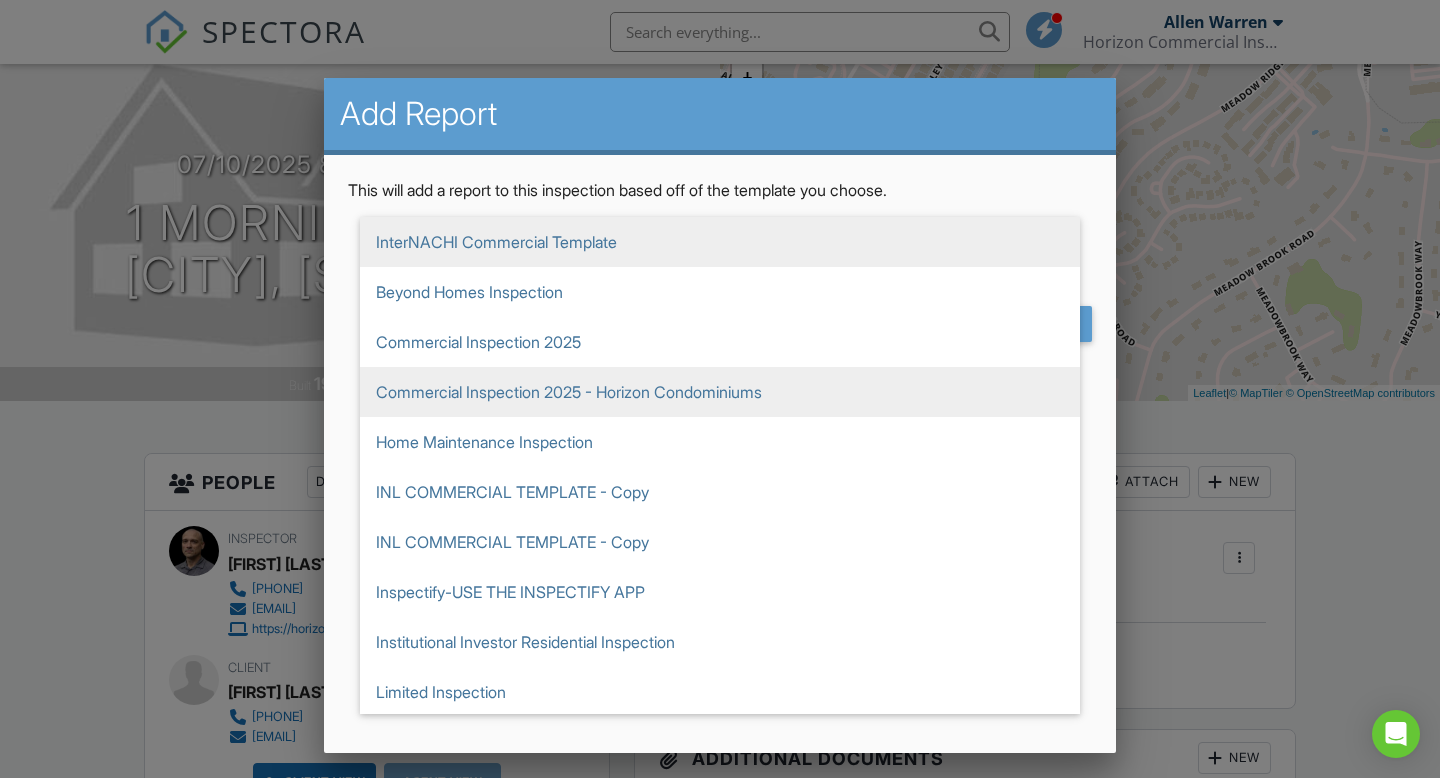 click on "Commercial Inspection 2025 - Horizon Condominiums" at bounding box center [720, 242] 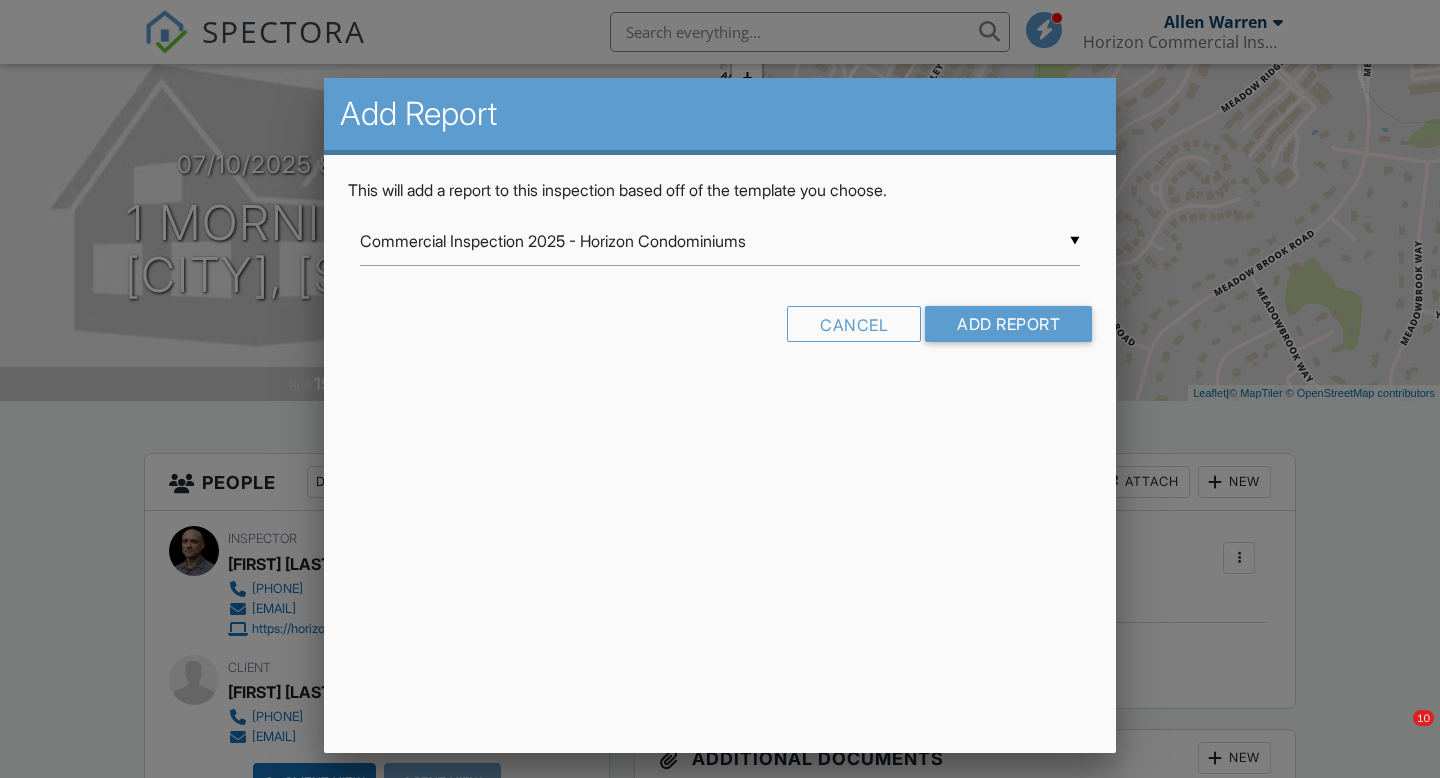 scroll, scrollTop: 0, scrollLeft: 0, axis: both 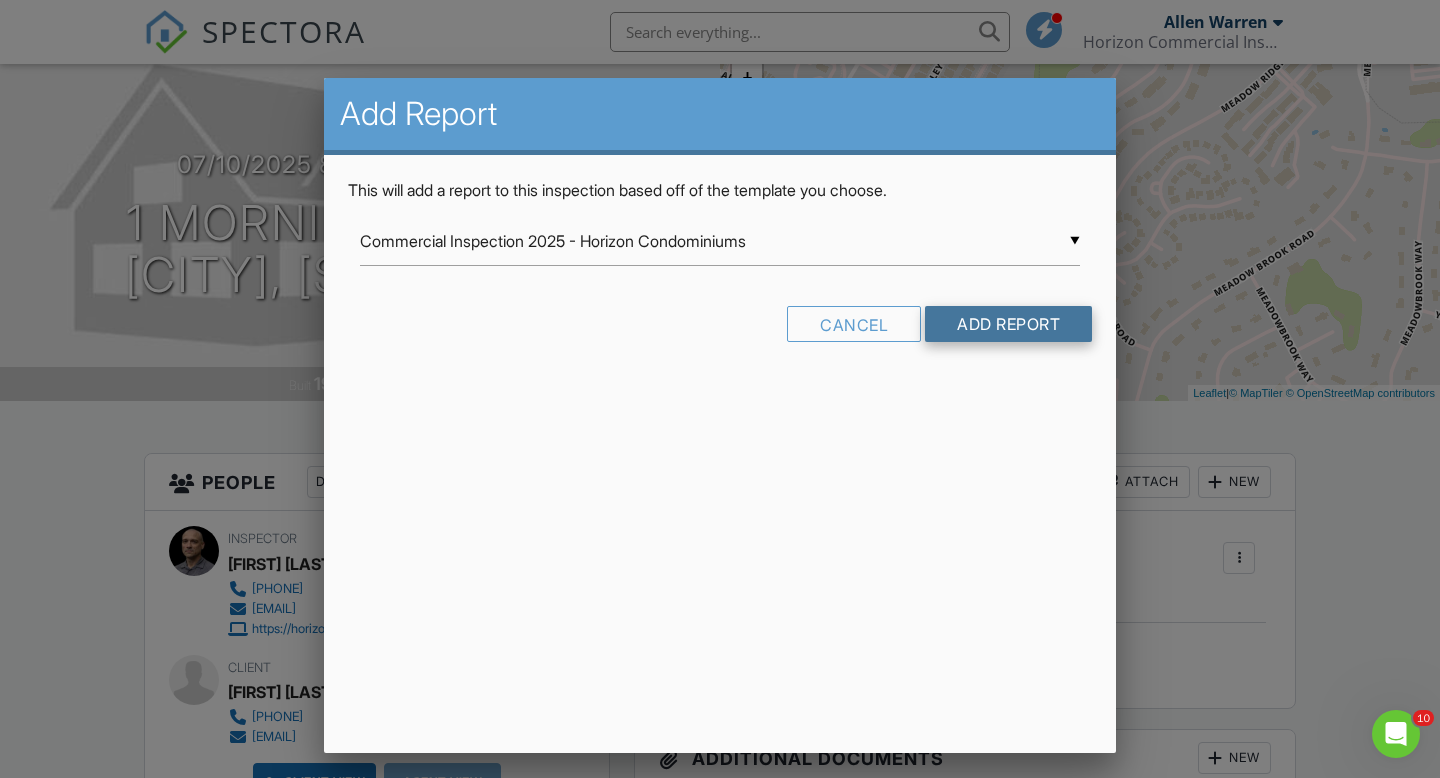 click on "Add Report" at bounding box center (1008, 324) 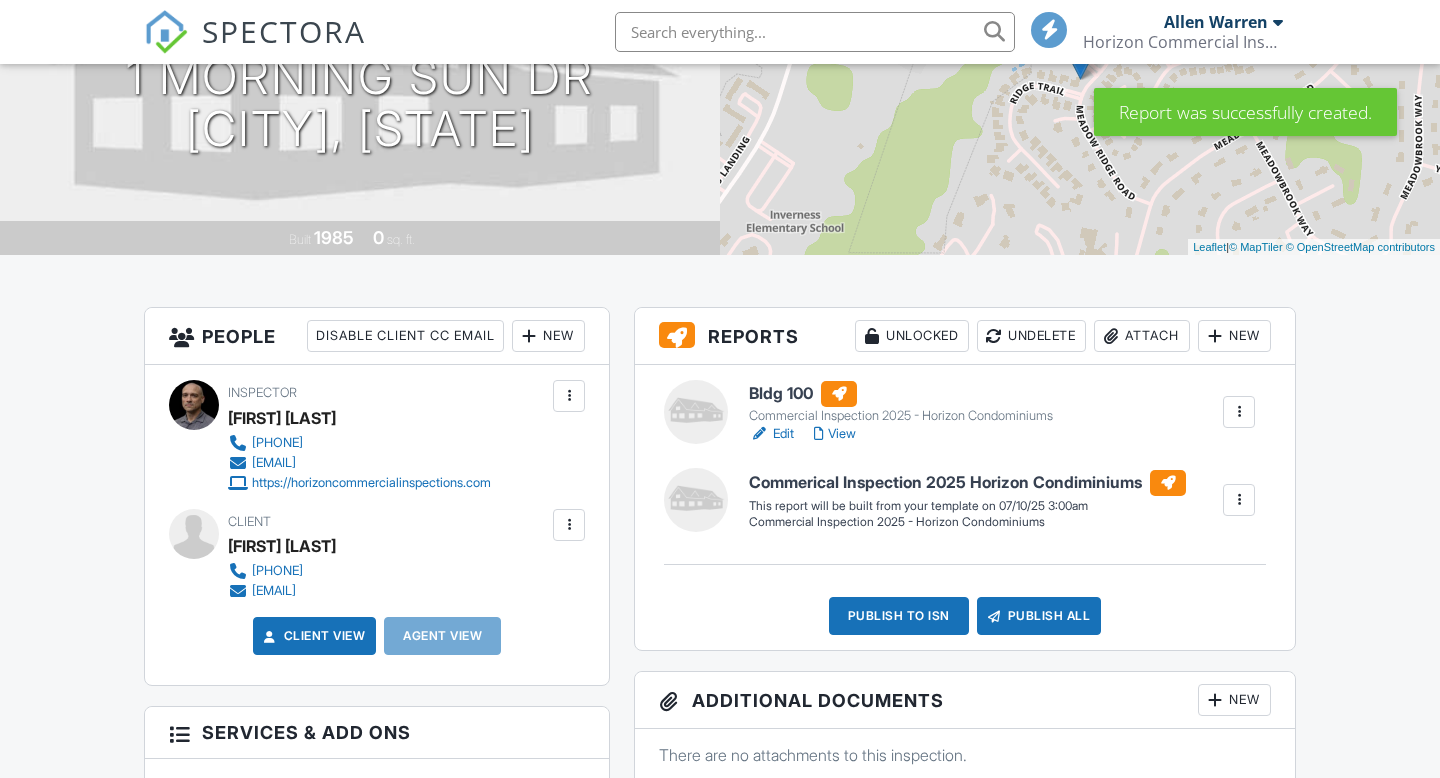 scroll, scrollTop: 279, scrollLeft: 0, axis: vertical 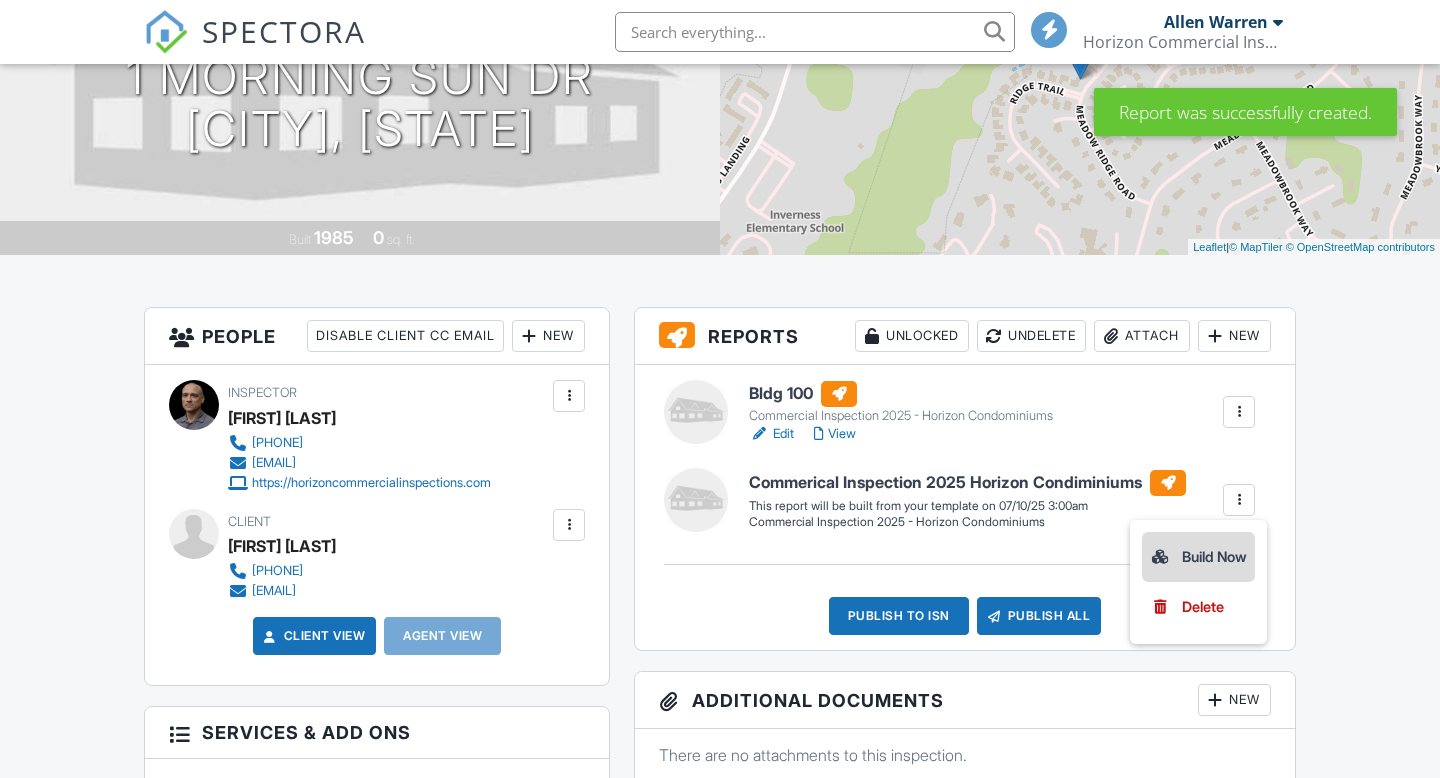 click on "Build Now" at bounding box center (1198, 557) 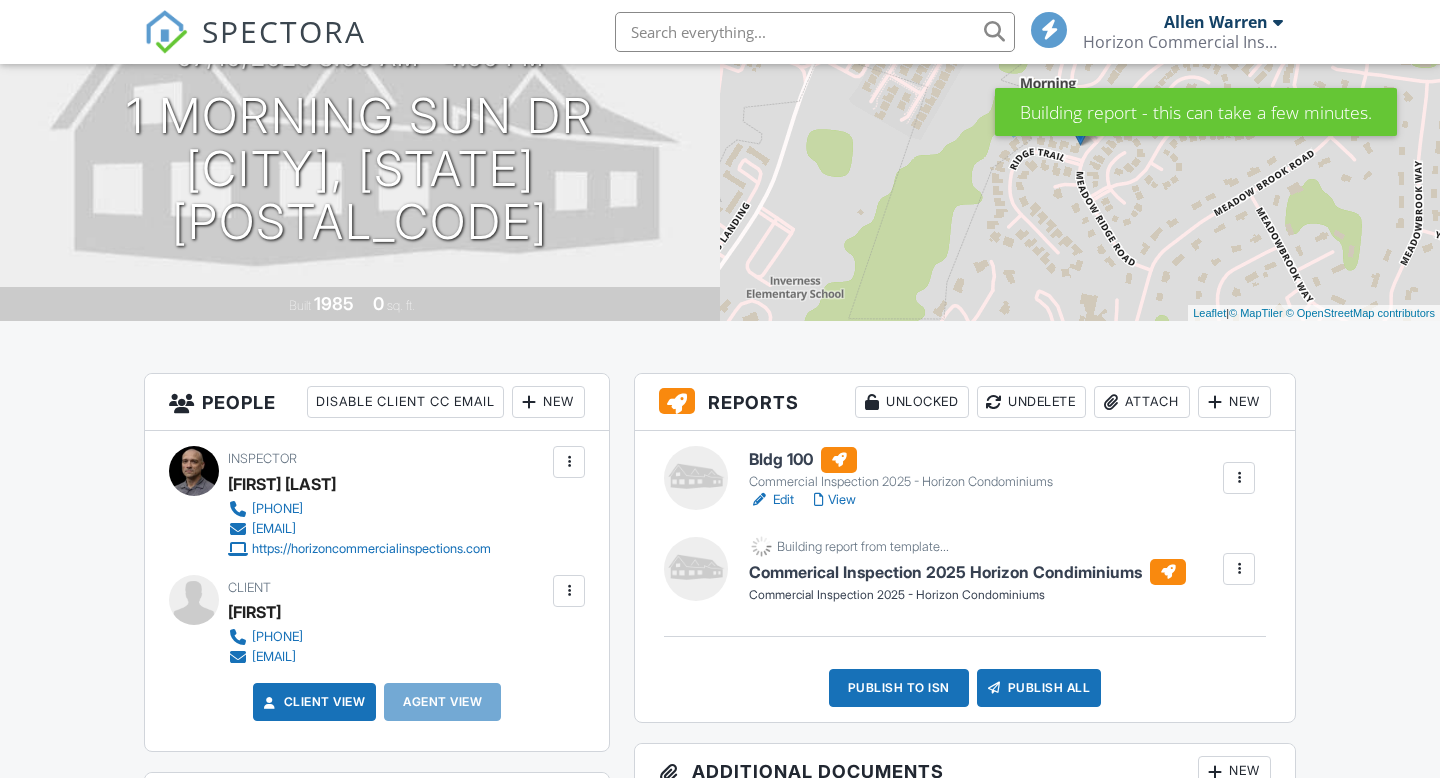 scroll, scrollTop: 213, scrollLeft: 0, axis: vertical 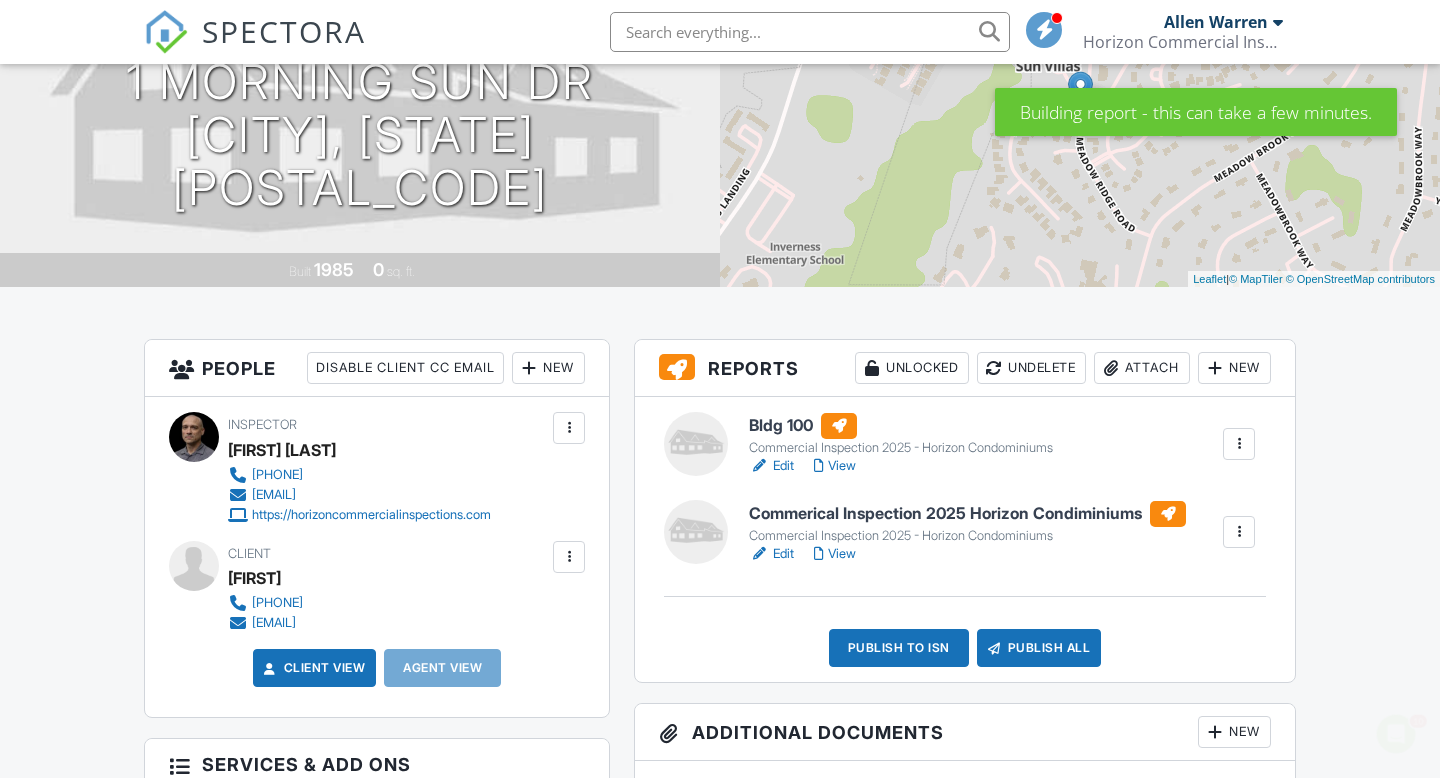 click on "Edit" at bounding box center [771, 554] 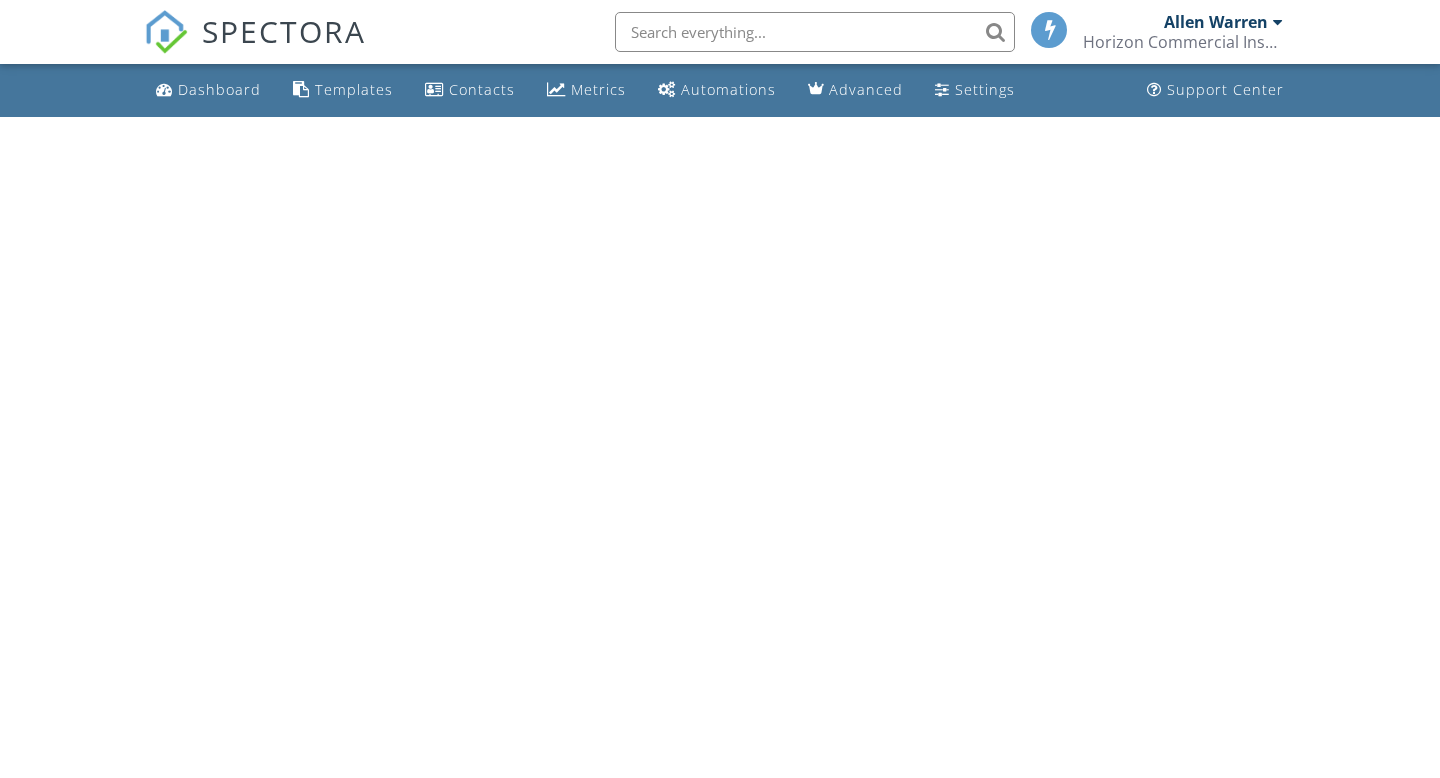 scroll, scrollTop: 0, scrollLeft: 0, axis: both 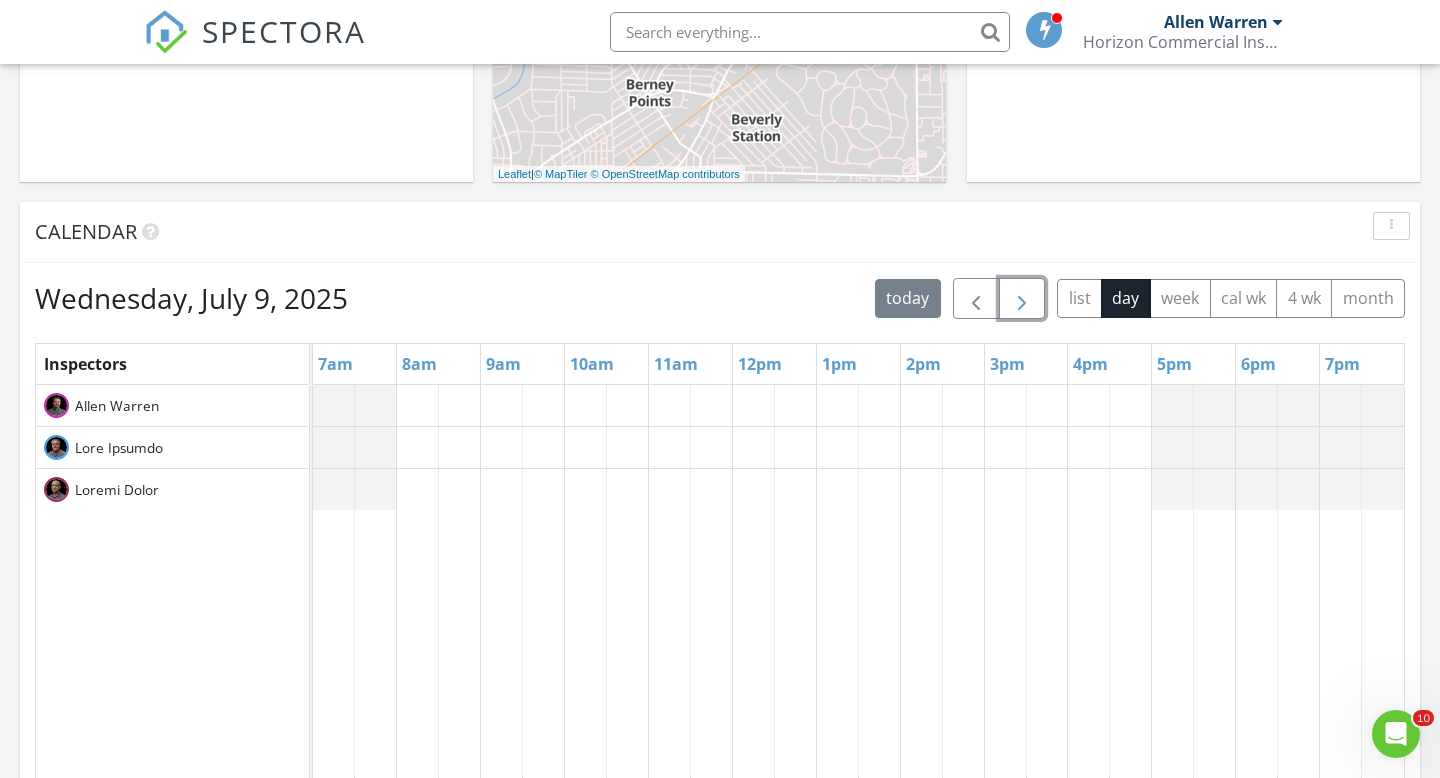 click at bounding box center (1022, 299) 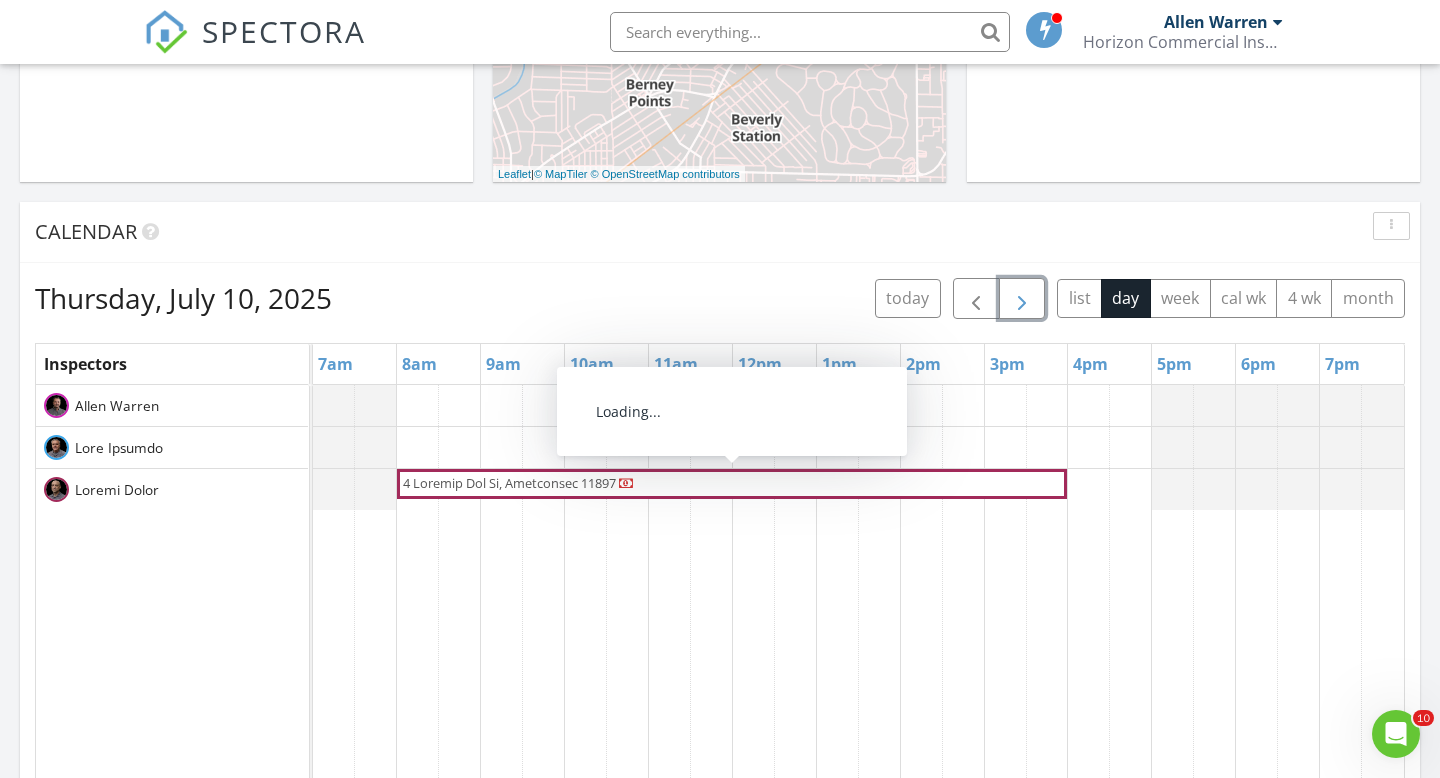 click on "1 Morning Sun Dr, Birmingham 35242" at bounding box center (732, 484) 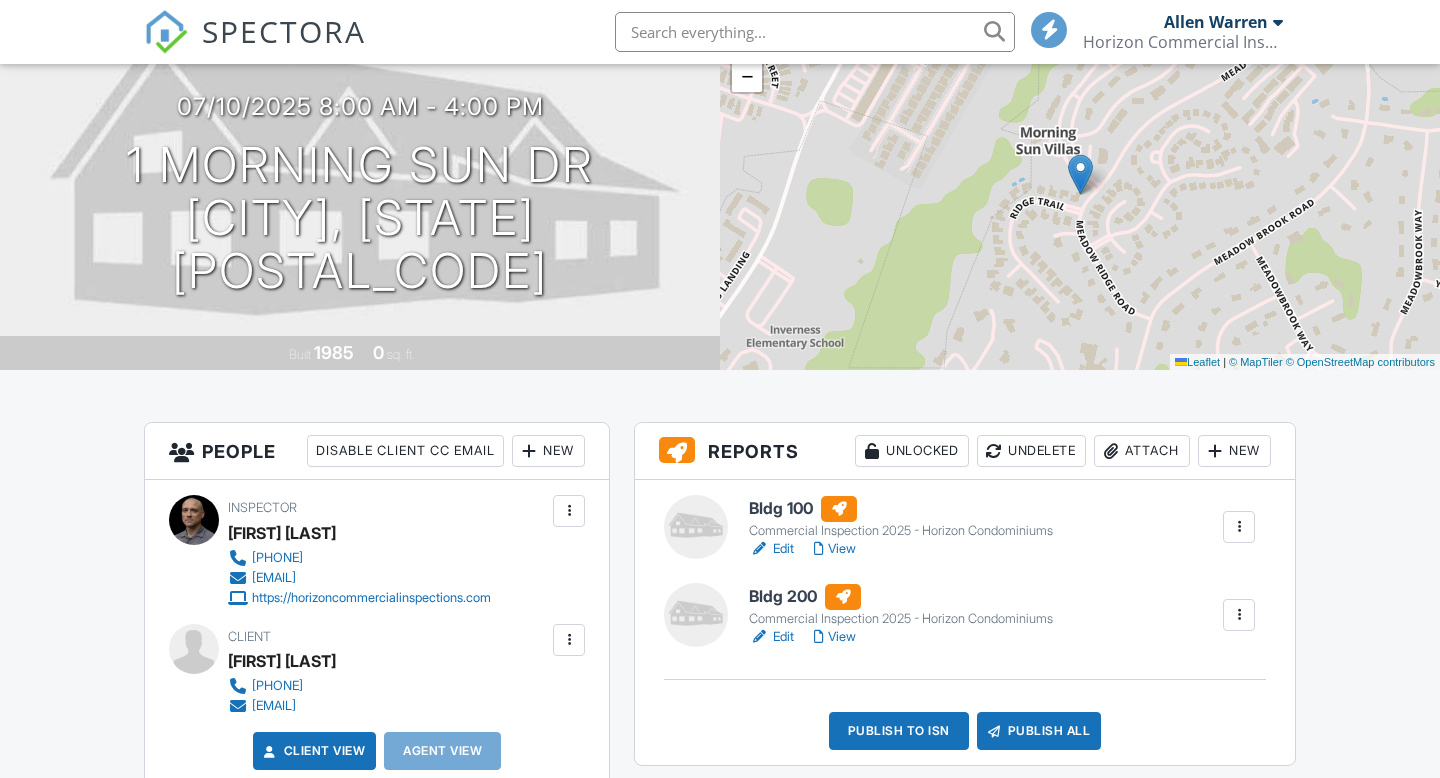 scroll, scrollTop: 278, scrollLeft: 0, axis: vertical 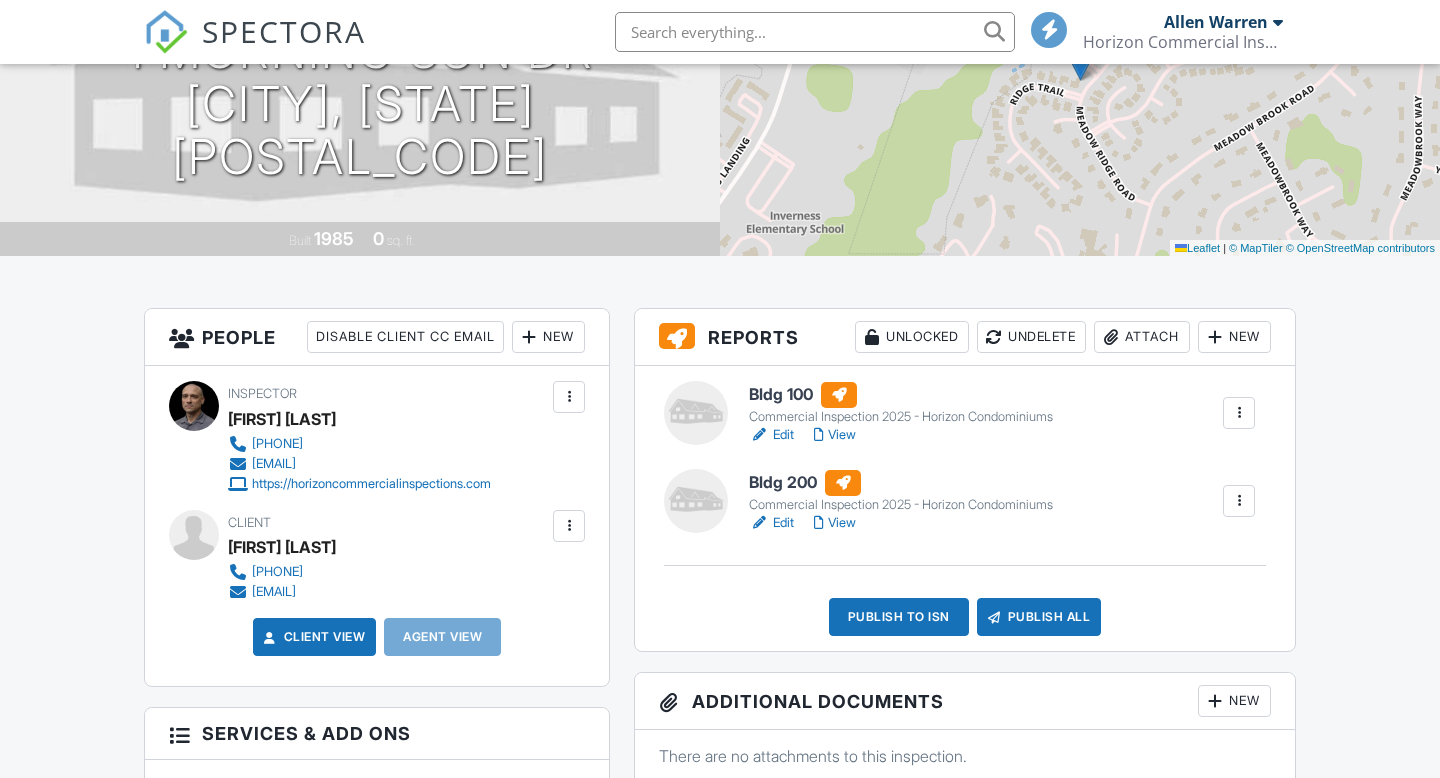 click on "New" at bounding box center (1234, 337) 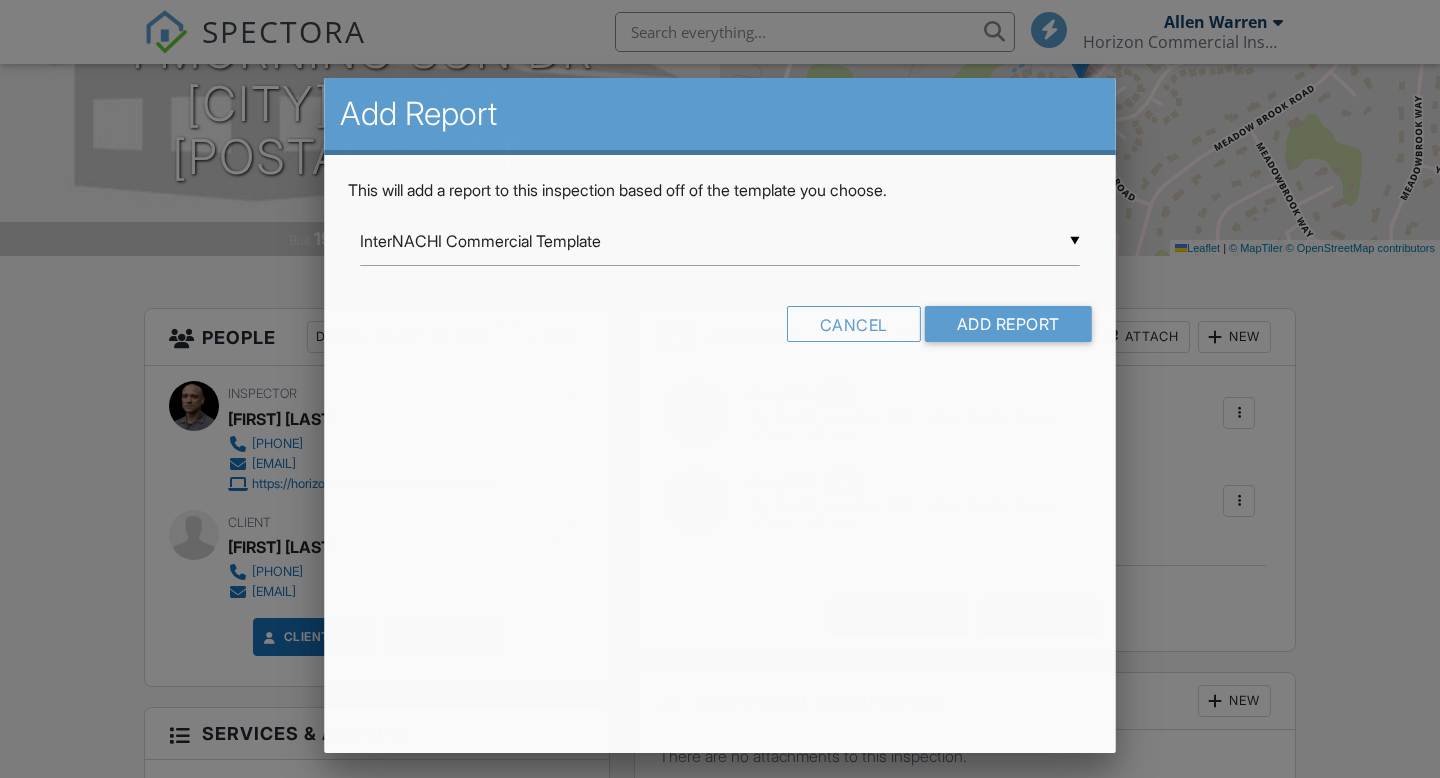 scroll, scrollTop: 0, scrollLeft: 0, axis: both 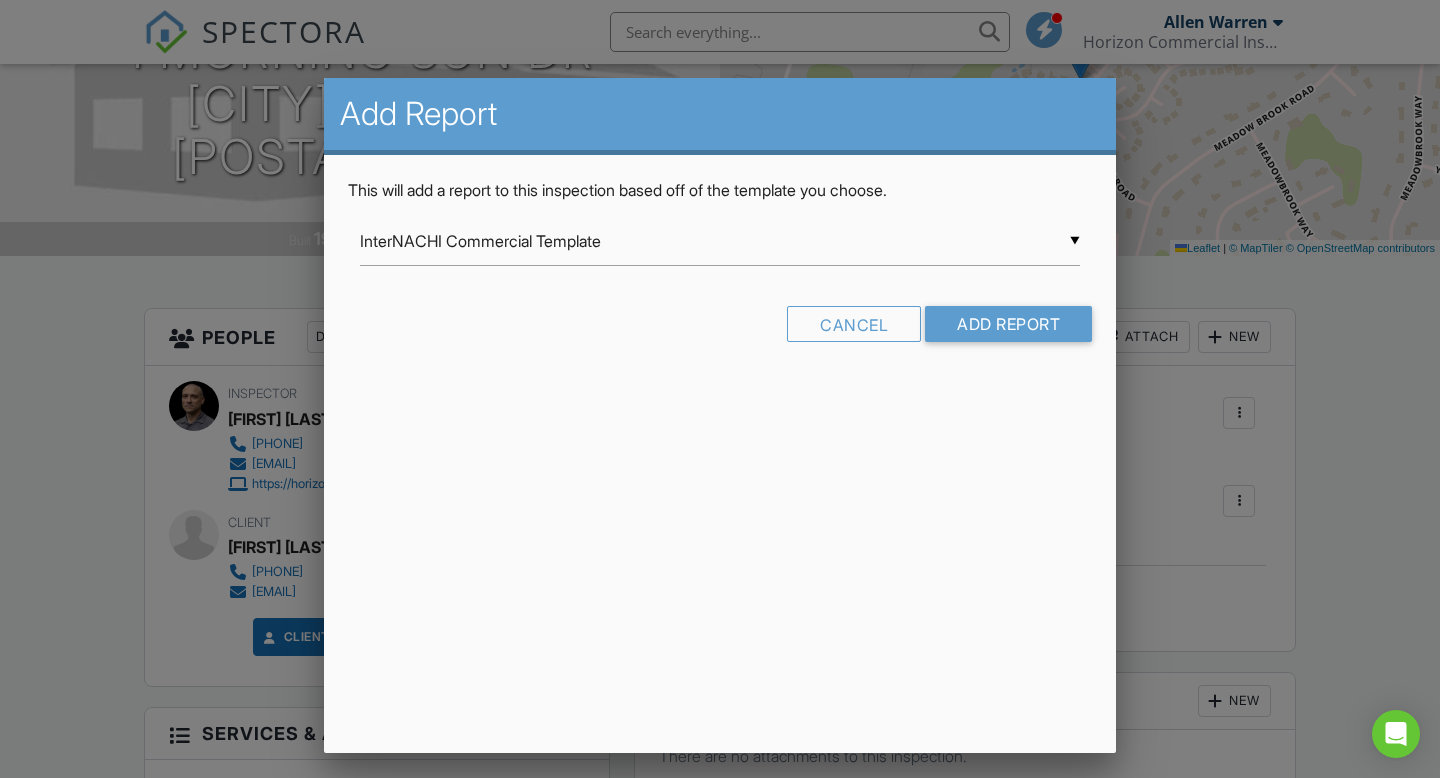 click on "InterNACHI Commercial Template" at bounding box center (720, 241) 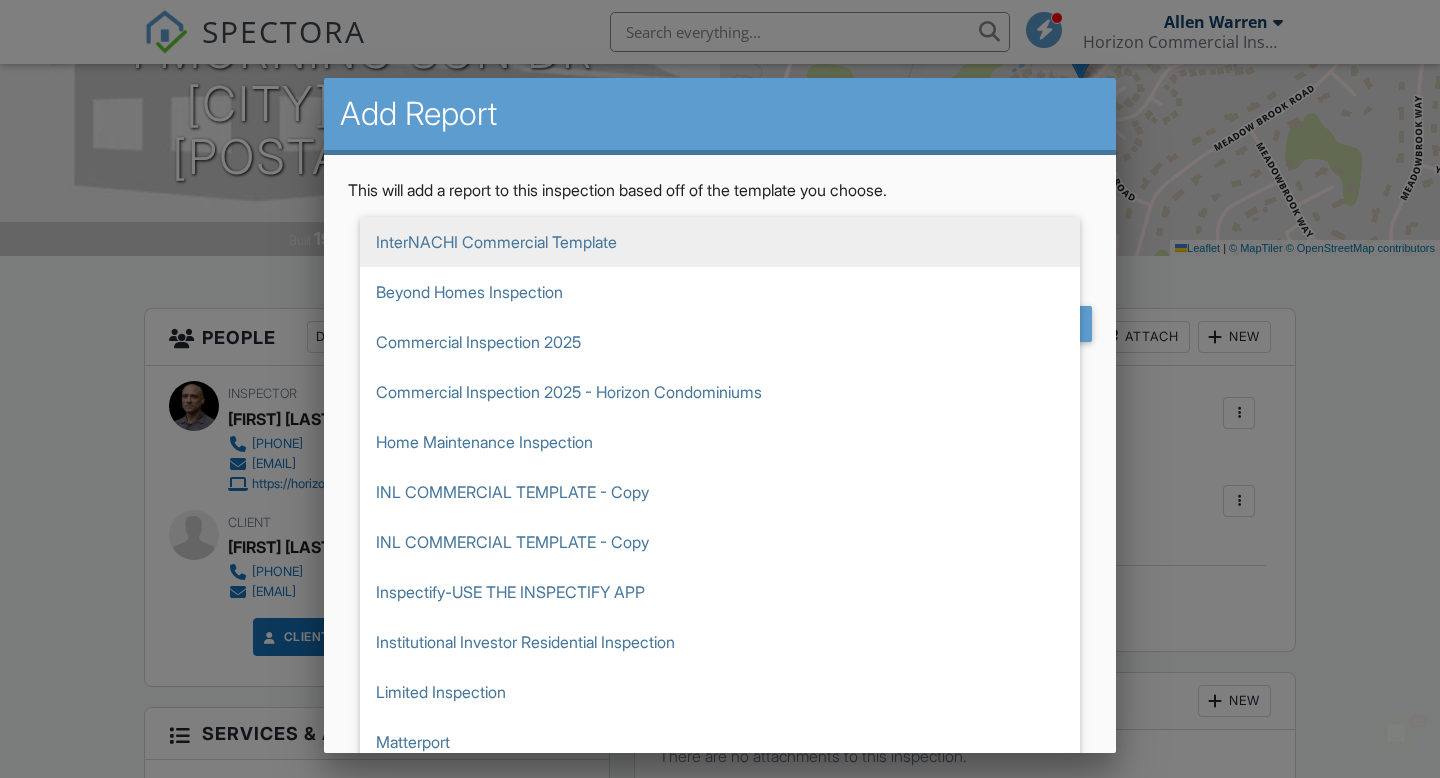 scroll, scrollTop: 0, scrollLeft: 0, axis: both 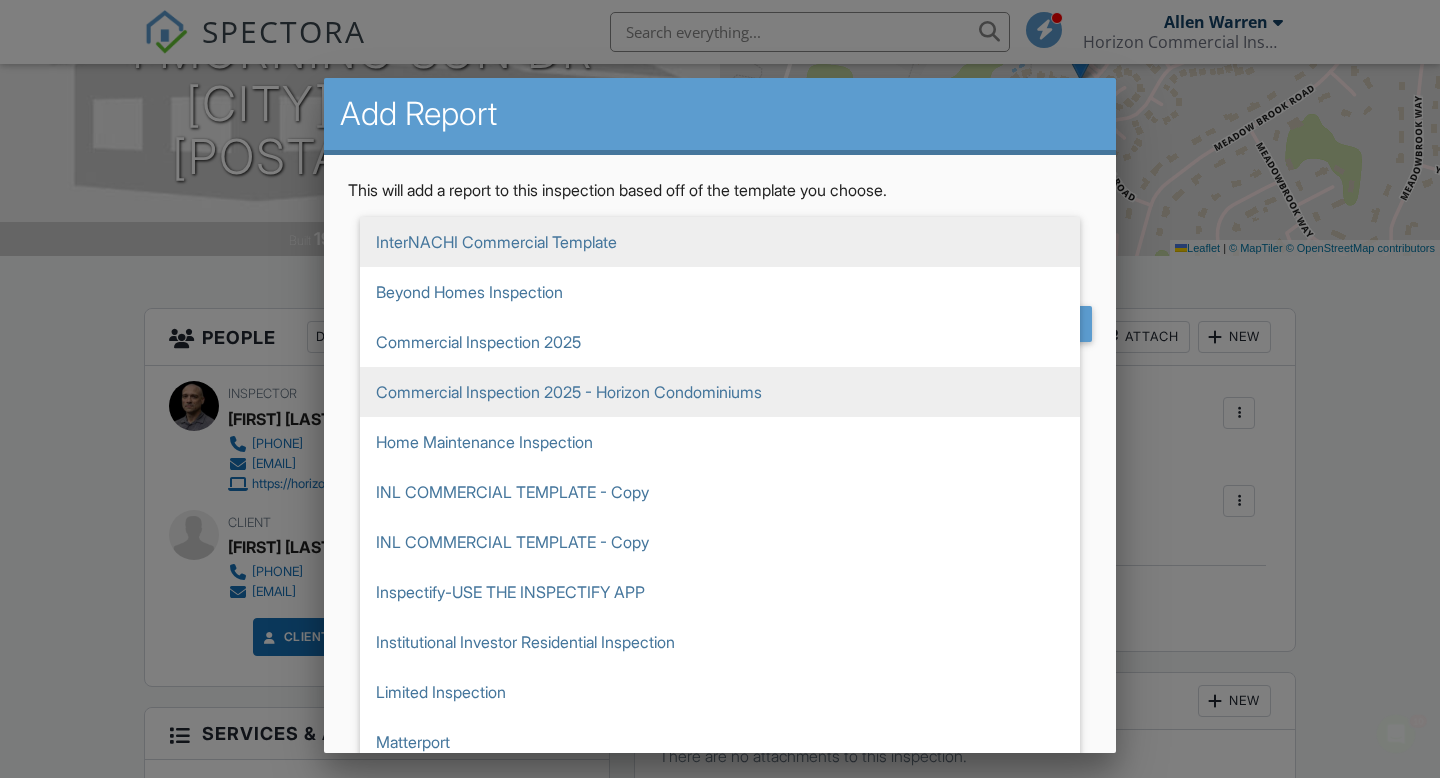 click on "Commercial Inspection 2025 - Horizon Condominiums" at bounding box center (720, 242) 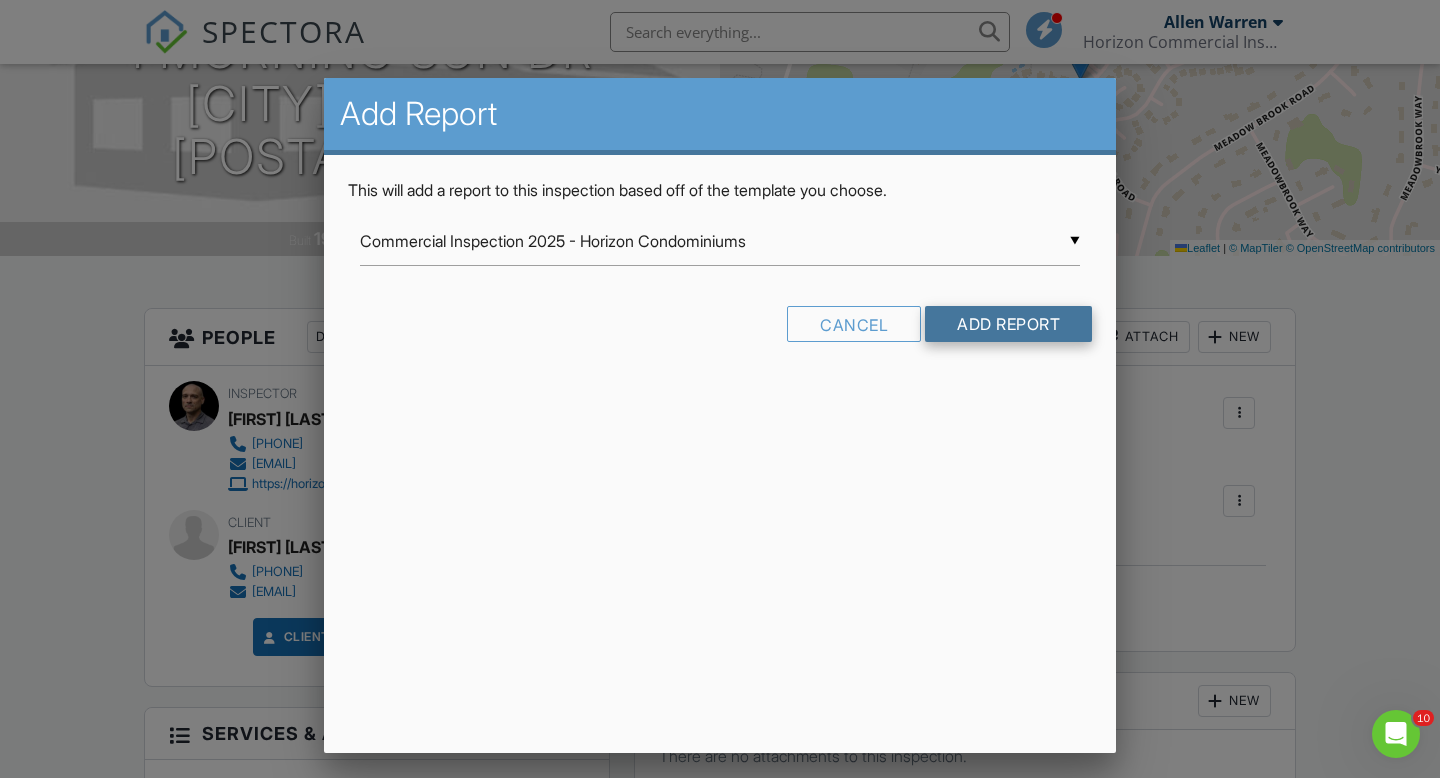 click on "Add Report" at bounding box center (1008, 324) 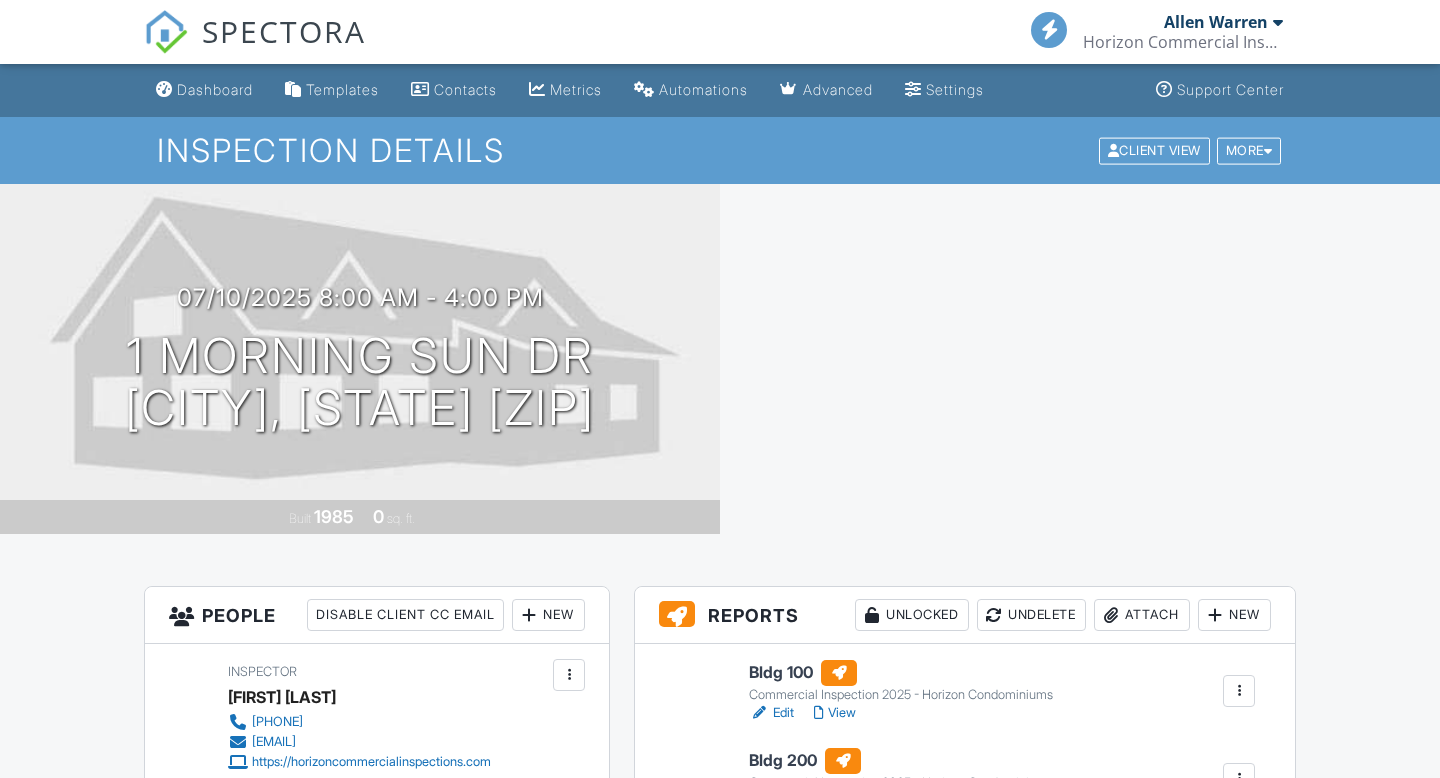 click at bounding box center [1080, 359] 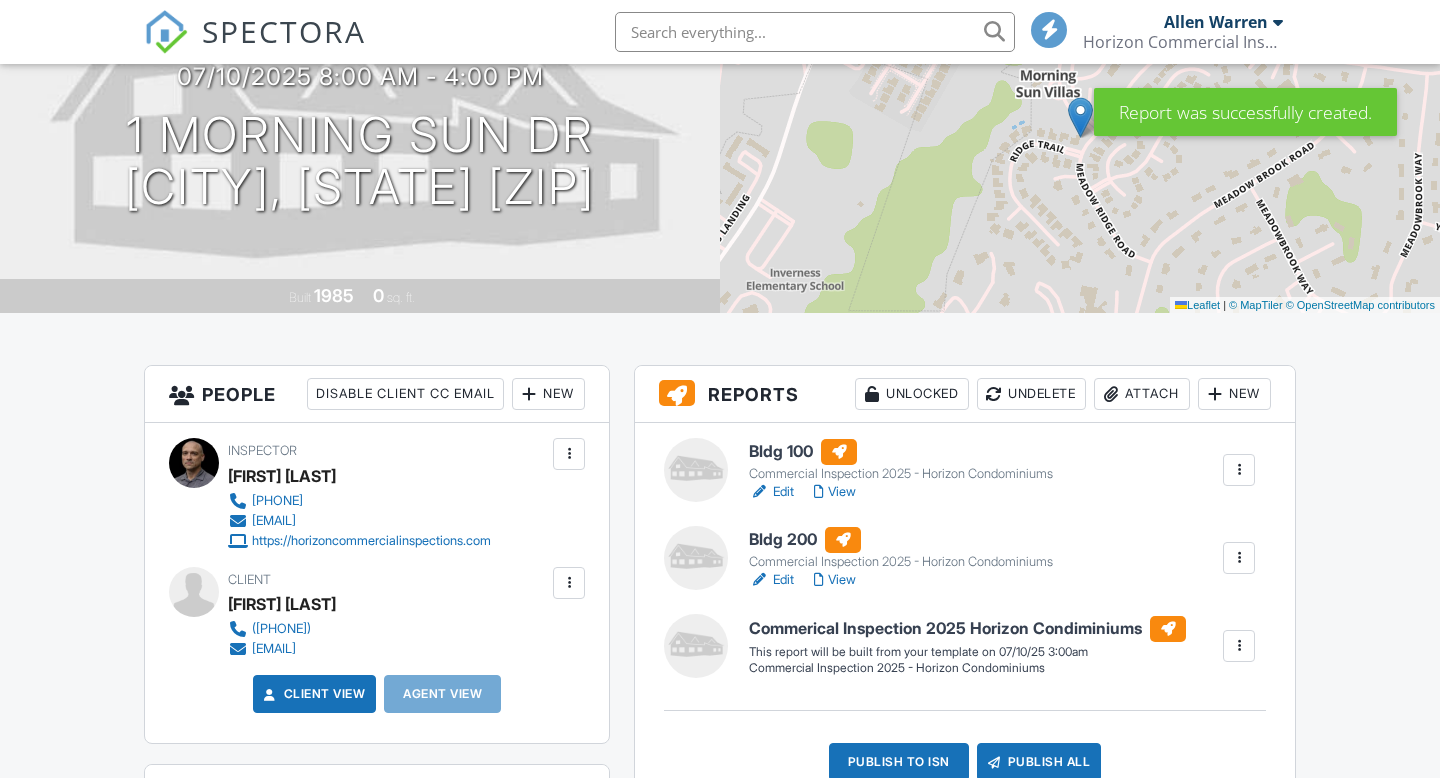 scroll, scrollTop: 221, scrollLeft: 0, axis: vertical 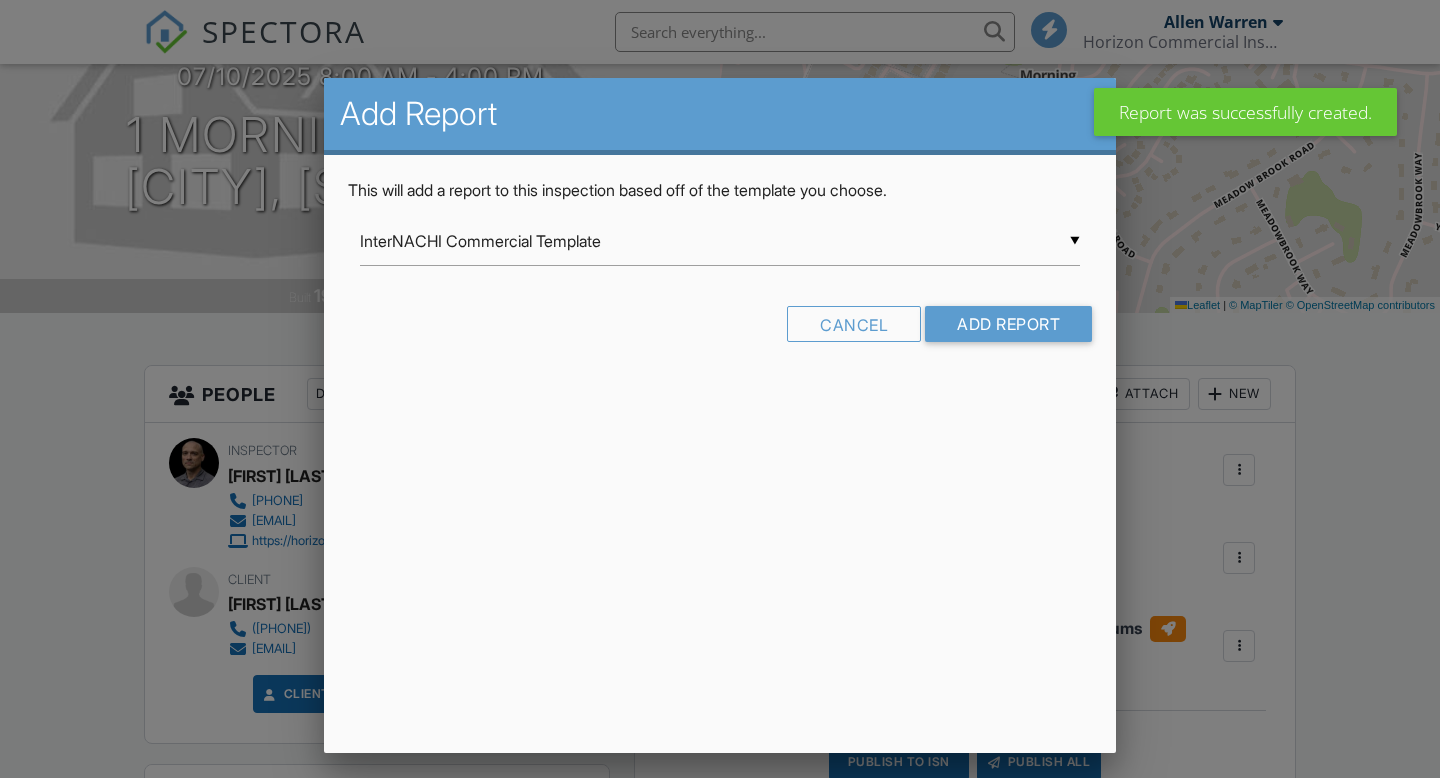 click on "InterNACHI Commercial Template" at bounding box center (720, 241) 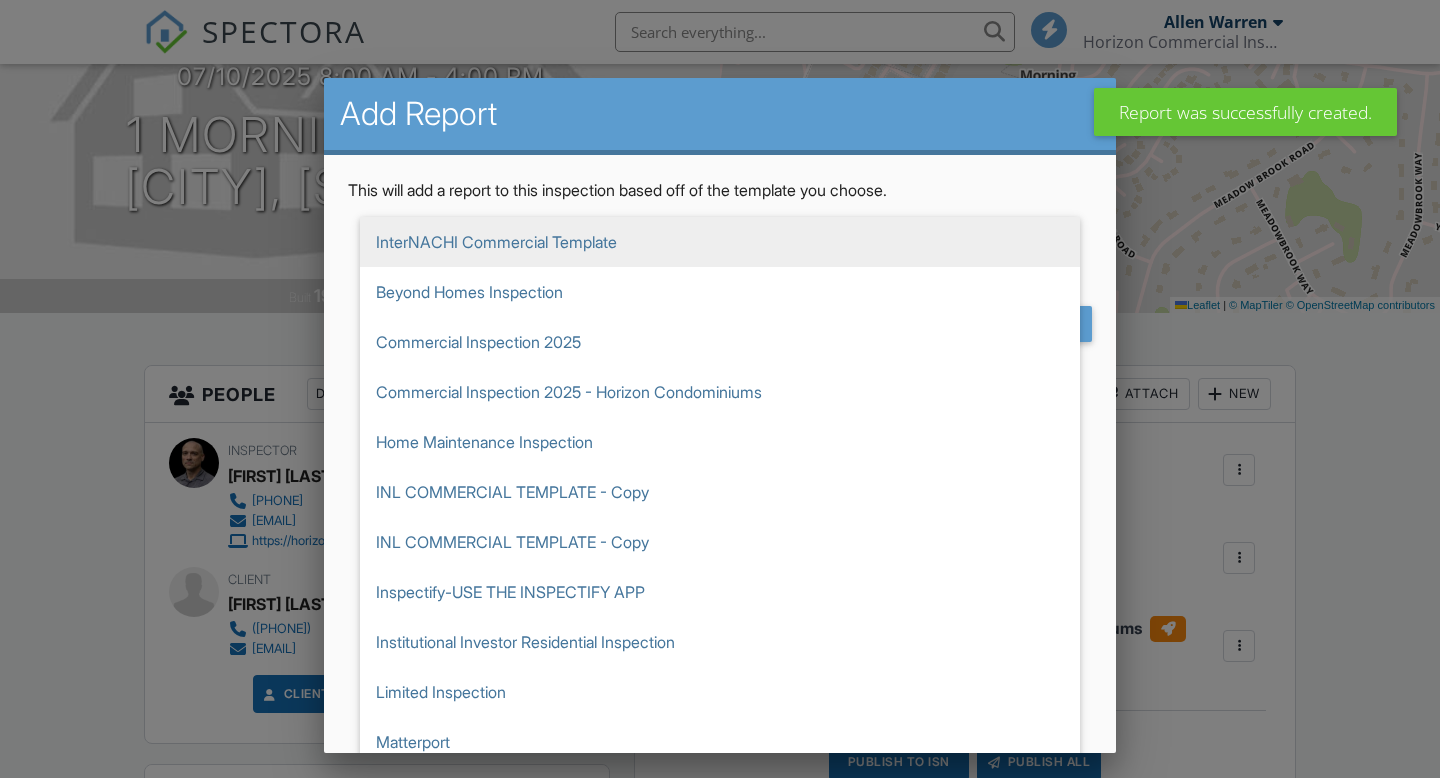 scroll, scrollTop: 0, scrollLeft: 0, axis: both 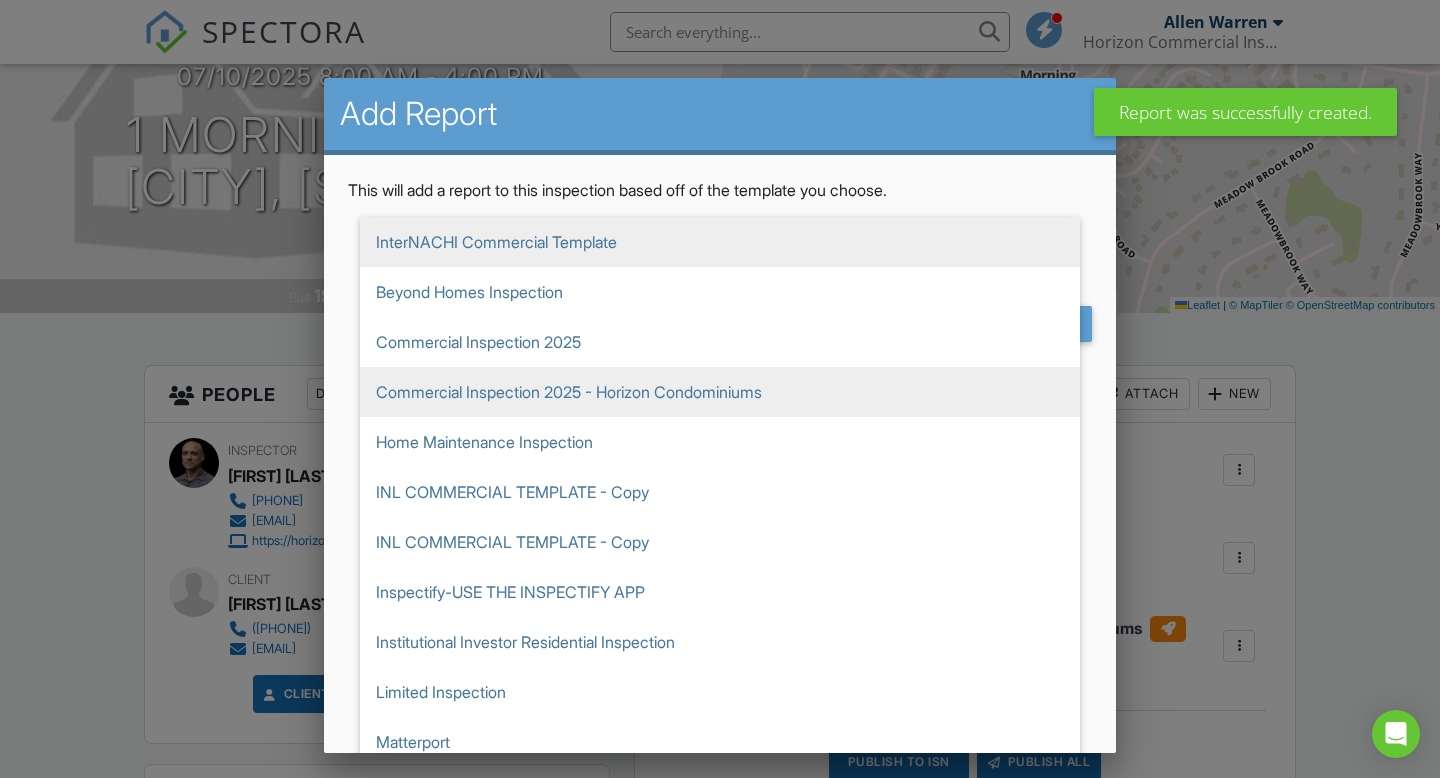 click on "Commercial Inspection 2025 - Horizon Condominiums" at bounding box center (720, 242) 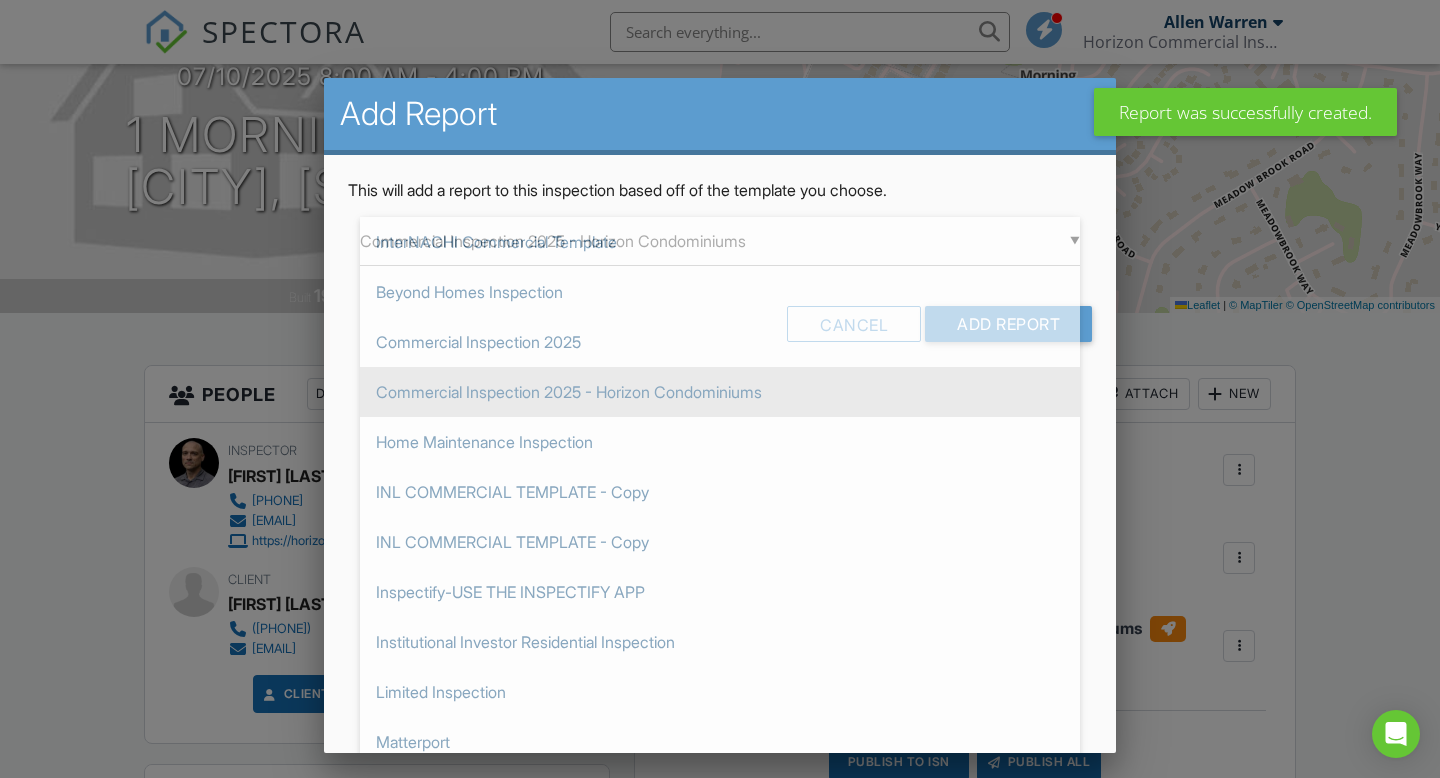 scroll, scrollTop: 150, scrollLeft: 0, axis: vertical 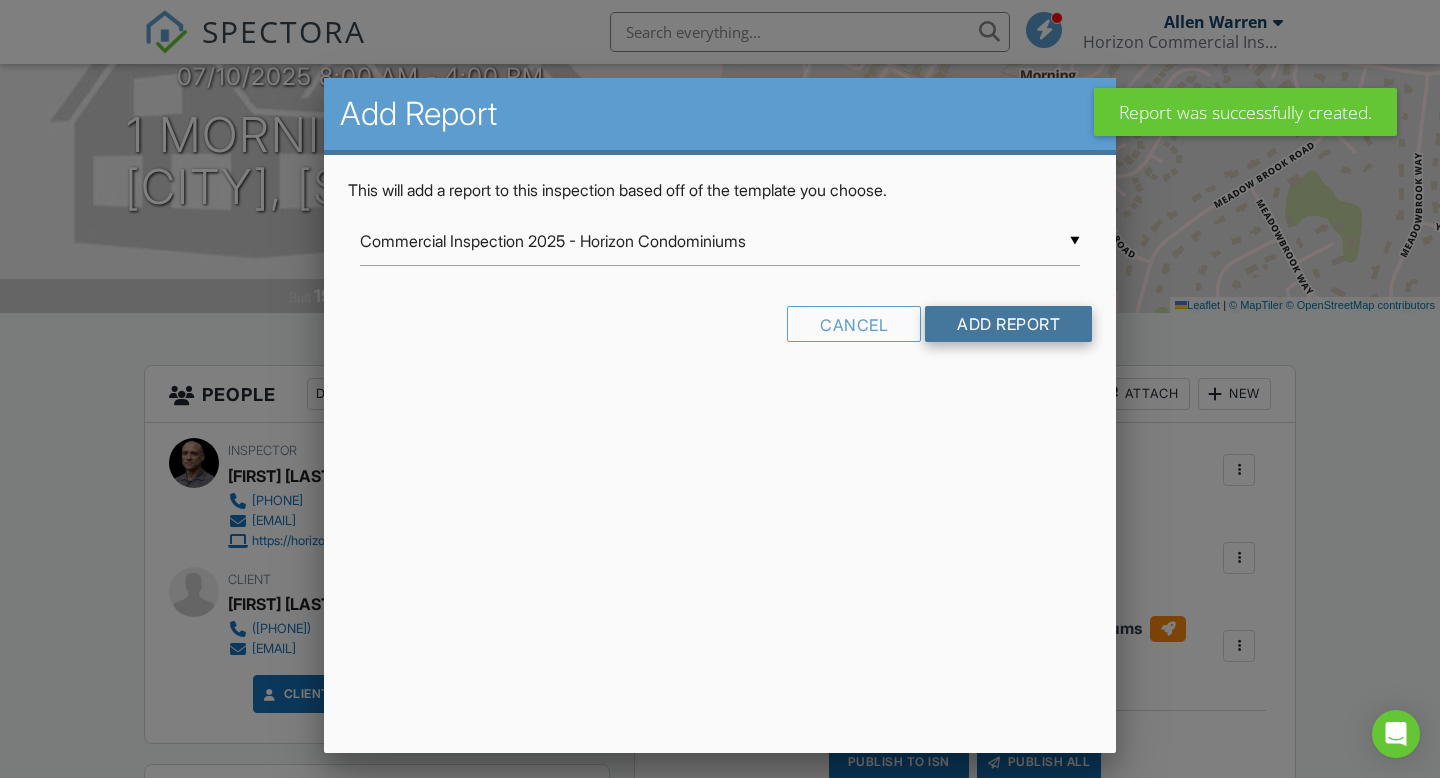 click on "Add Report" at bounding box center [1008, 324] 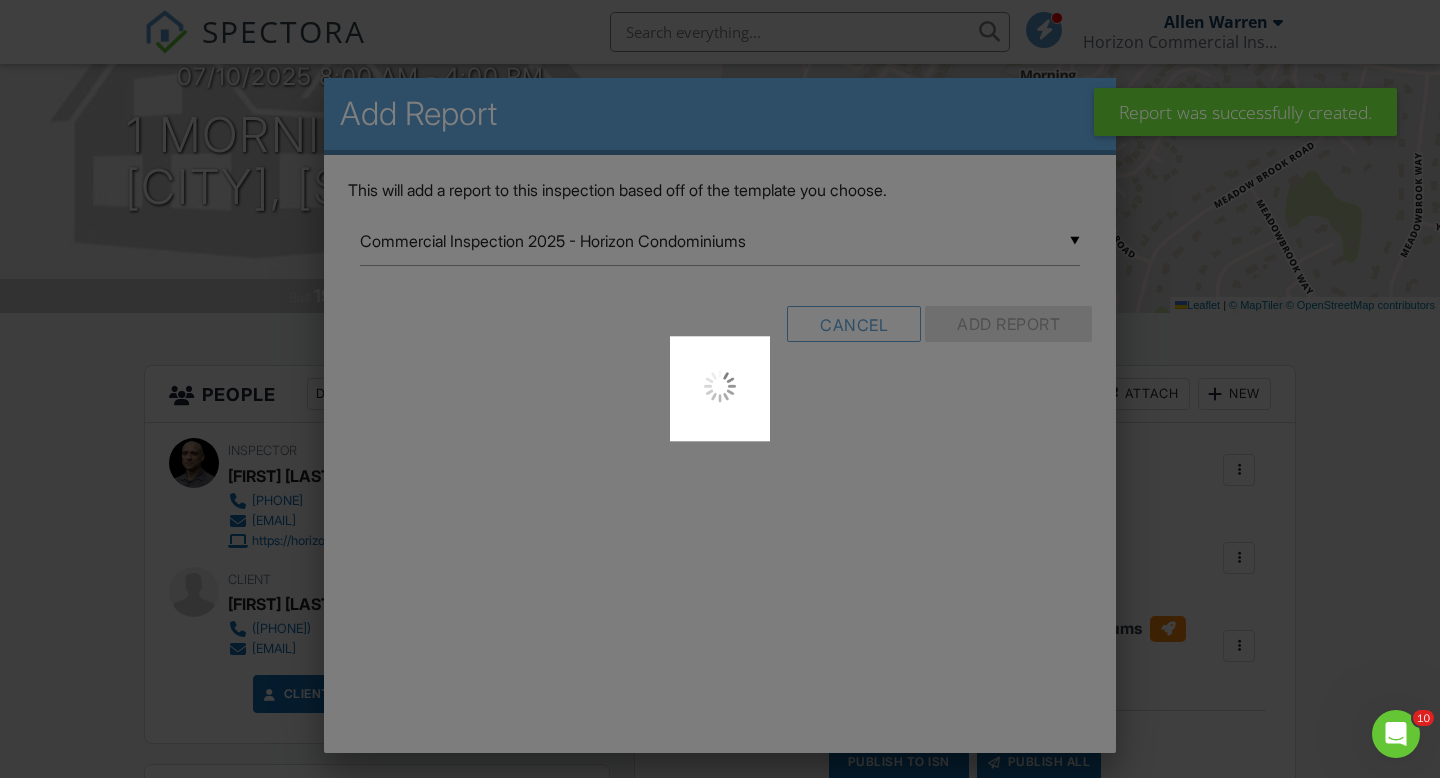 scroll, scrollTop: 0, scrollLeft: 0, axis: both 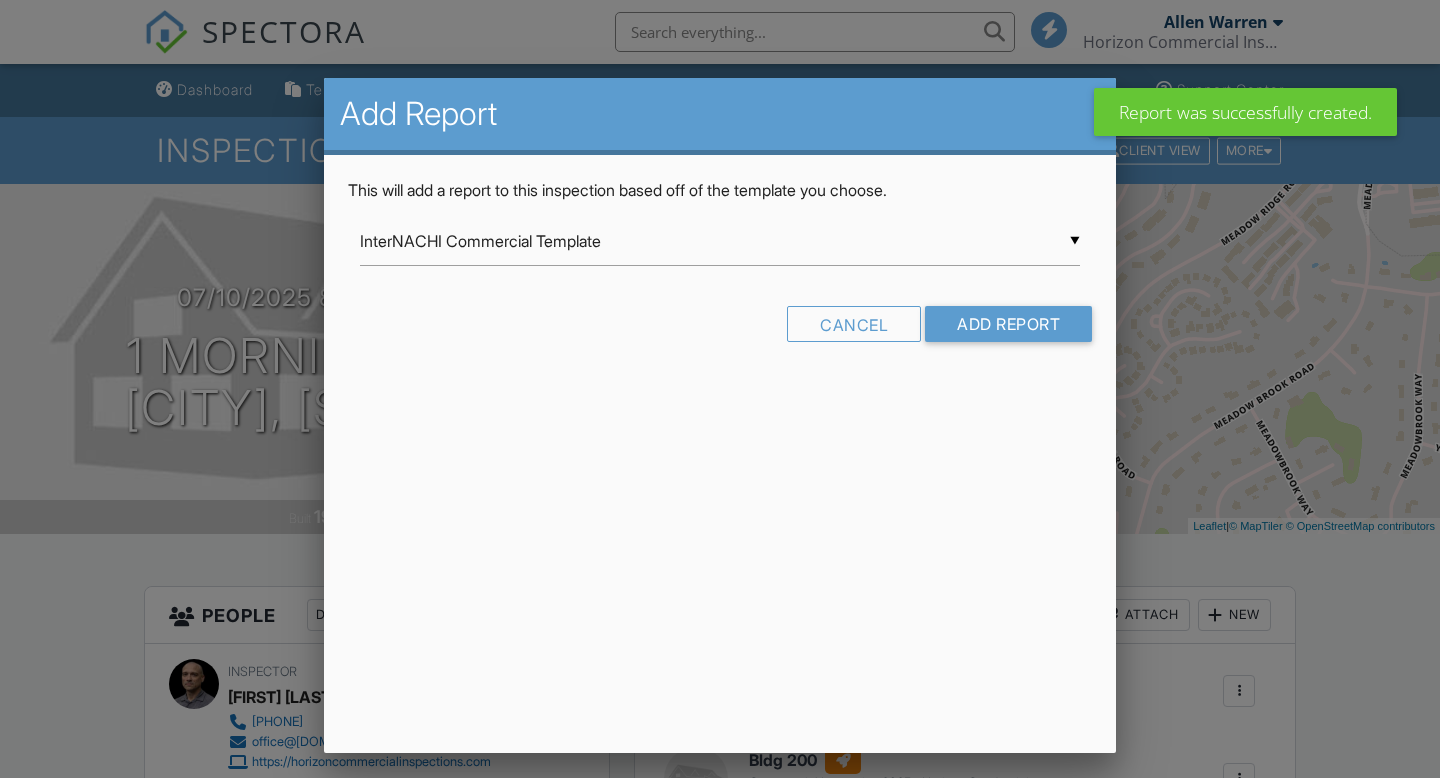 click on "InterNACHI Commercial Template" at bounding box center (720, 241) 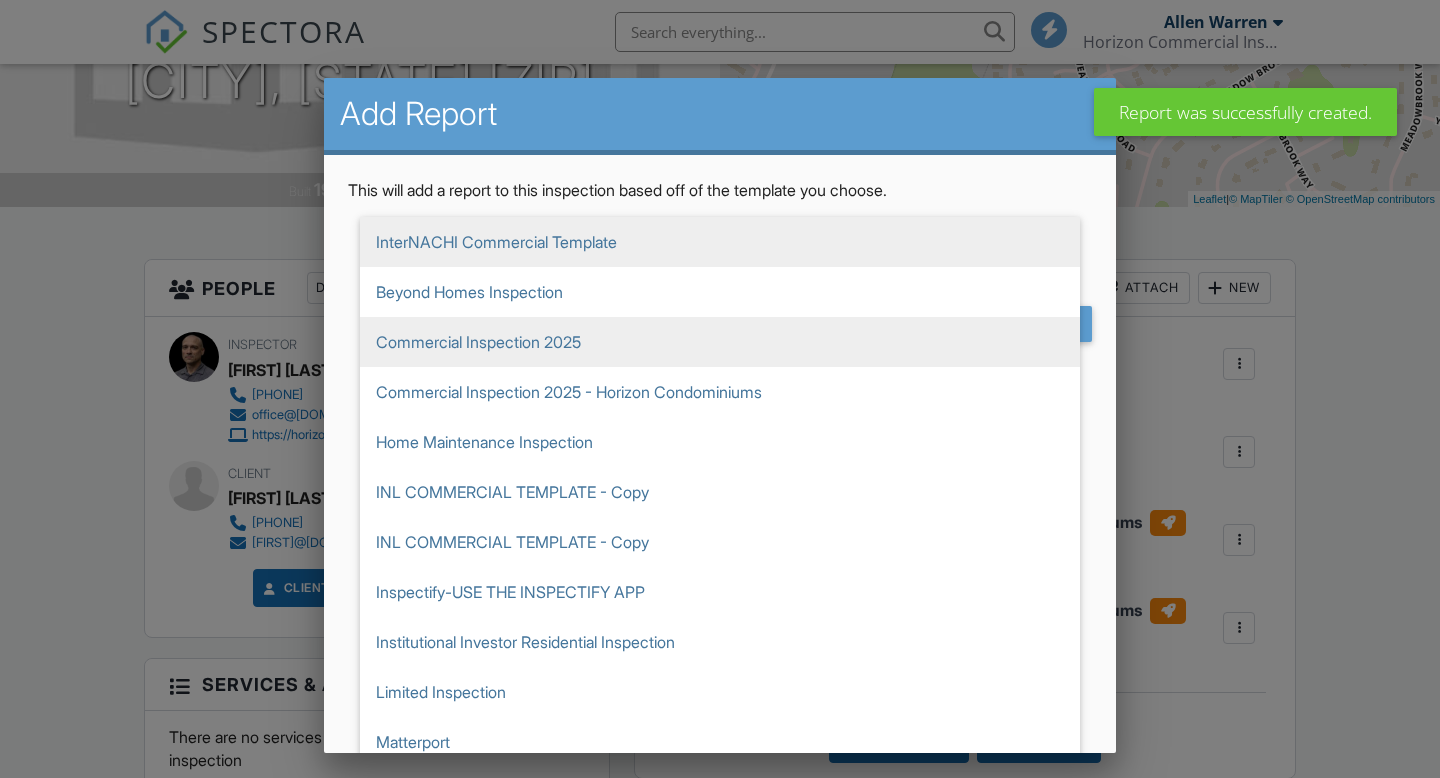 scroll, scrollTop: 327, scrollLeft: 0, axis: vertical 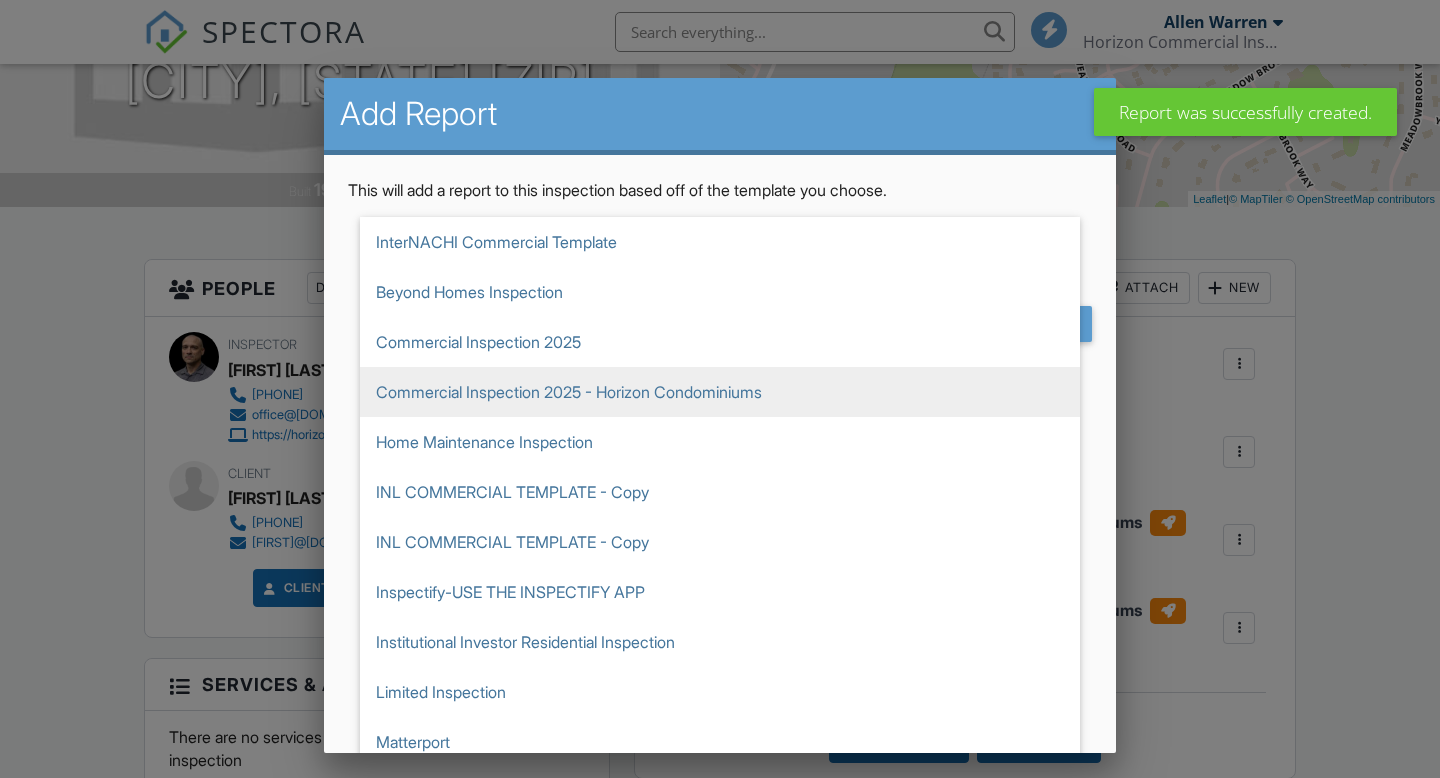 click on "Commercial Inspection 2025 - Horizon Condominiums" at bounding box center [720, 242] 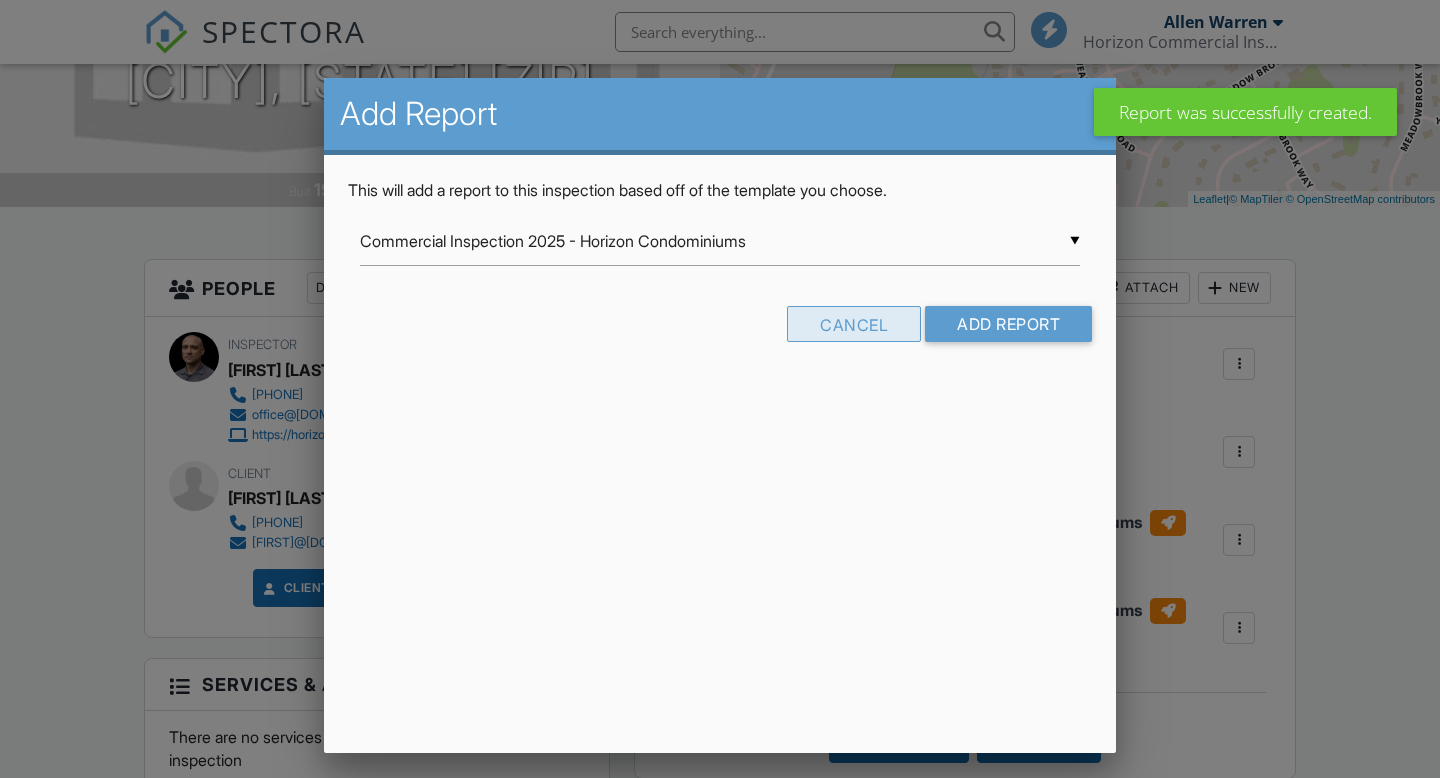 scroll, scrollTop: 0, scrollLeft: 0, axis: both 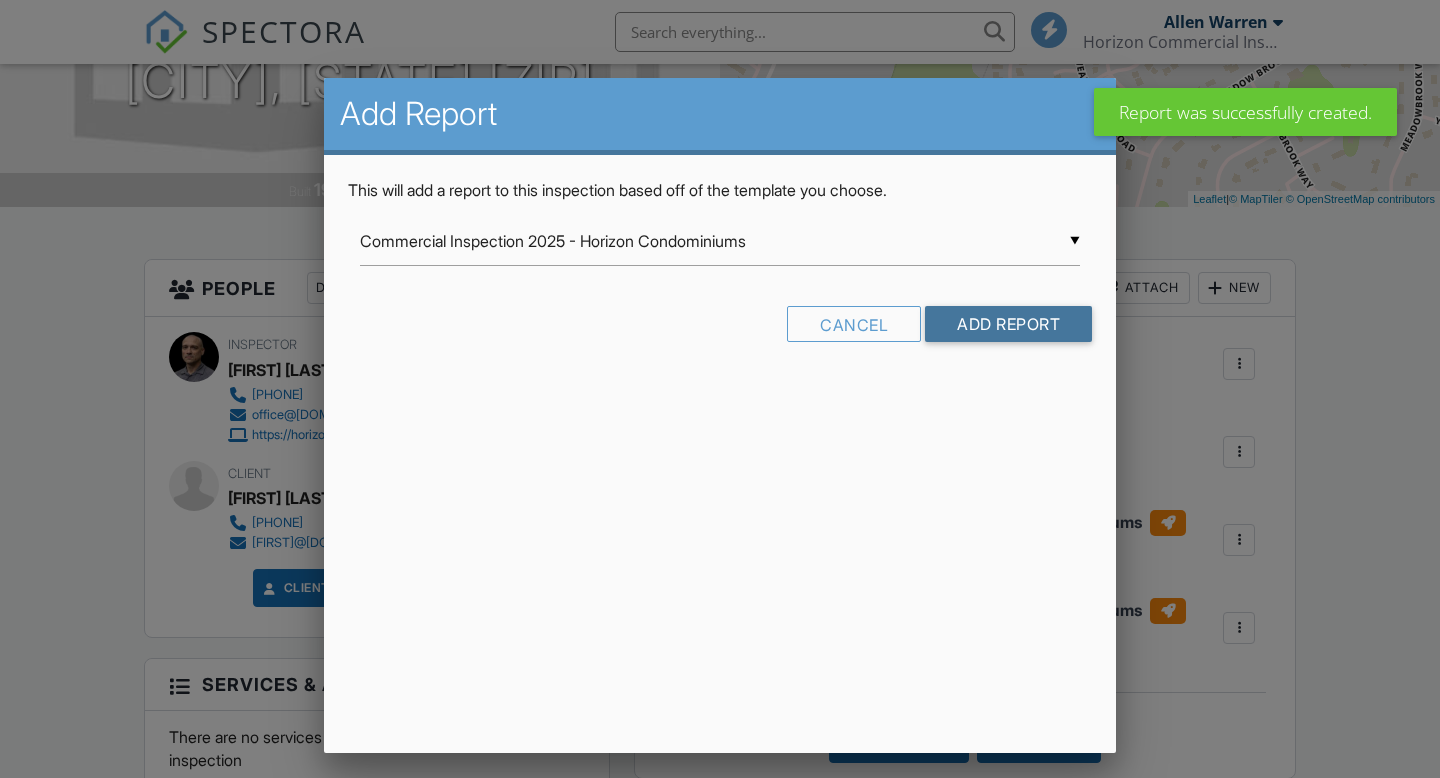 click on "Add Report" at bounding box center [1008, 324] 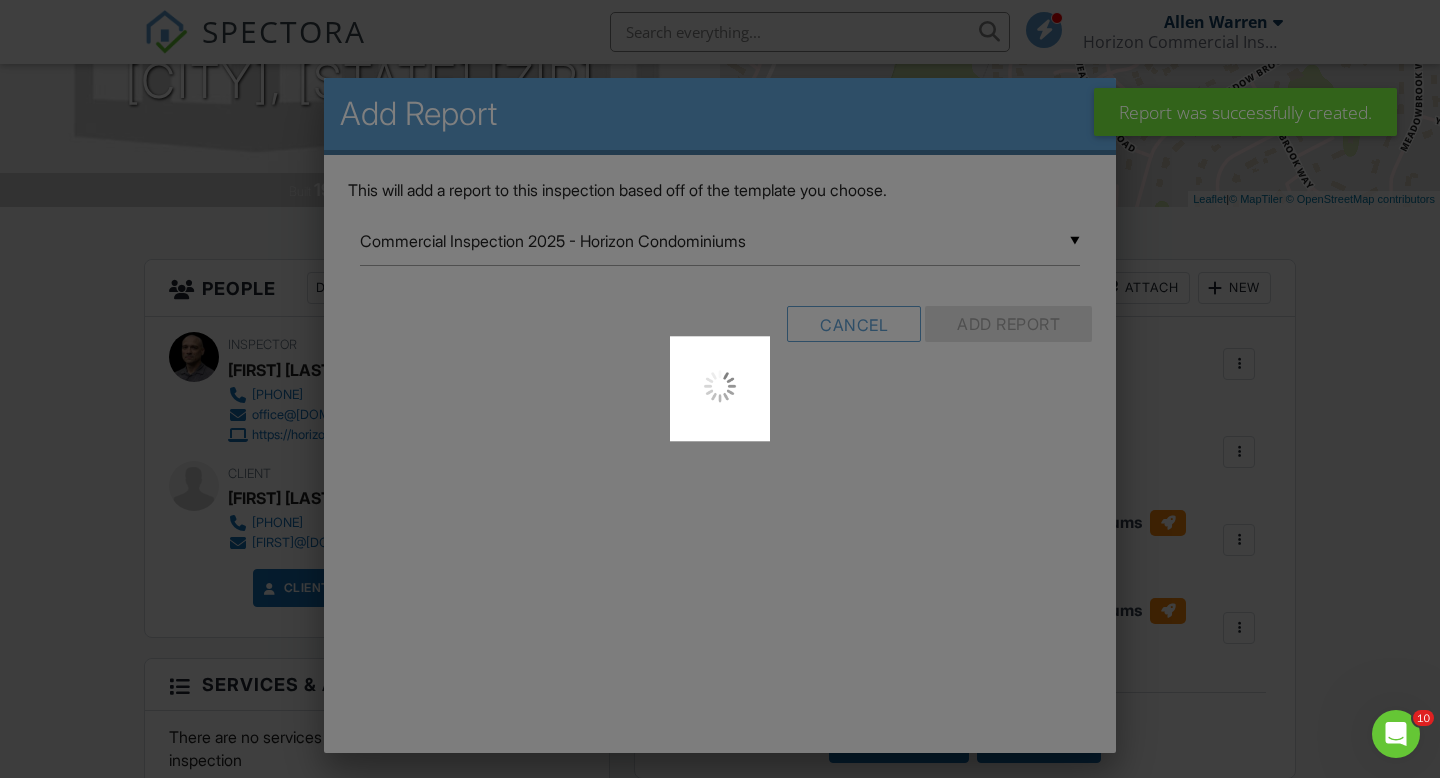 scroll, scrollTop: 0, scrollLeft: 0, axis: both 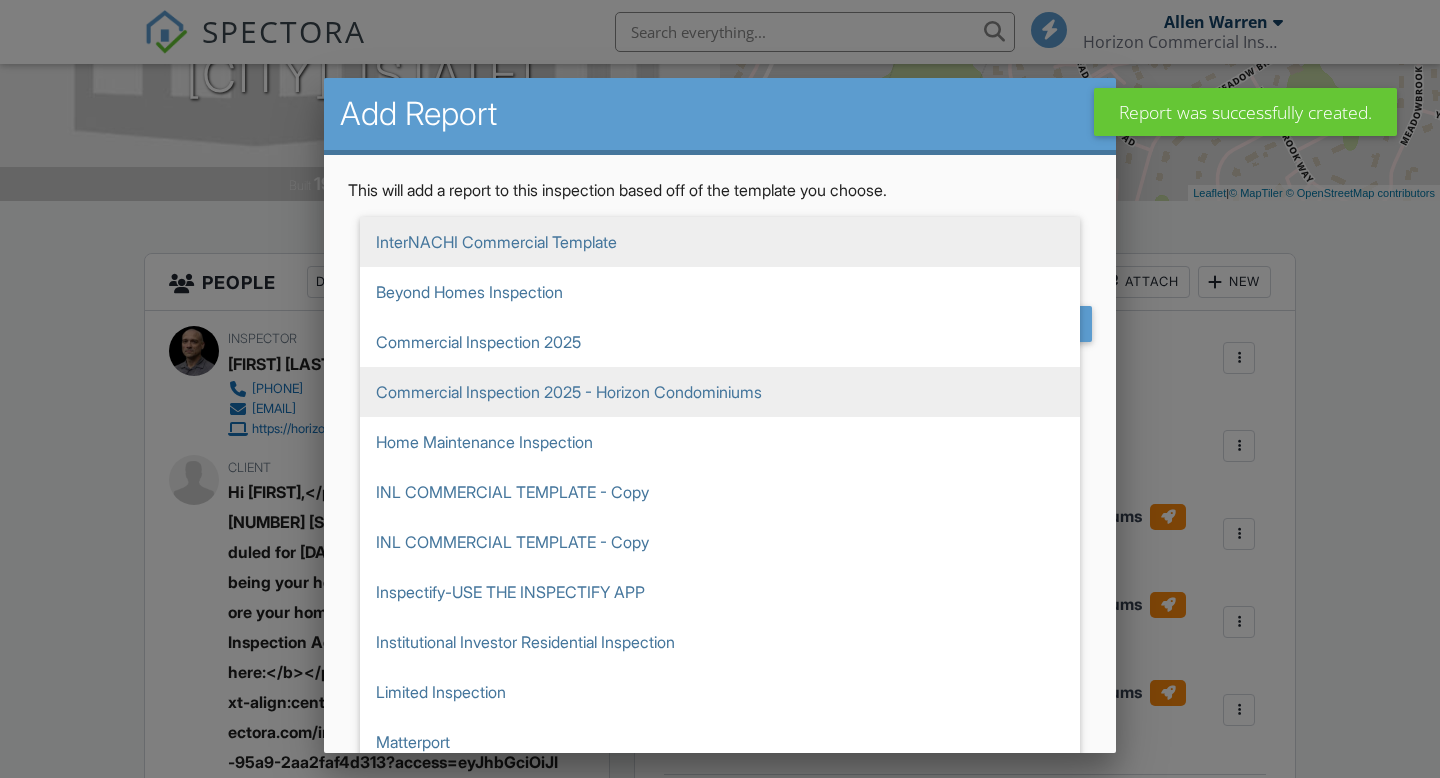 click on "Commercial Inspection 2025 - Horizon Condominiums" at bounding box center [720, 242] 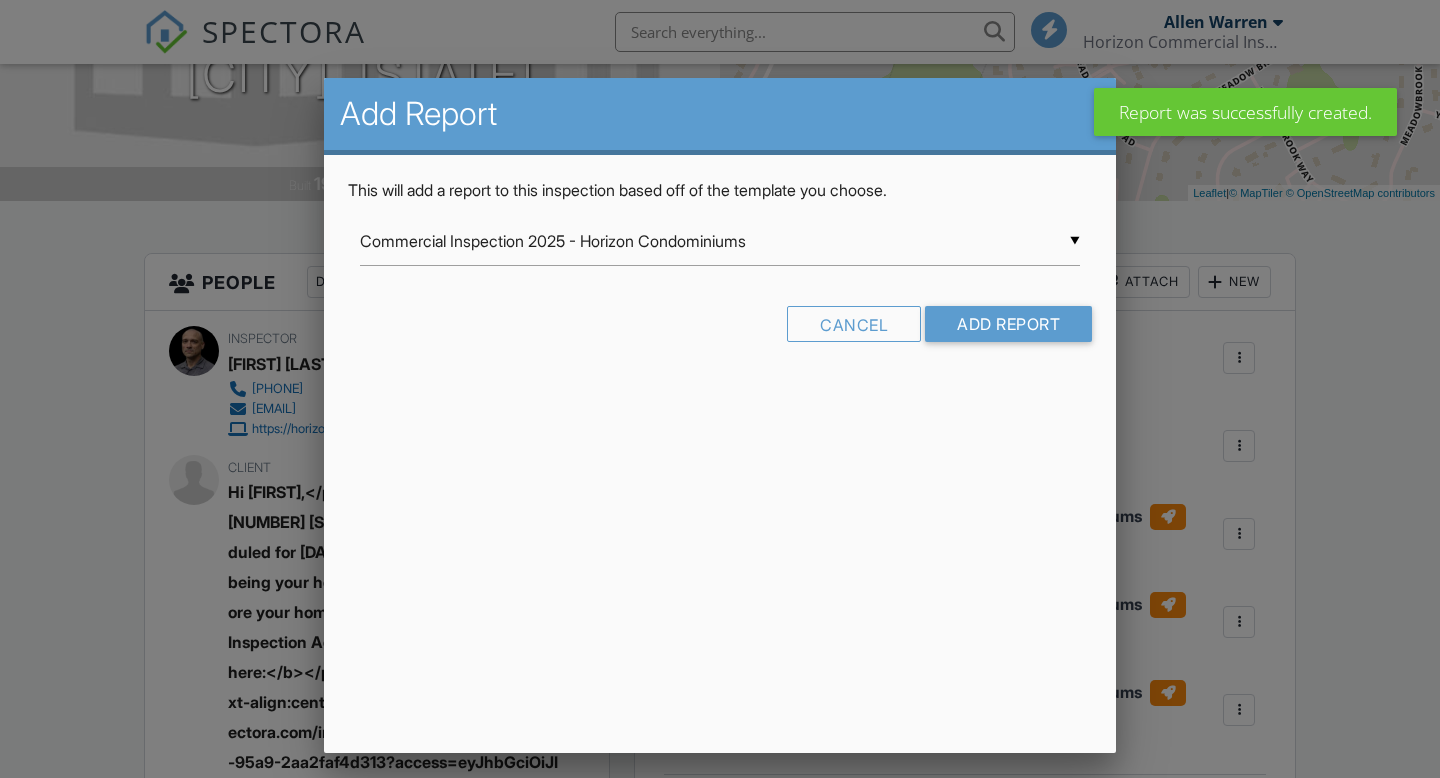 scroll, scrollTop: 0, scrollLeft: 0, axis: both 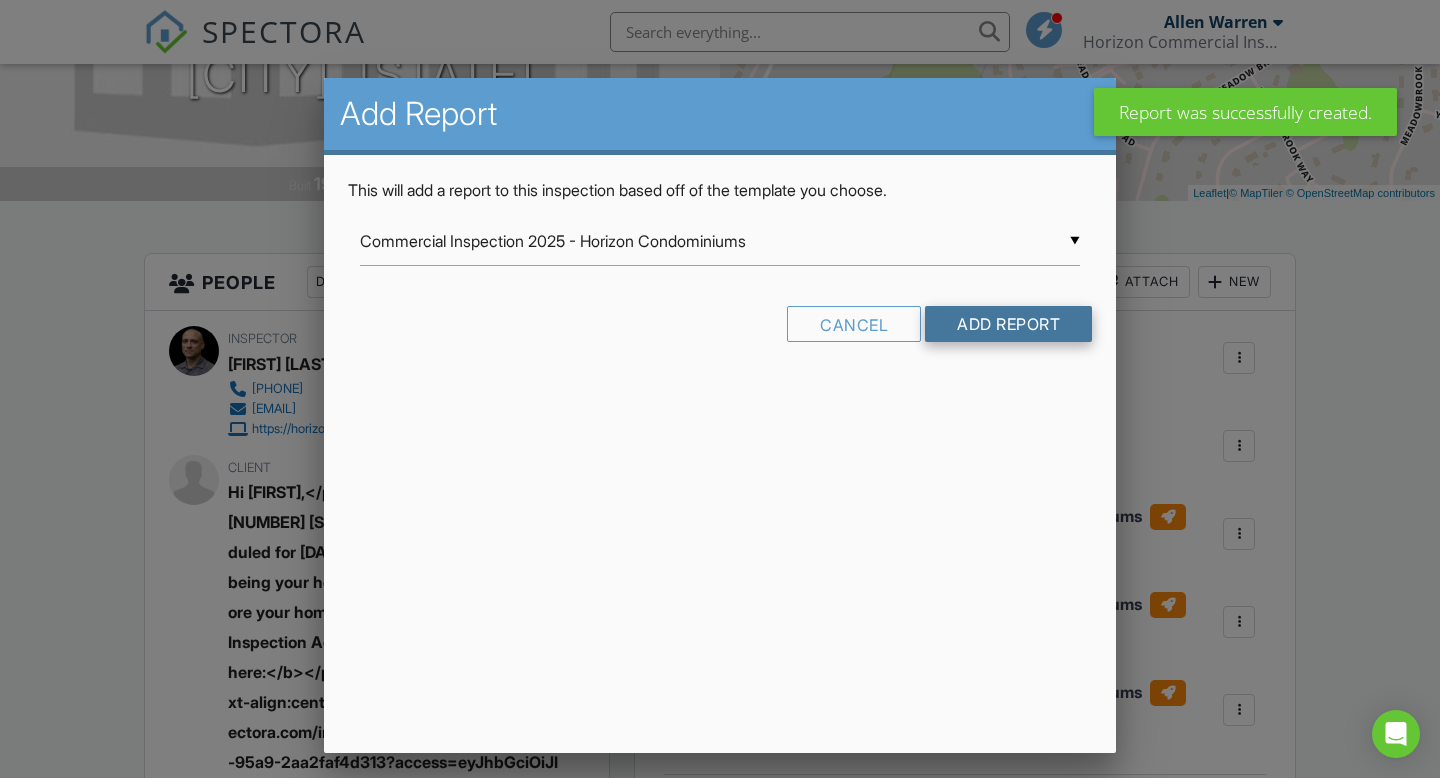 click on "Add Report" at bounding box center (1008, 324) 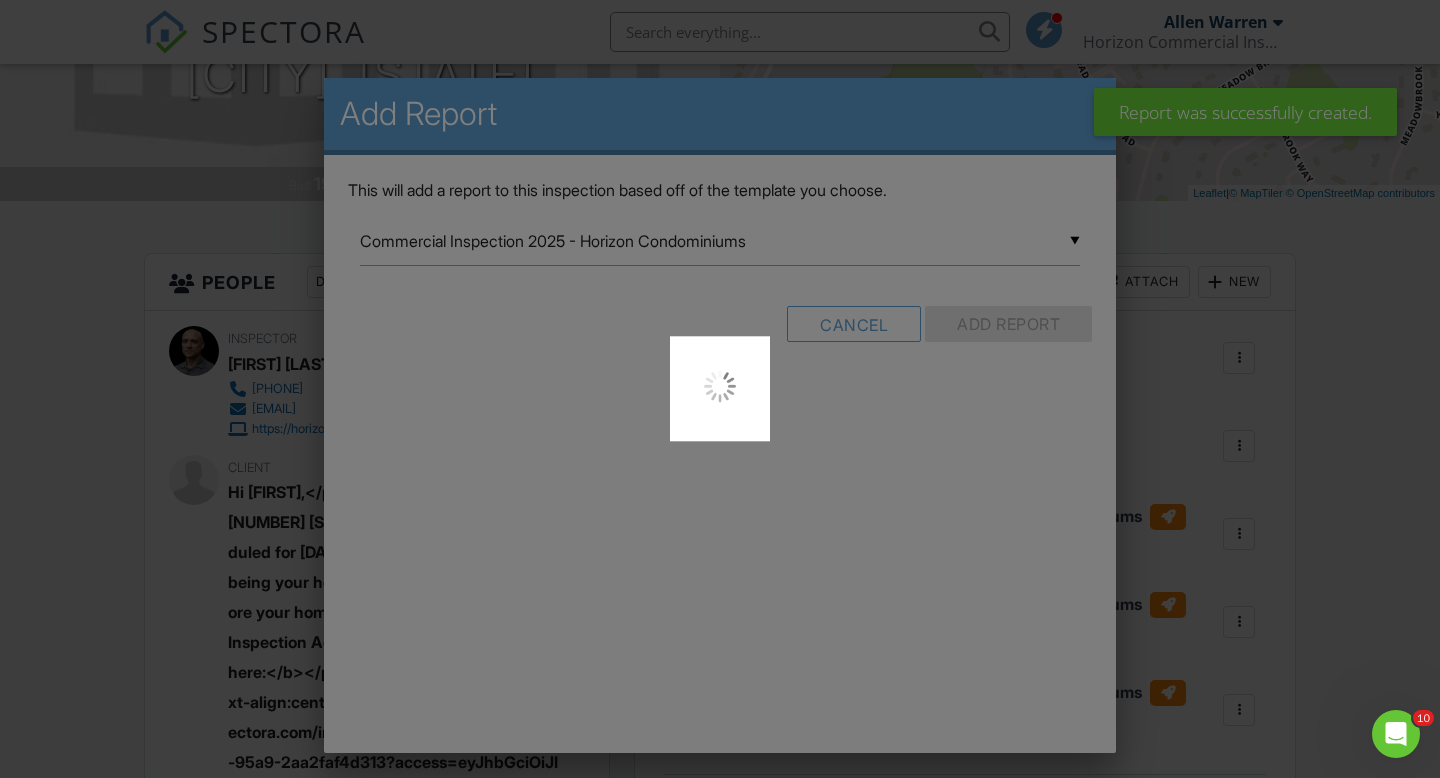 scroll, scrollTop: 0, scrollLeft: 0, axis: both 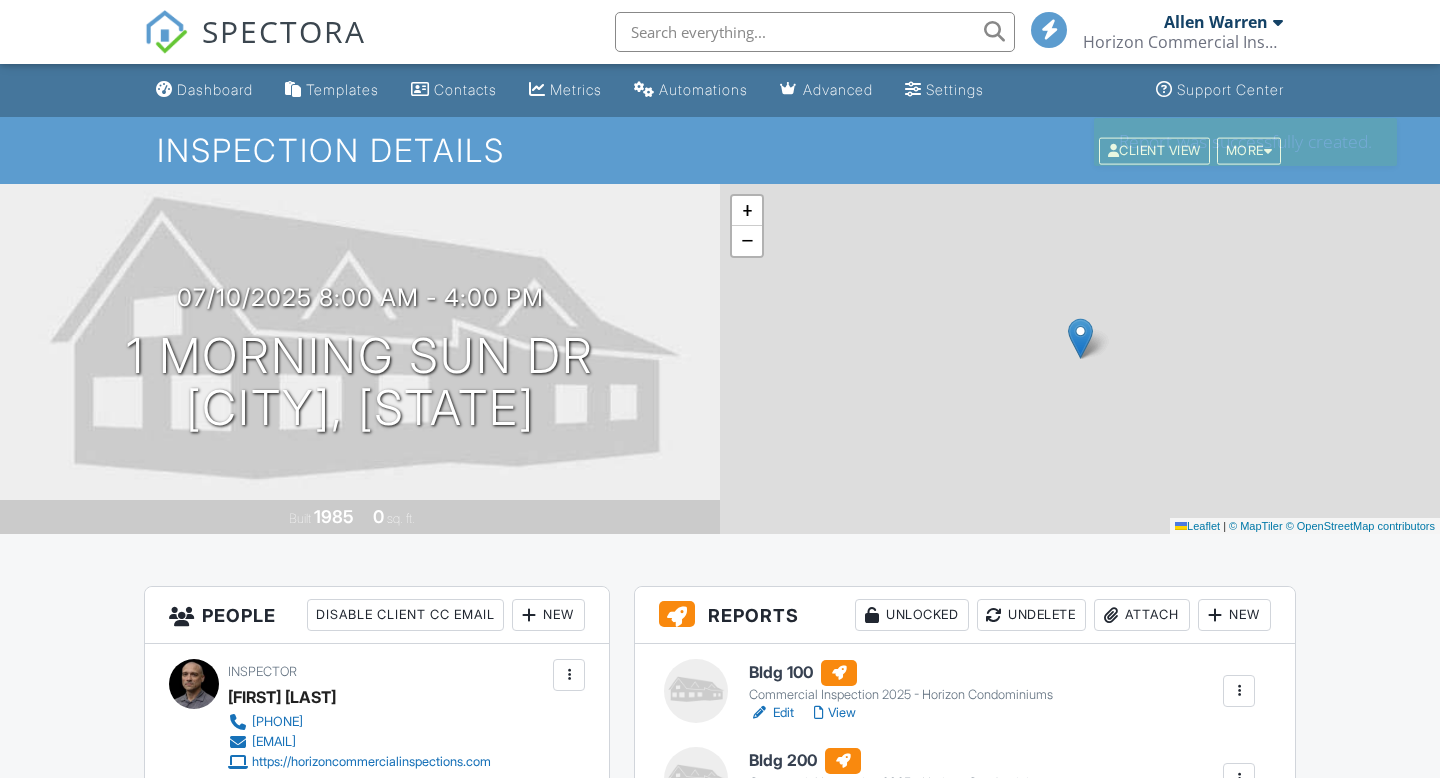 click on "New" at bounding box center [1234, 615] 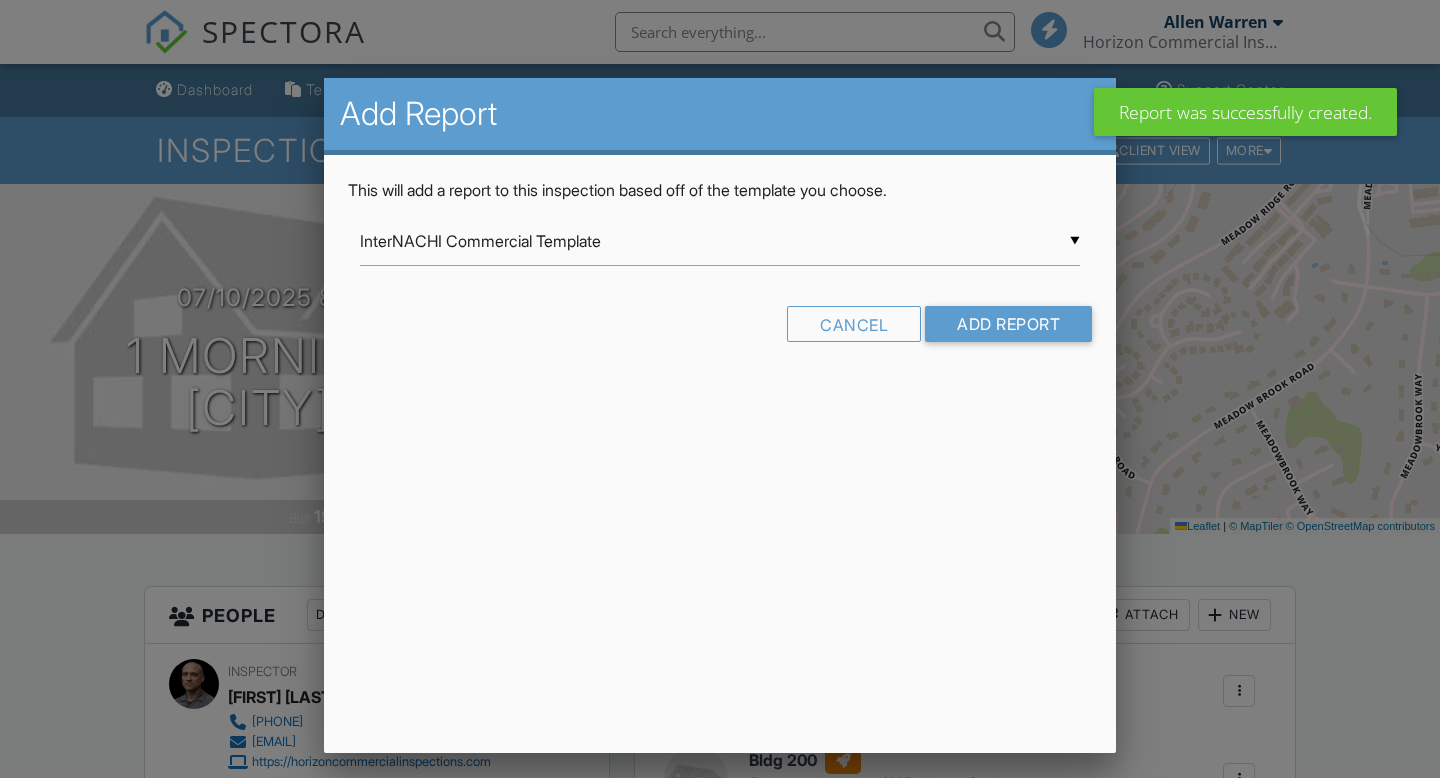 scroll, scrollTop: 374, scrollLeft: 0, axis: vertical 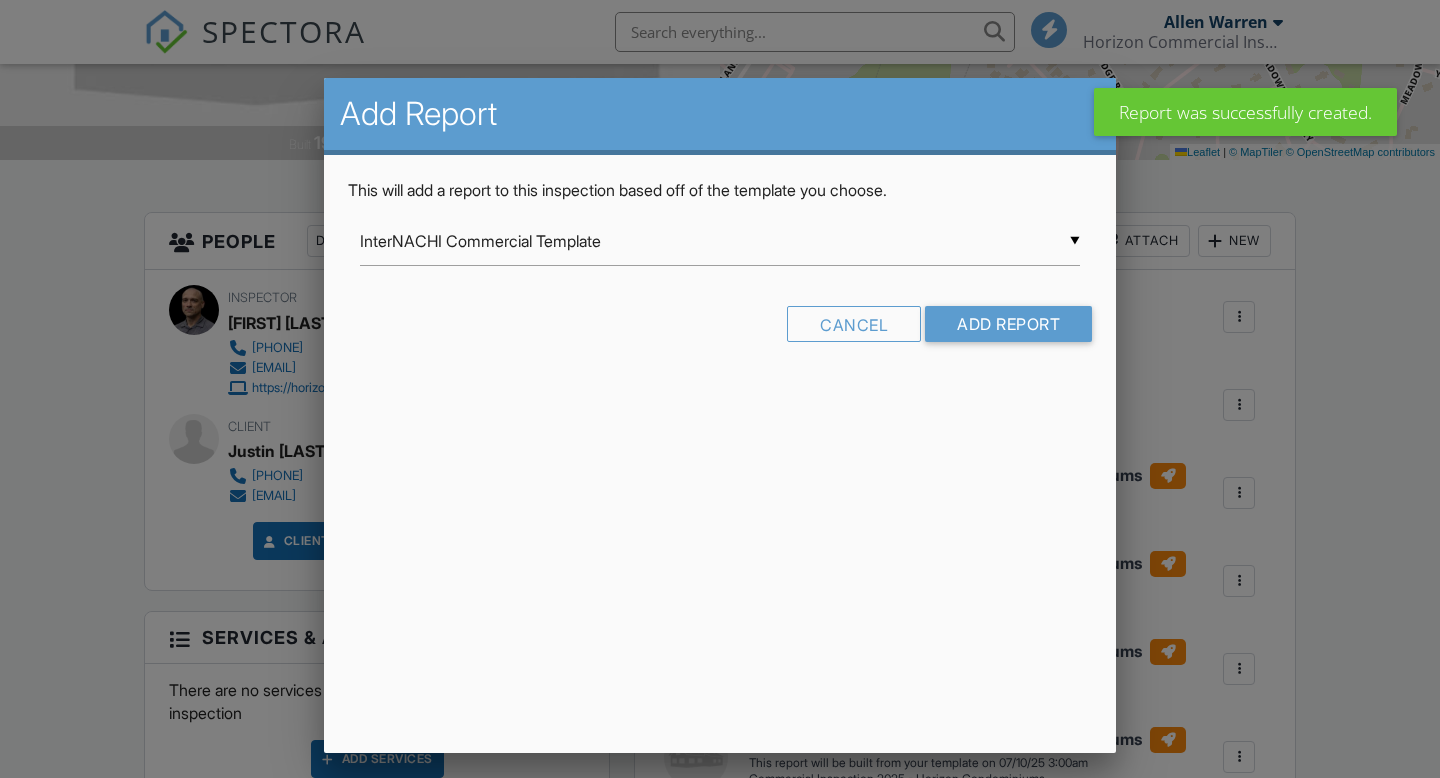 click on "InterNACHI Commercial Template" at bounding box center [720, 241] 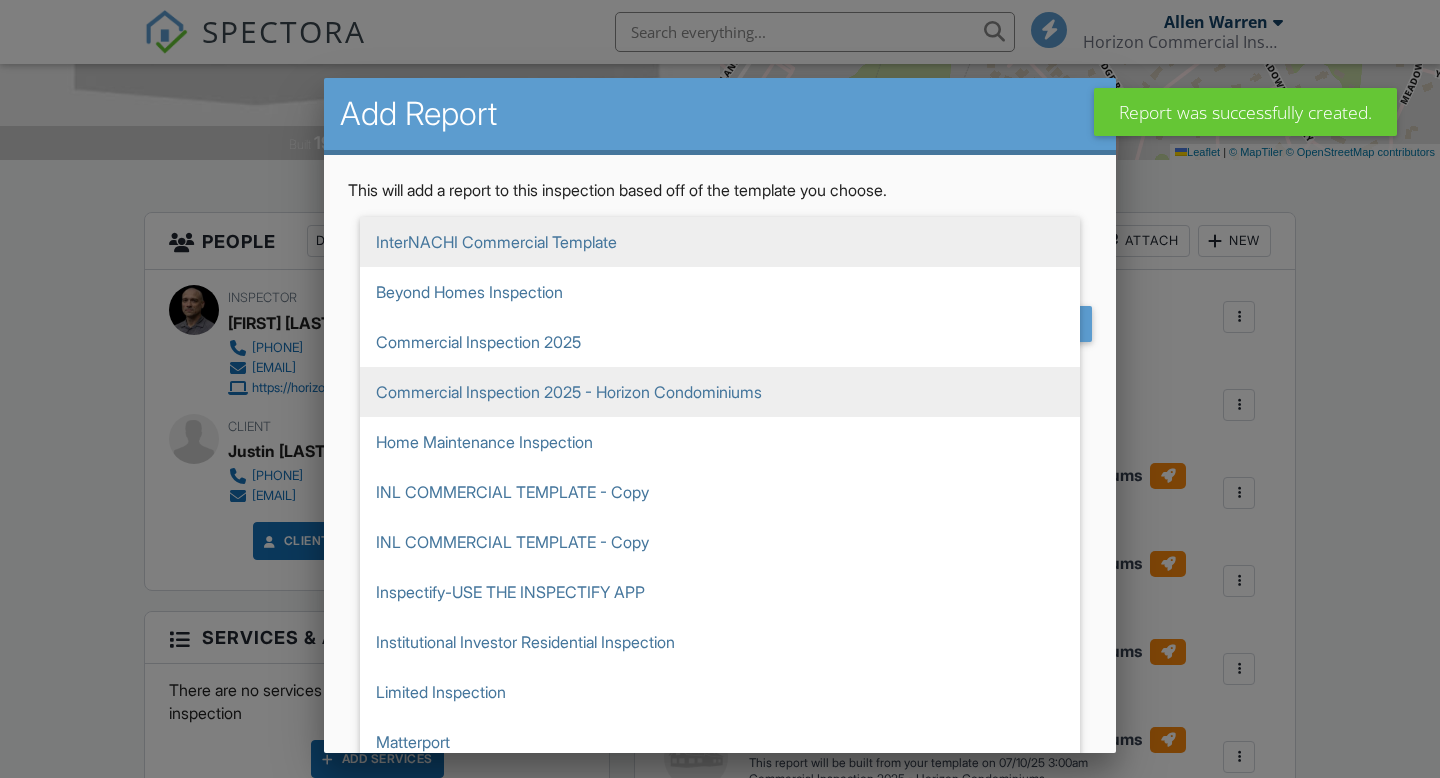 click on "Commercial Inspection 2025 - Horizon Condominiums" at bounding box center (720, 242) 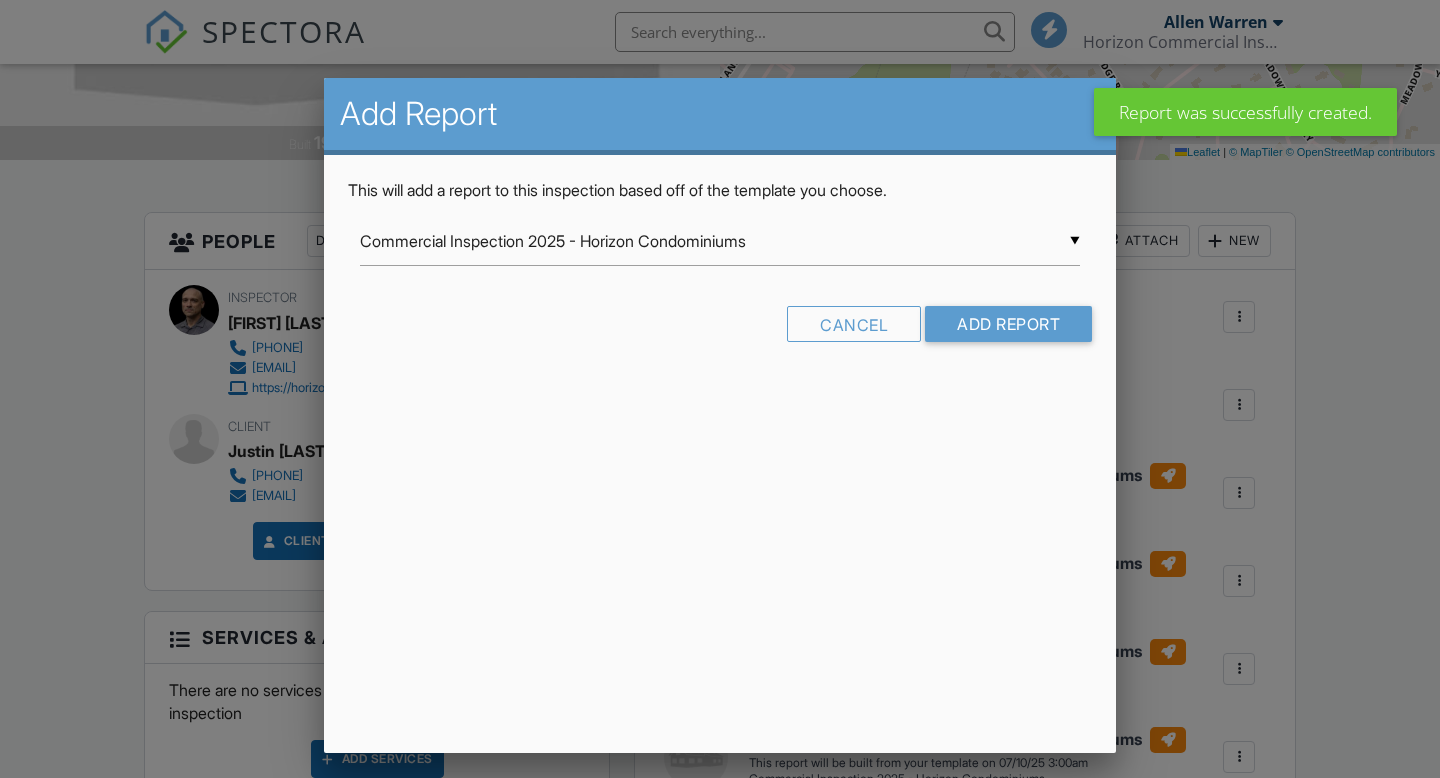 scroll, scrollTop: 0, scrollLeft: 0, axis: both 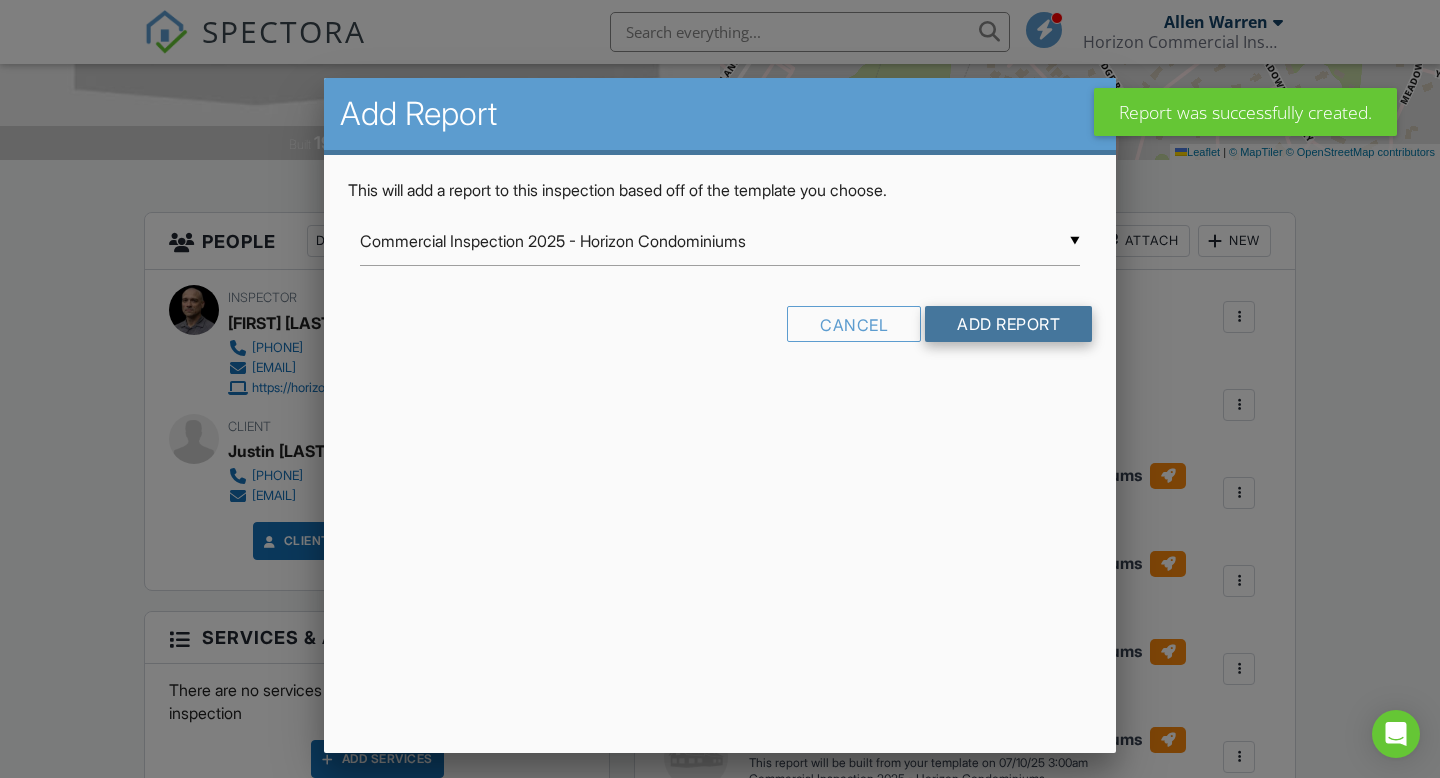 click on "Add Report" at bounding box center [1008, 324] 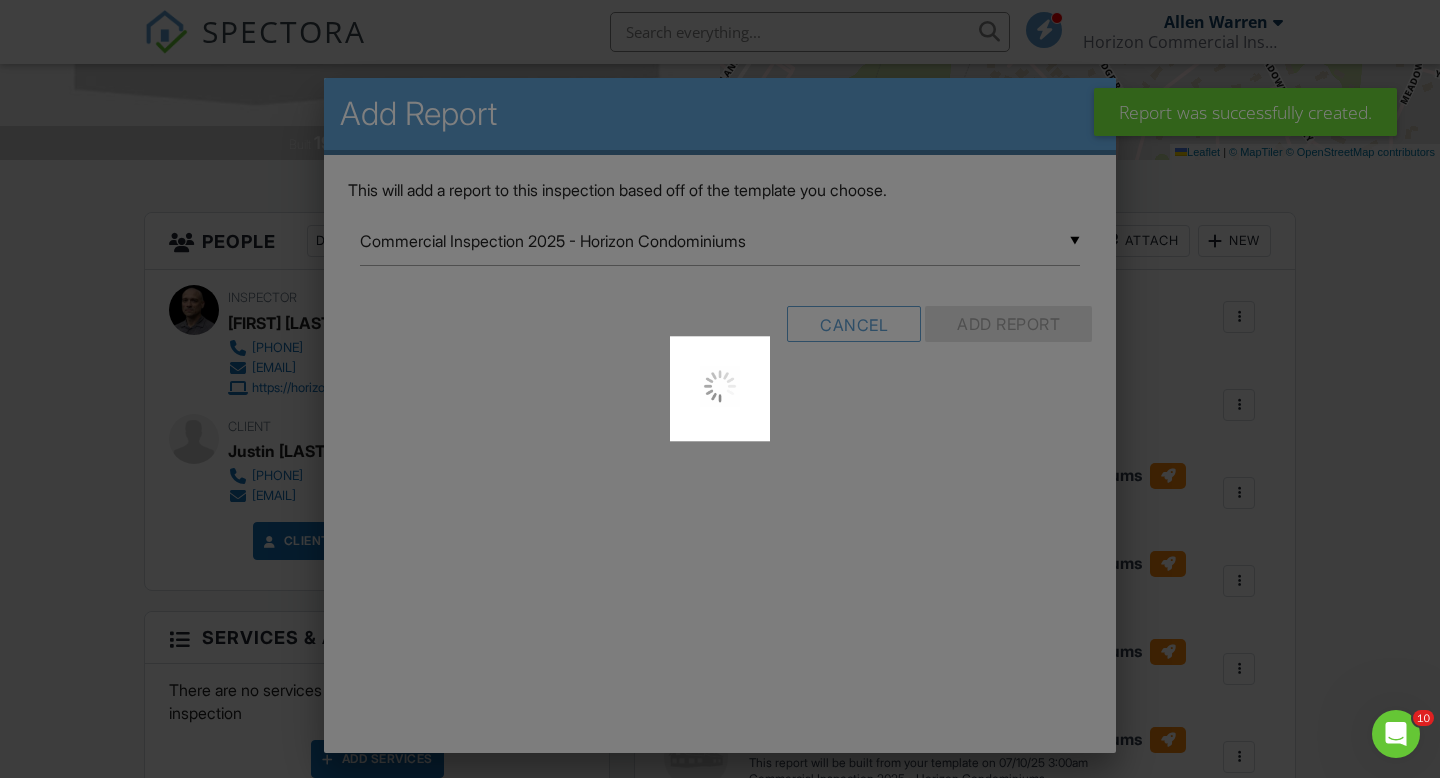 scroll, scrollTop: 0, scrollLeft: 0, axis: both 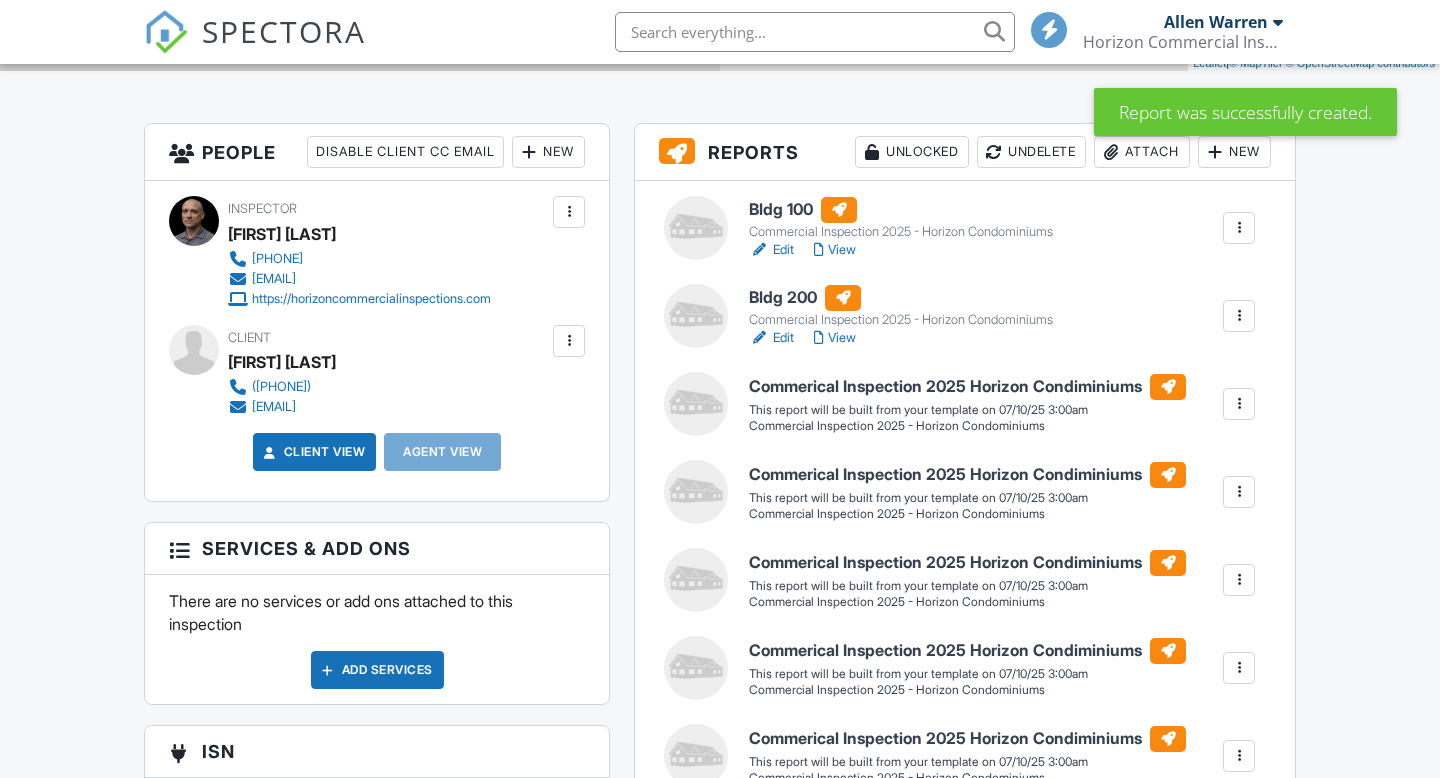 click on "New" at bounding box center (1234, 152) 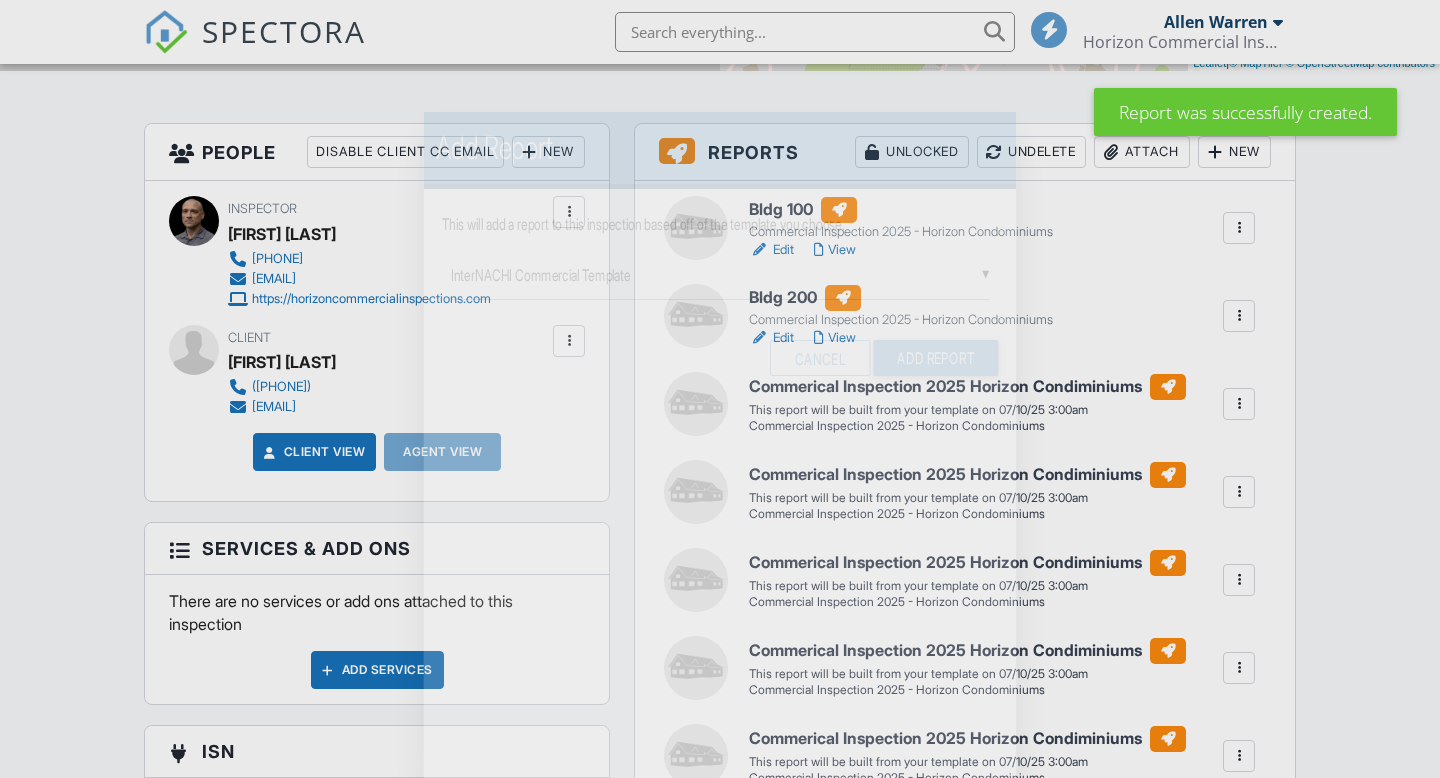 scroll, scrollTop: 463, scrollLeft: 0, axis: vertical 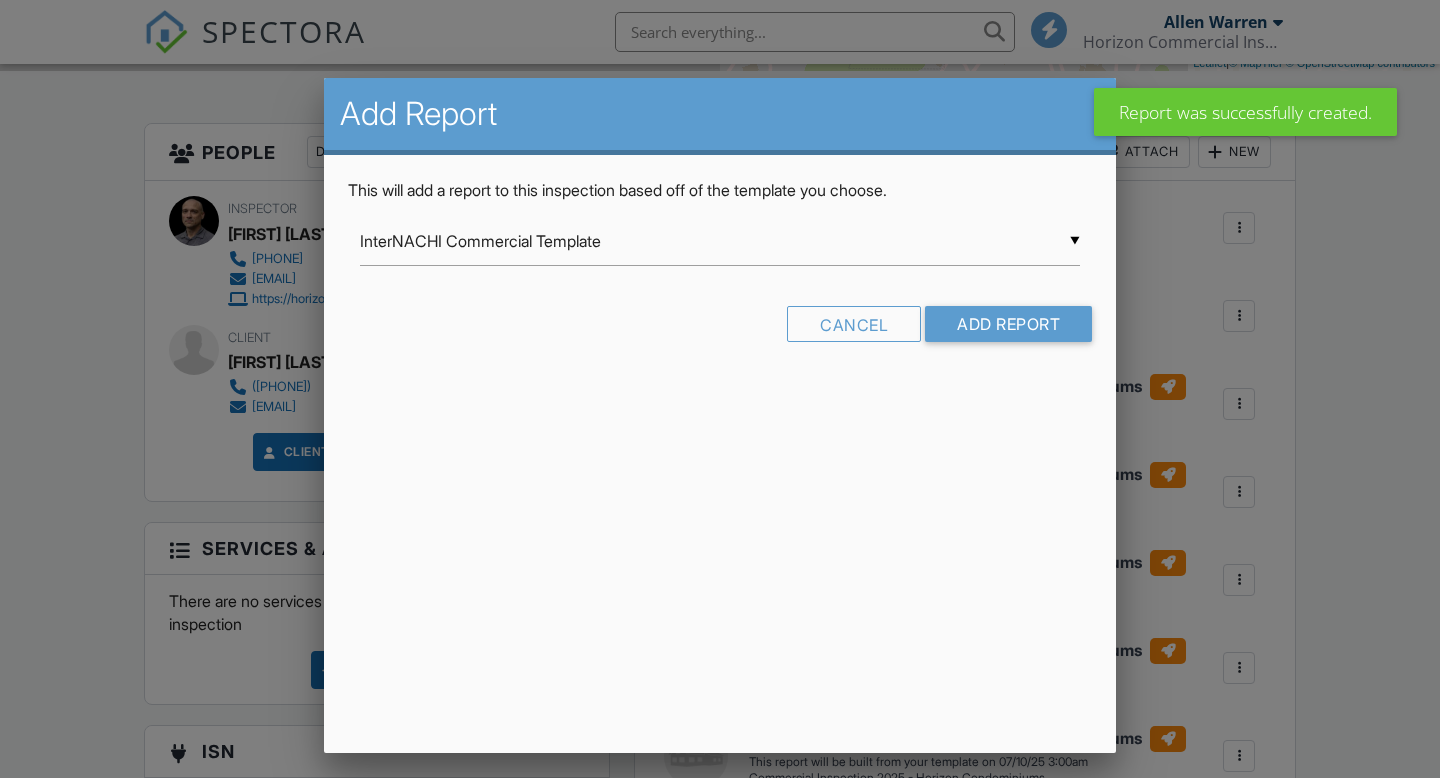 click on "InterNACHI Commercial Template" at bounding box center [720, 241] 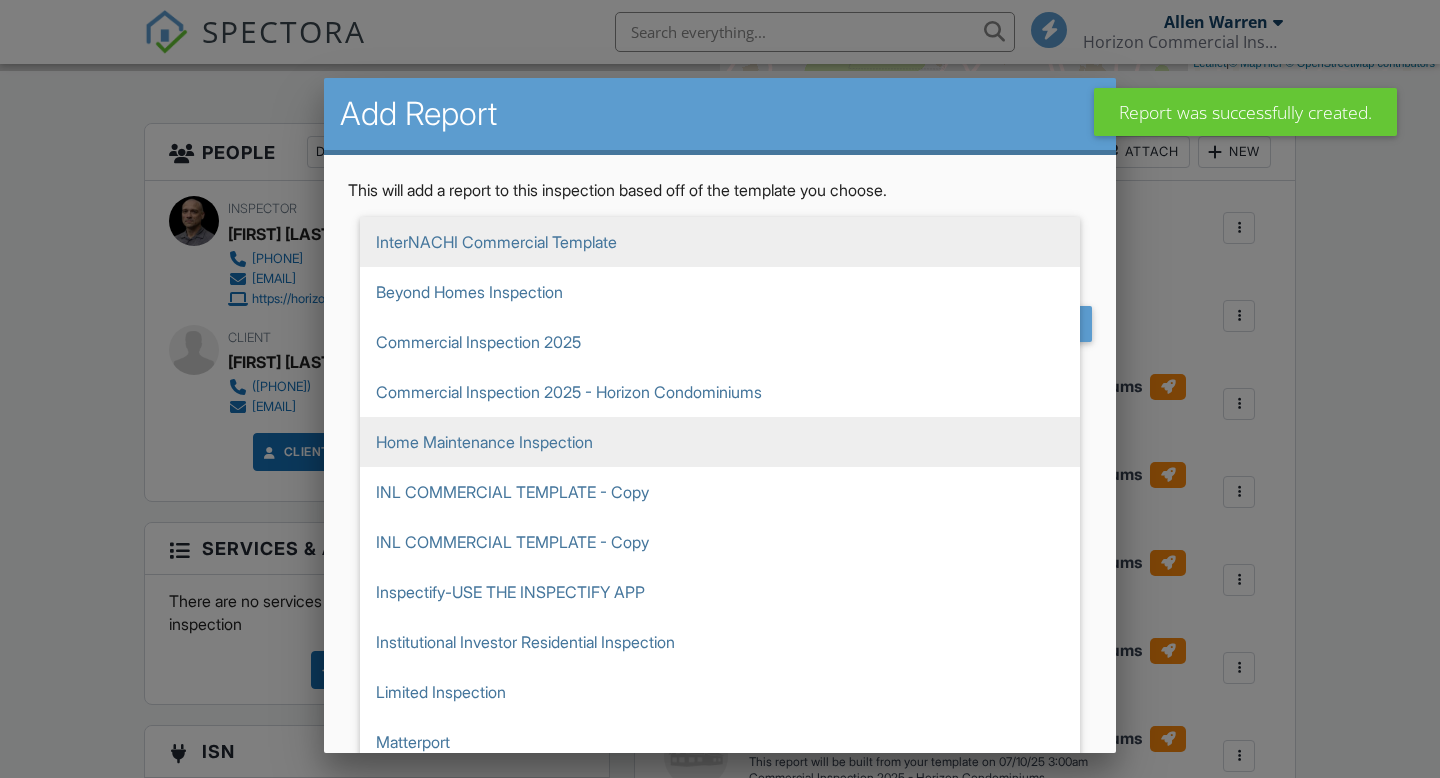 click on "Home Maintenance Inspection" at bounding box center (720, 242) 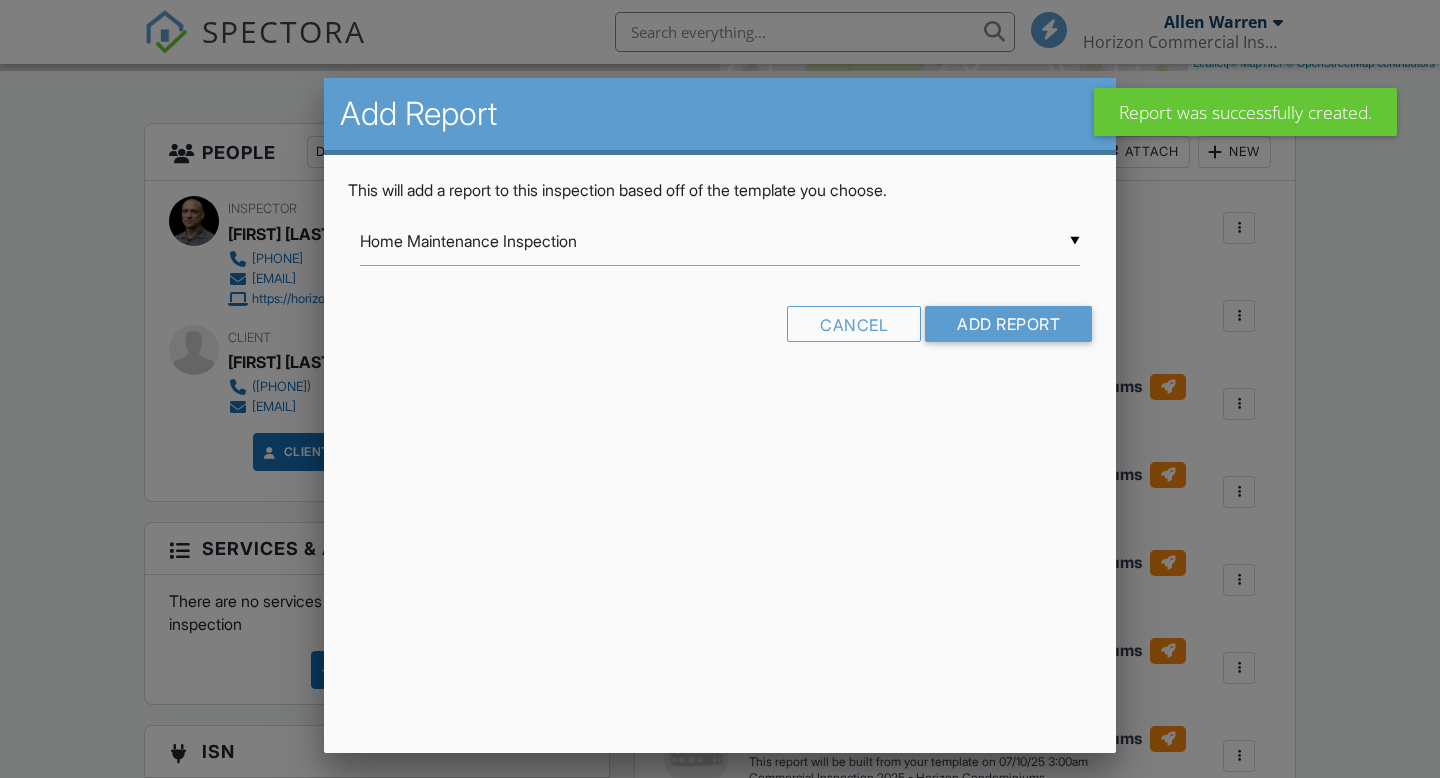 scroll, scrollTop: 0, scrollLeft: 0, axis: both 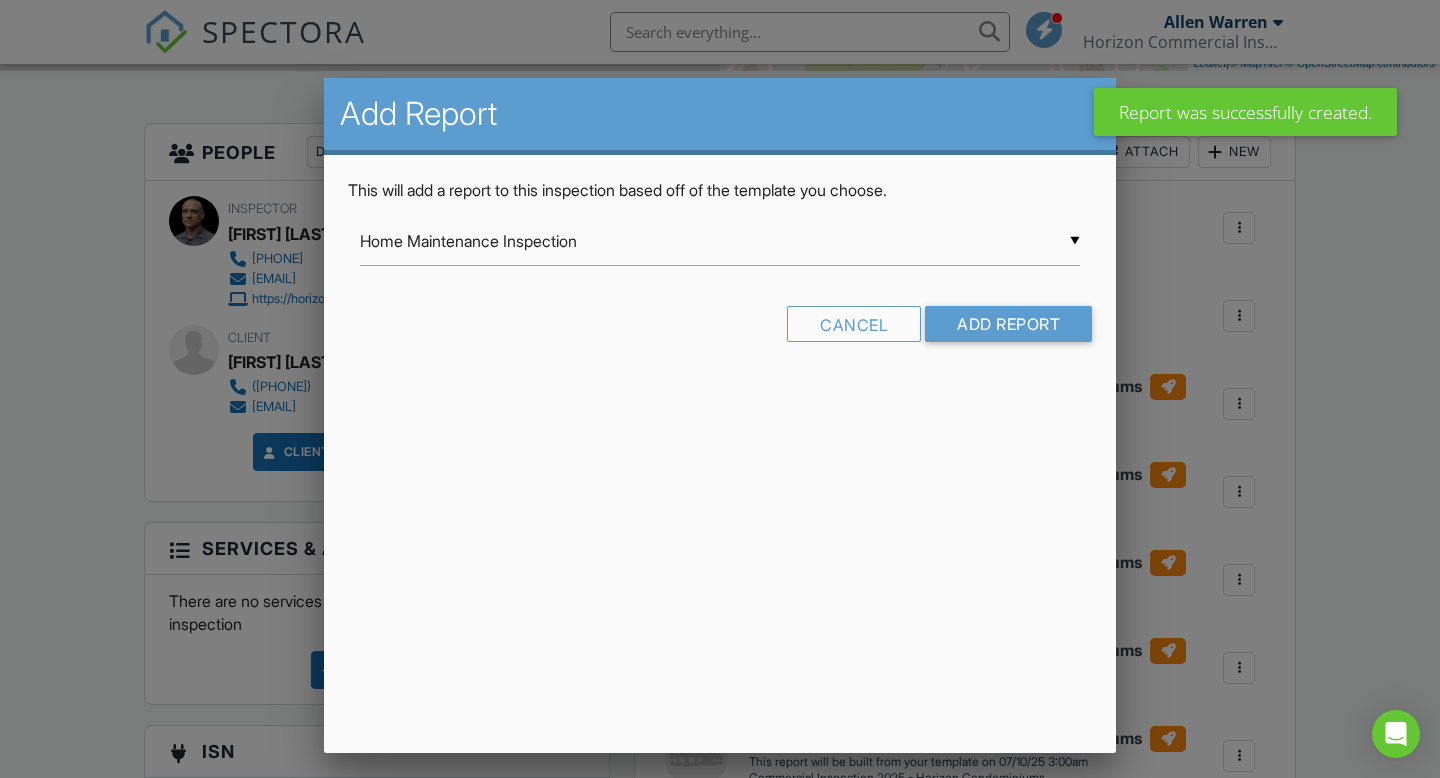 click on "Home Maintenance Inspection" at bounding box center [720, 241] 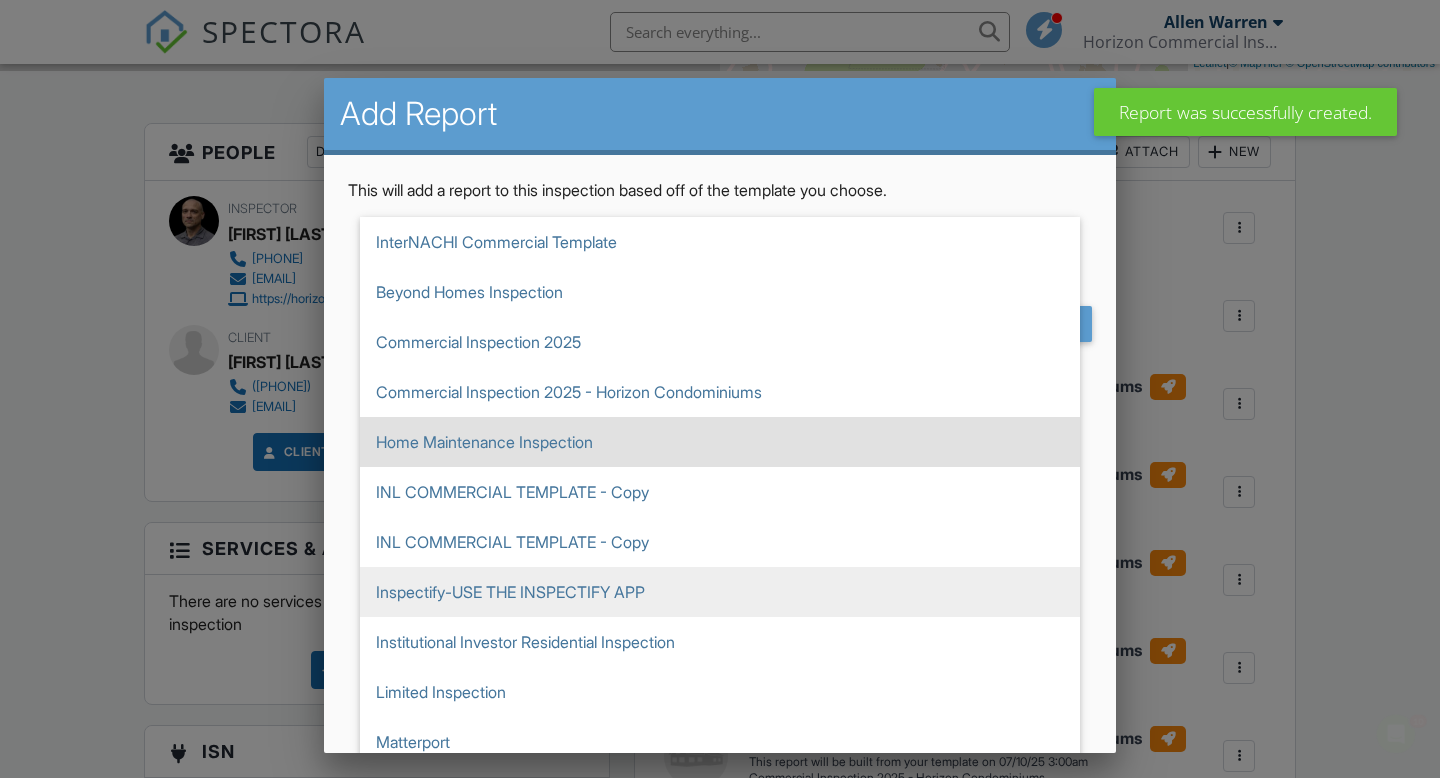 scroll, scrollTop: 0, scrollLeft: 0, axis: both 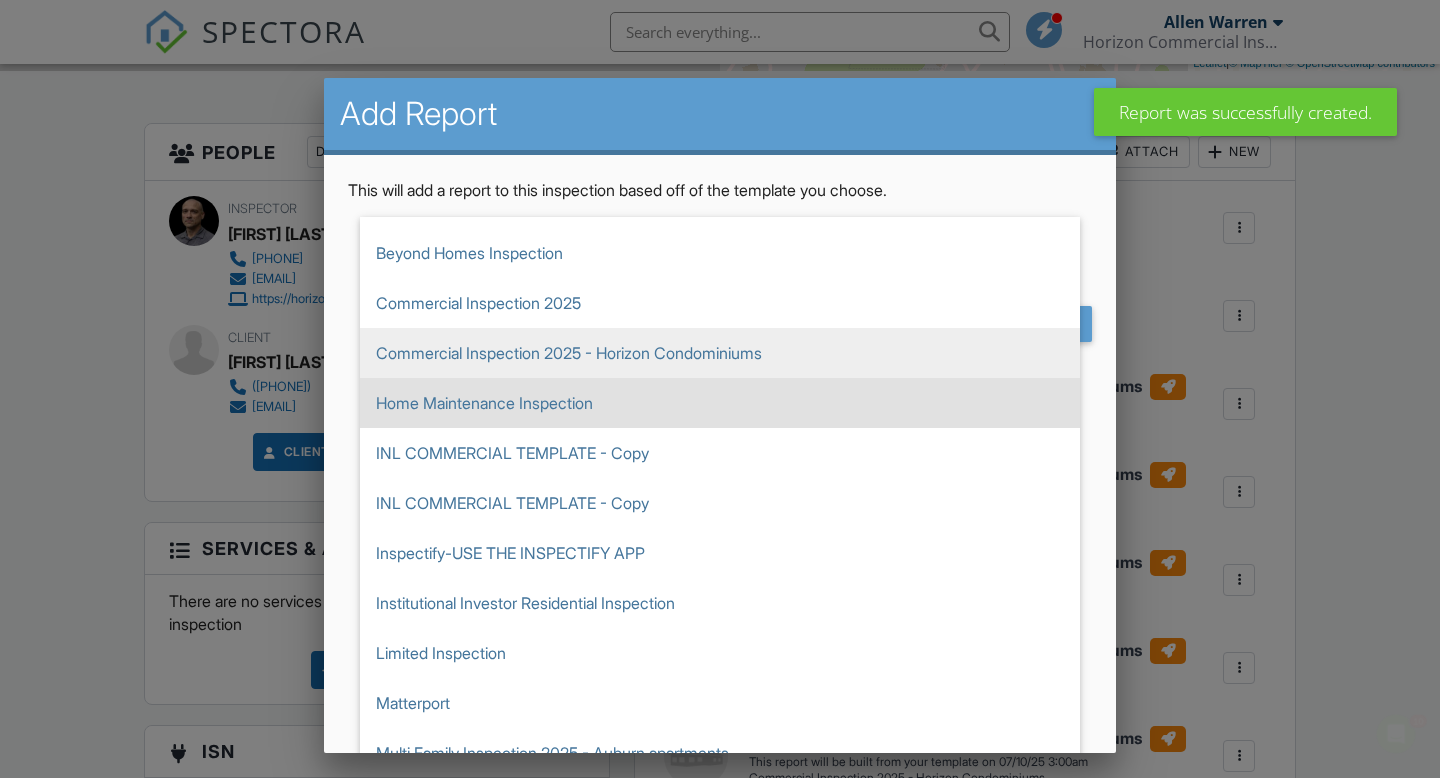click on "Commercial Inspection 2025 - Horizon Condominiums" at bounding box center [720, 203] 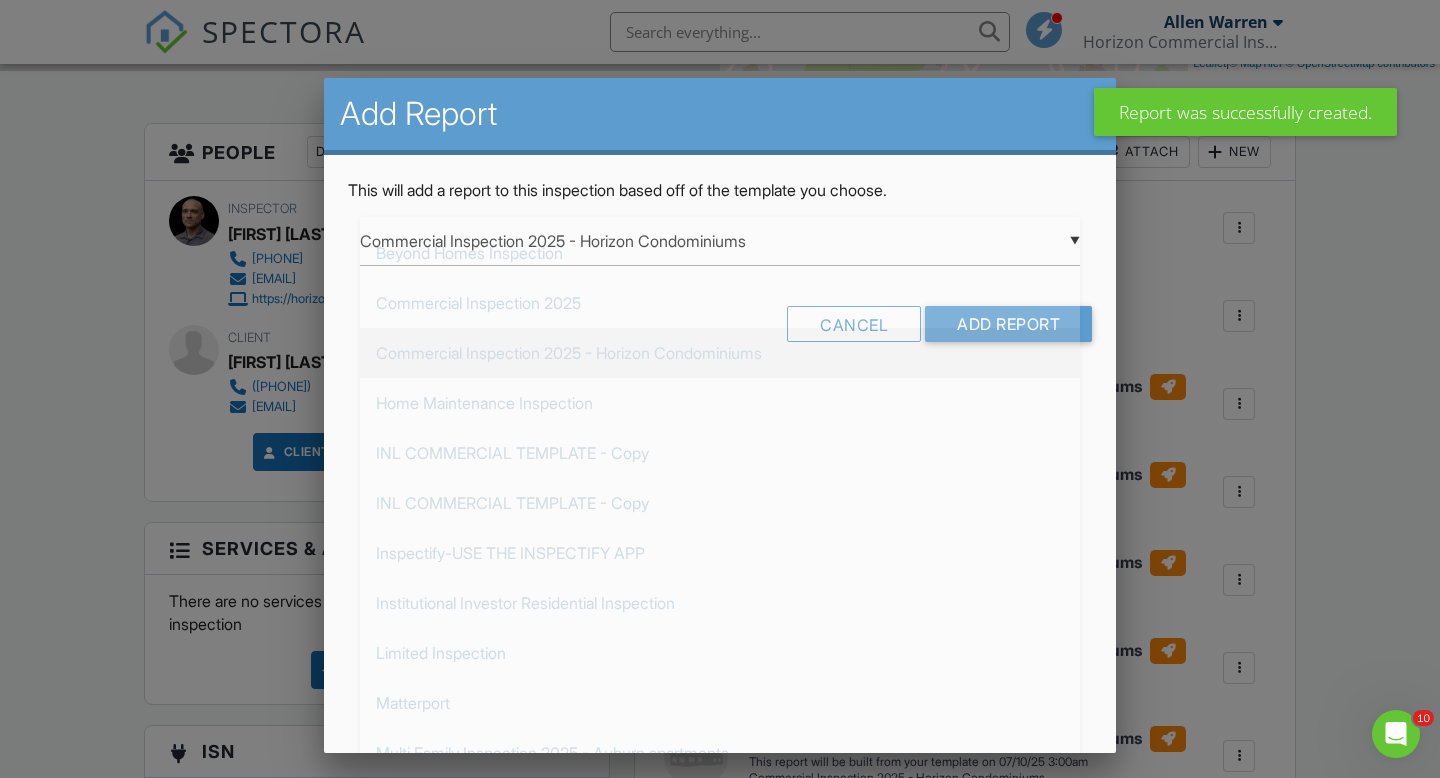 scroll, scrollTop: 150, scrollLeft: 0, axis: vertical 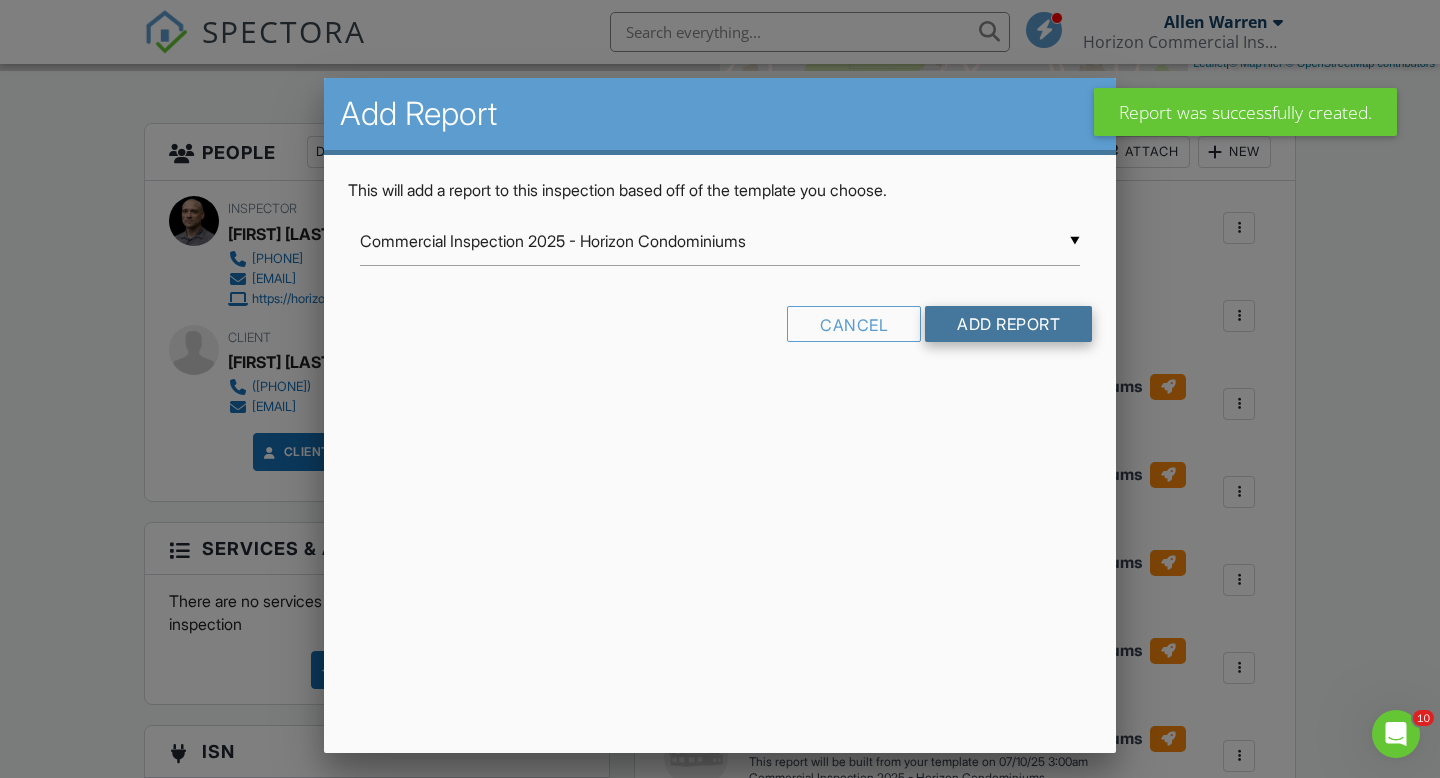 click on "Add Report" at bounding box center (1008, 324) 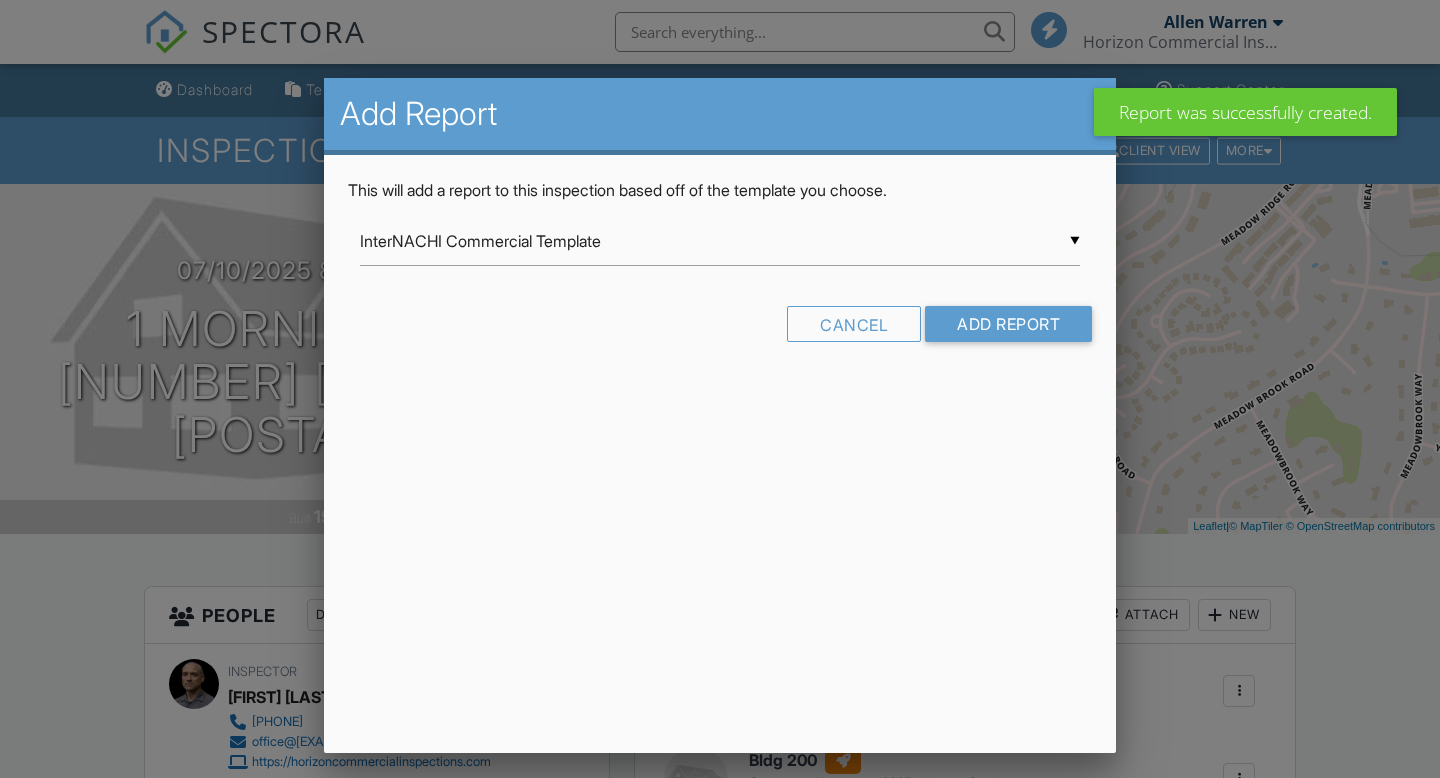 click on "InterNACHI Commercial Template" at bounding box center (720, 241) 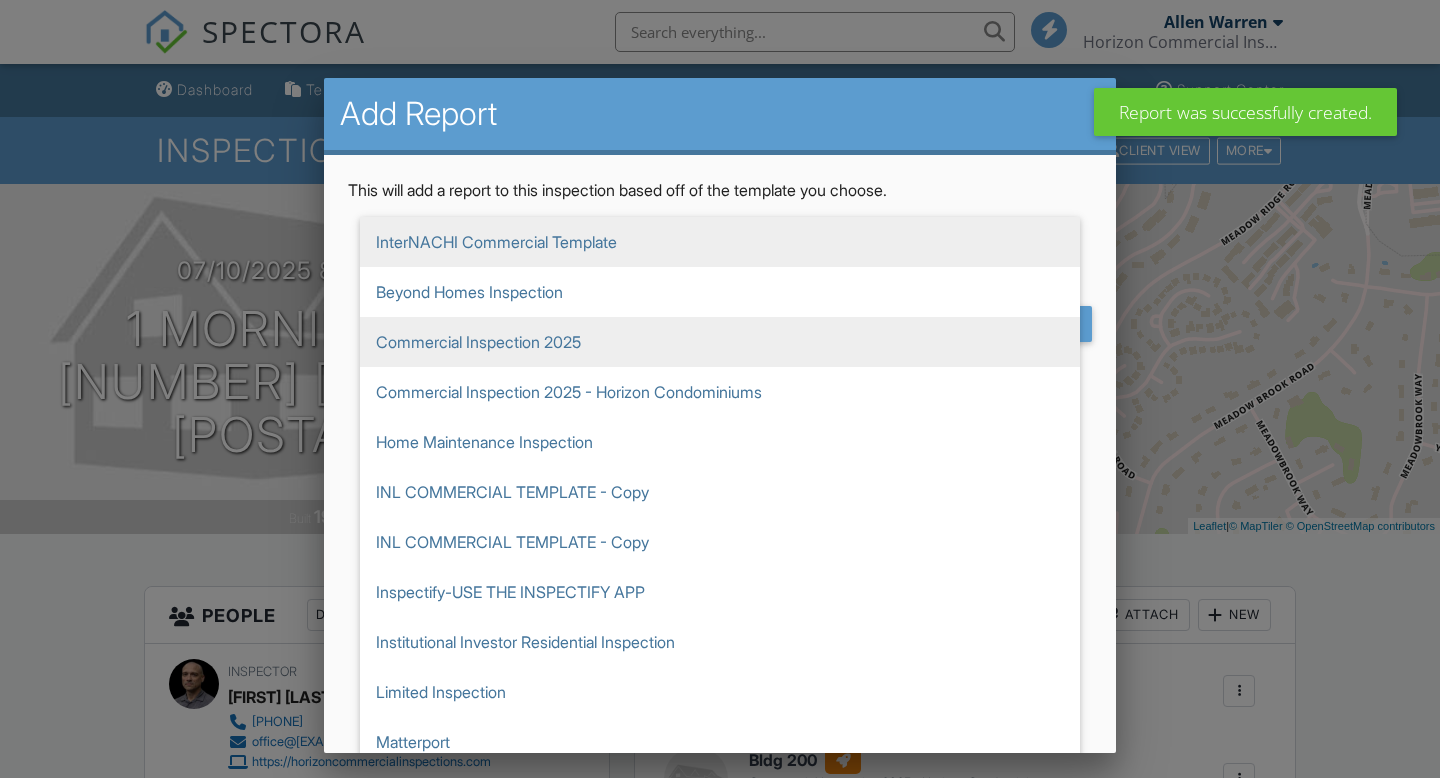 scroll, scrollTop: 344, scrollLeft: 0, axis: vertical 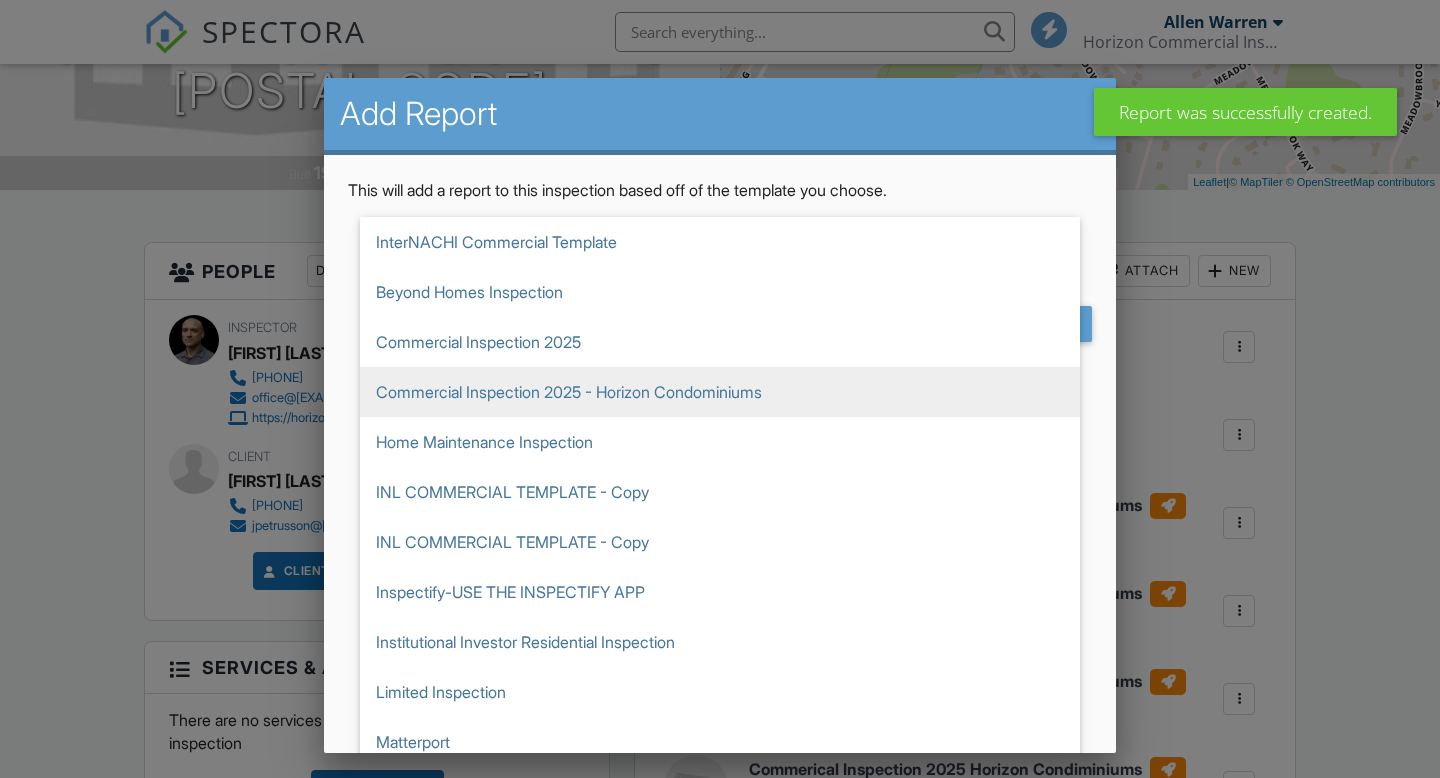 click on "Commercial Inspection 2025 - Horizon Condominiums" at bounding box center [720, 242] 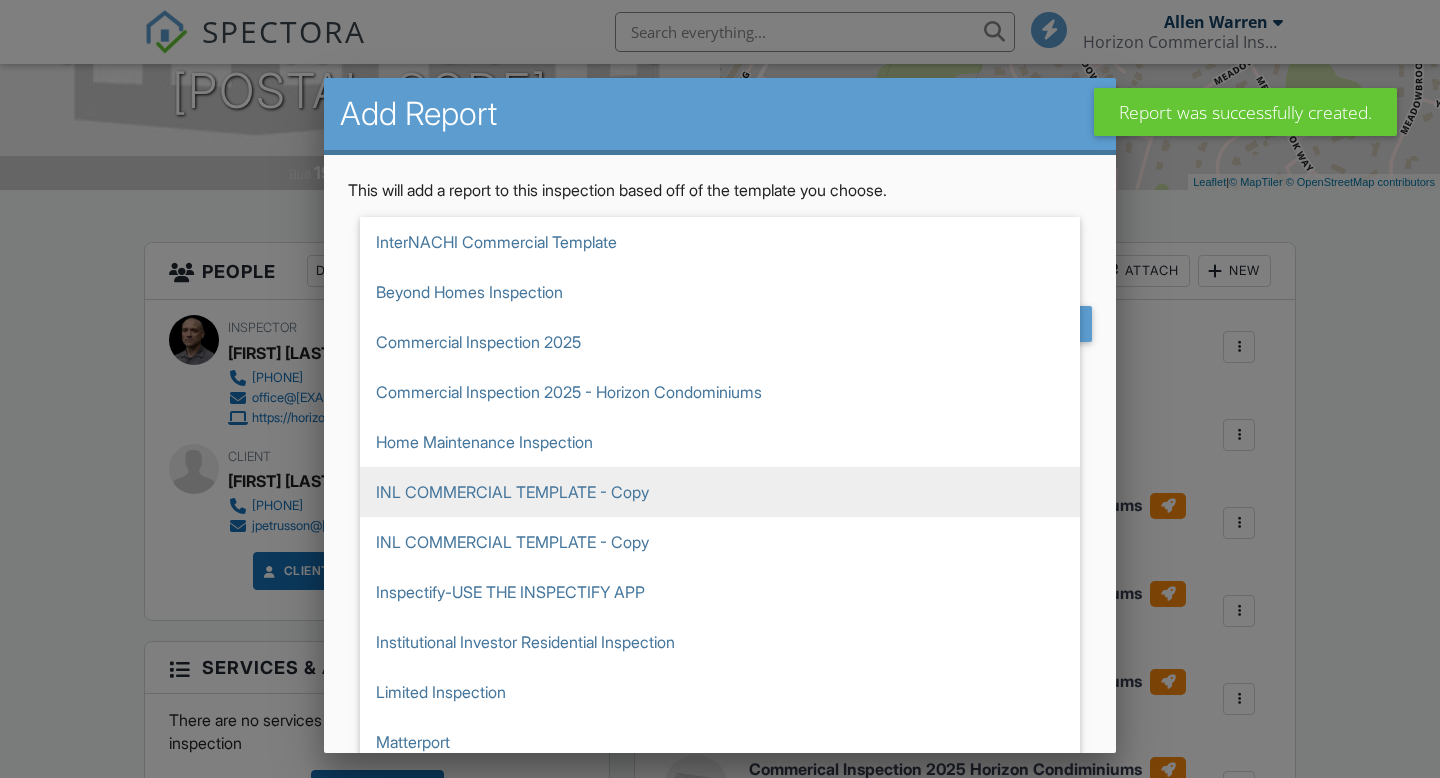 scroll, scrollTop: 344, scrollLeft: 0, axis: vertical 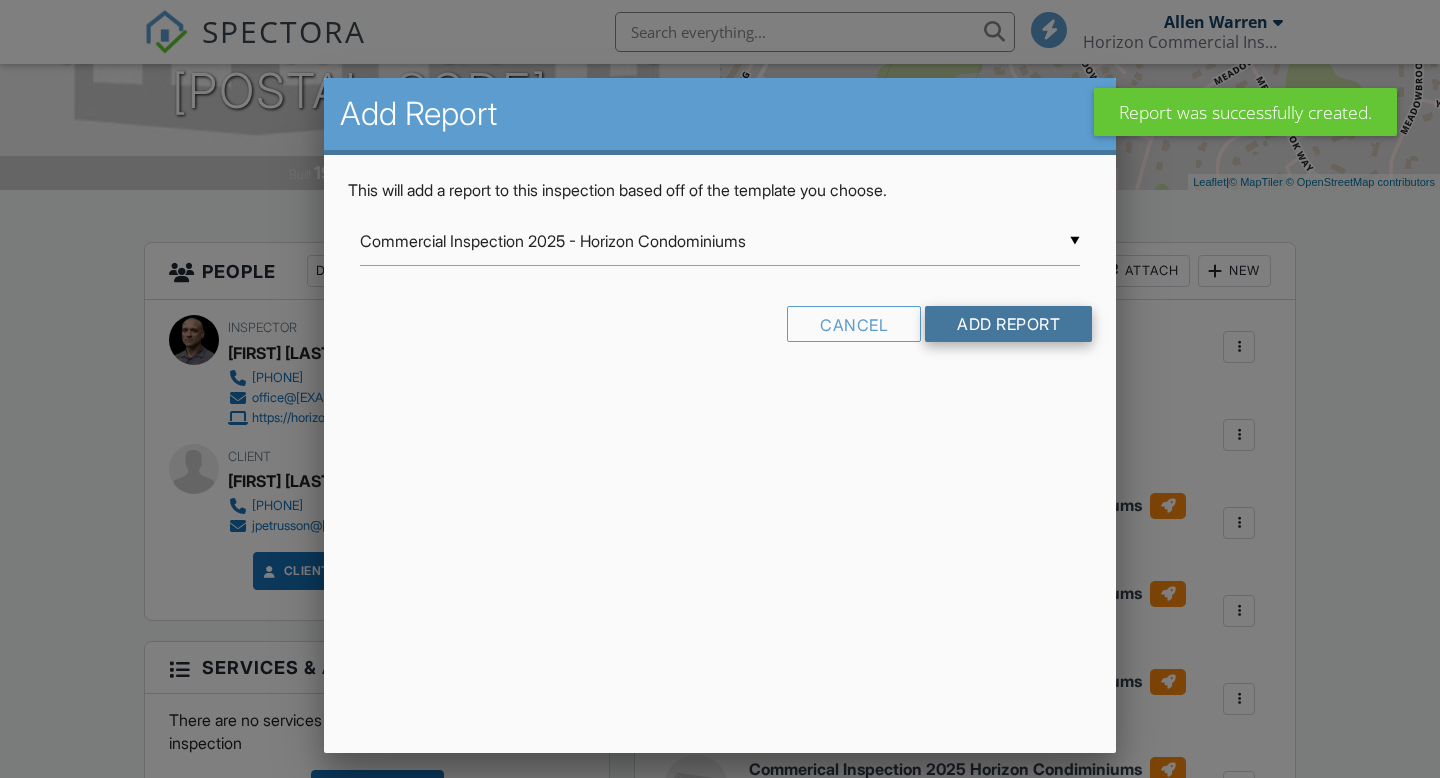 click on "Add Report" at bounding box center (1008, 324) 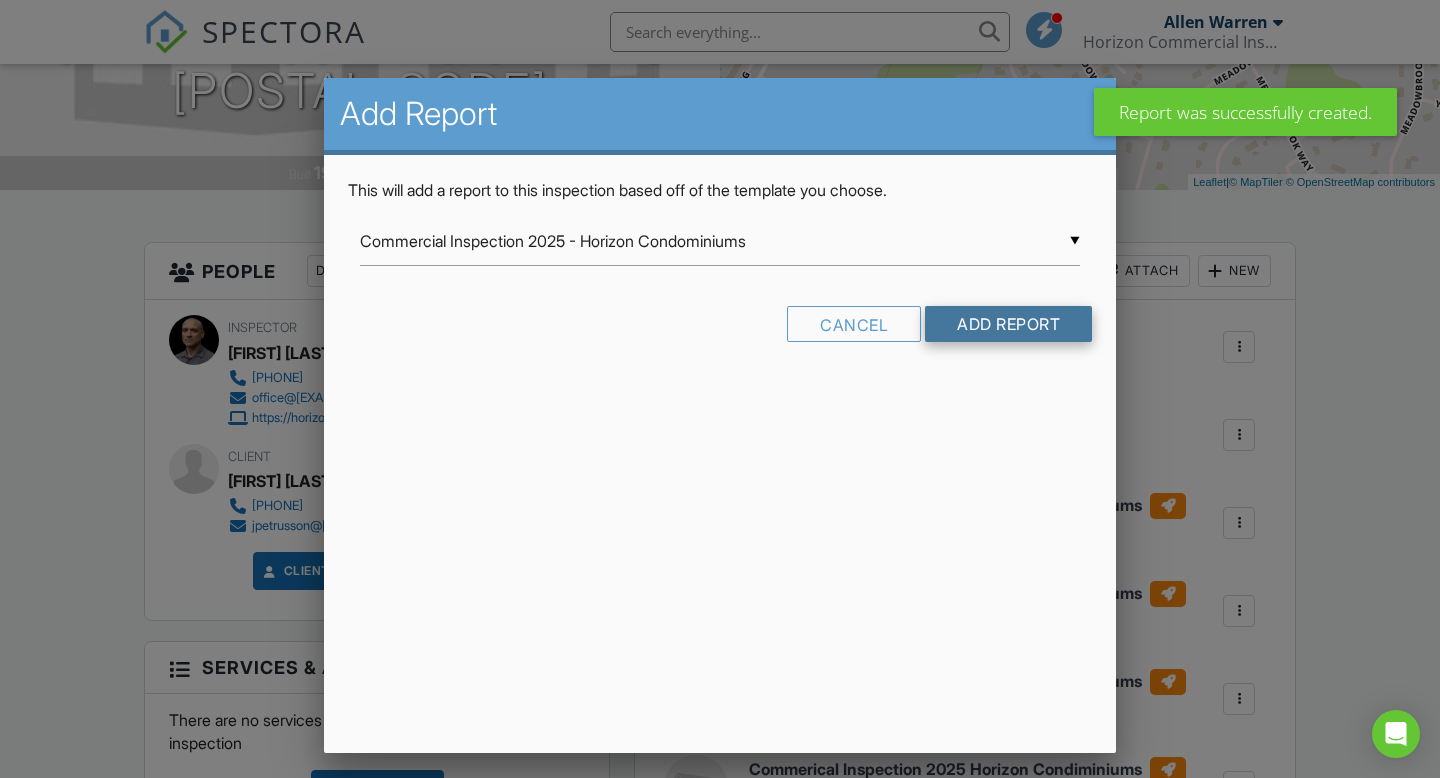 scroll, scrollTop: 0, scrollLeft: 0, axis: both 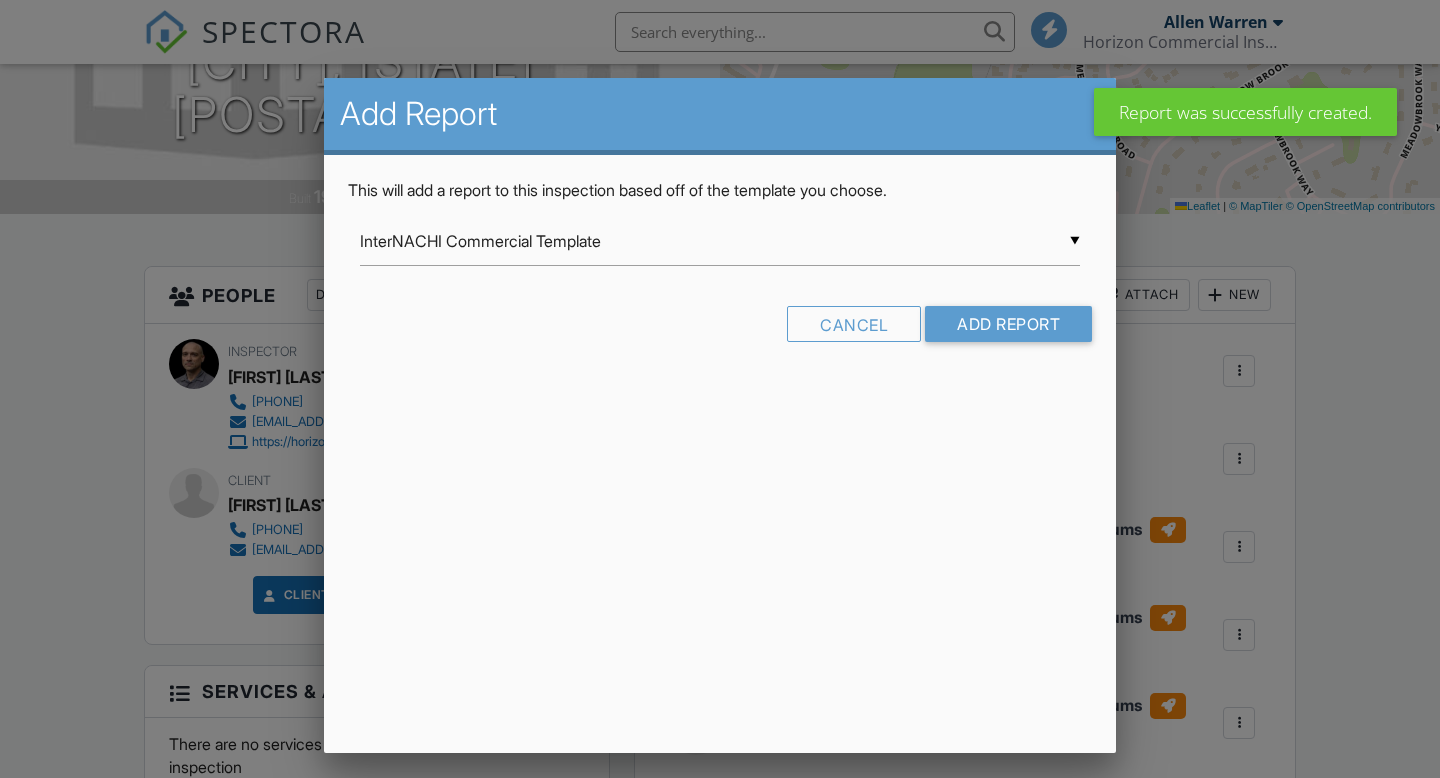 click on "InterNACHI Commercial Template" at bounding box center (720, 241) 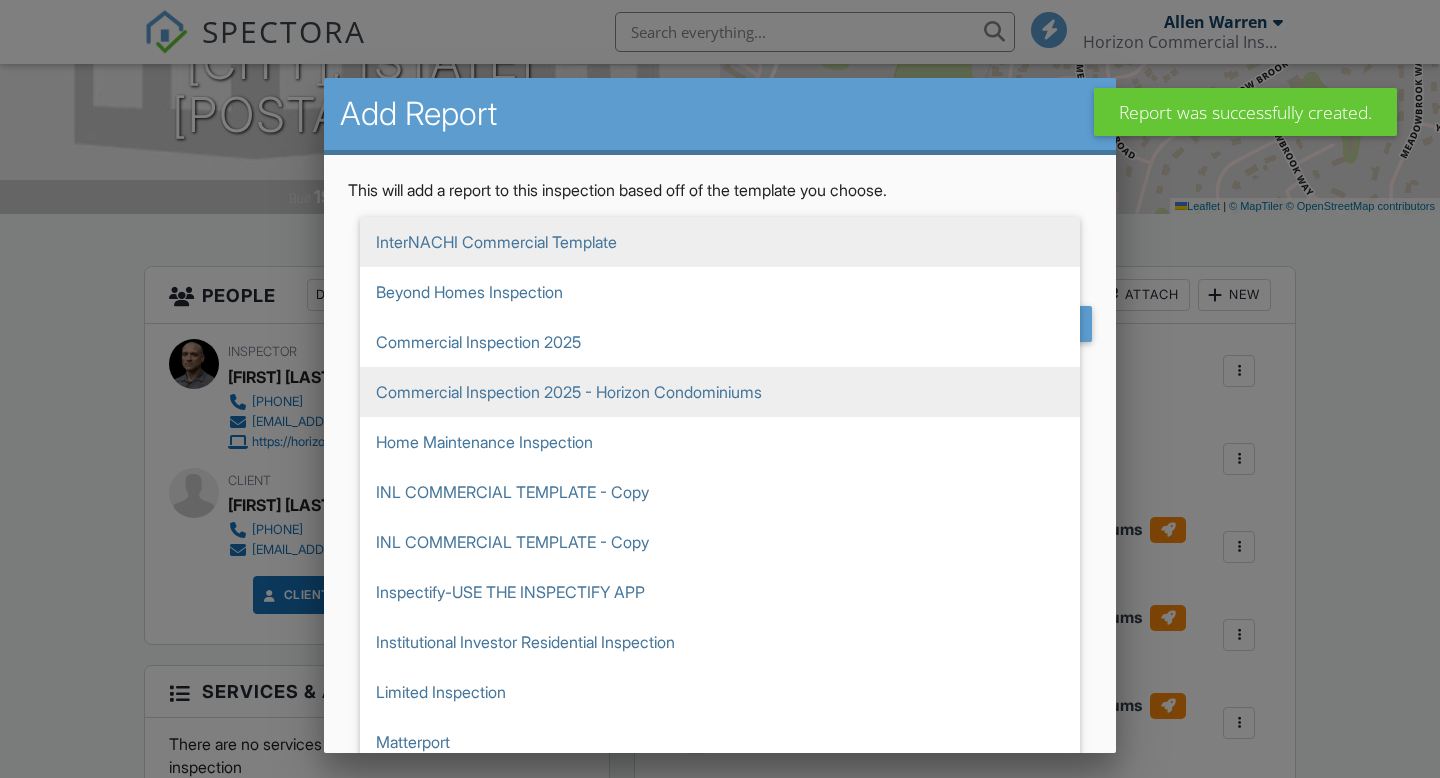 click on "Commercial Inspection 2025 - Horizon Condominiums" at bounding box center [720, 242] 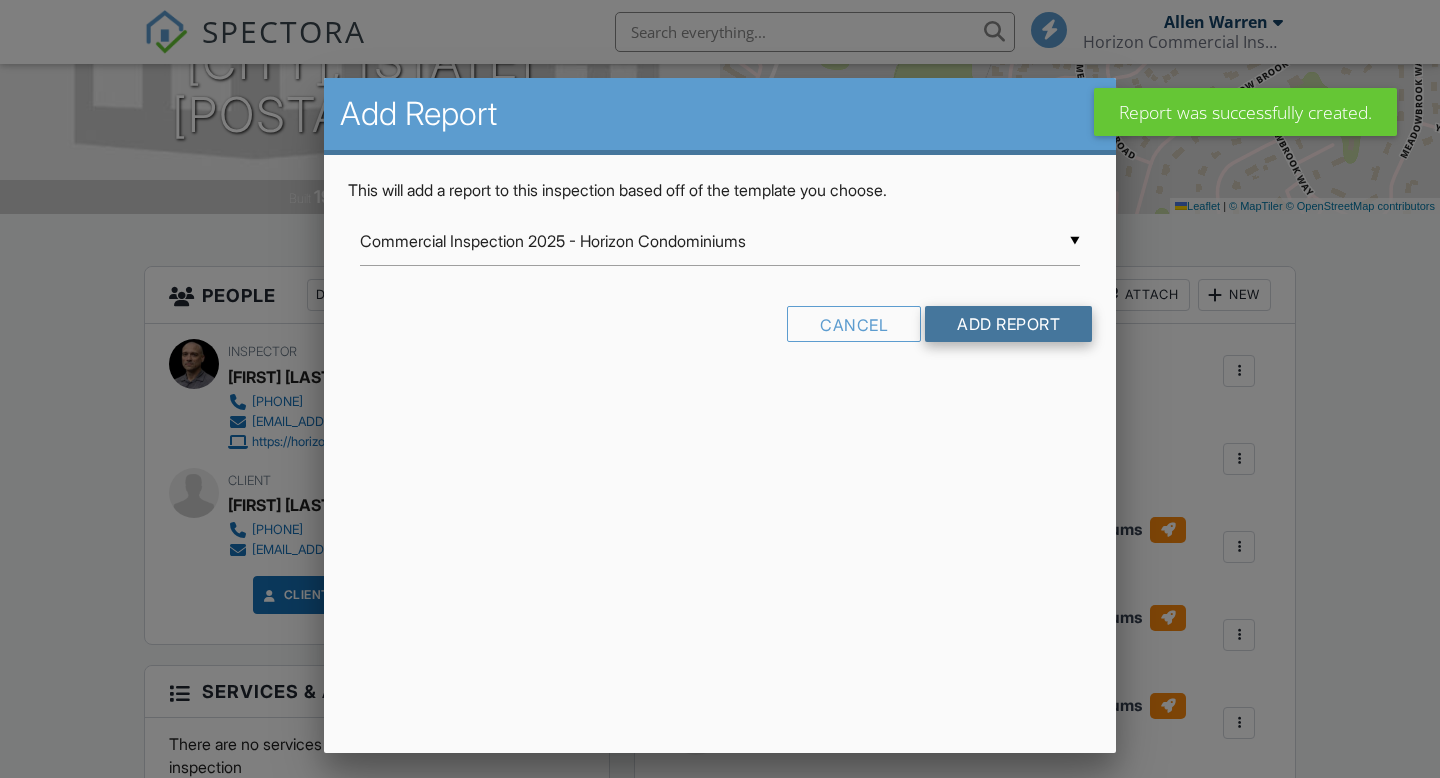 scroll, scrollTop: 0, scrollLeft: 0, axis: both 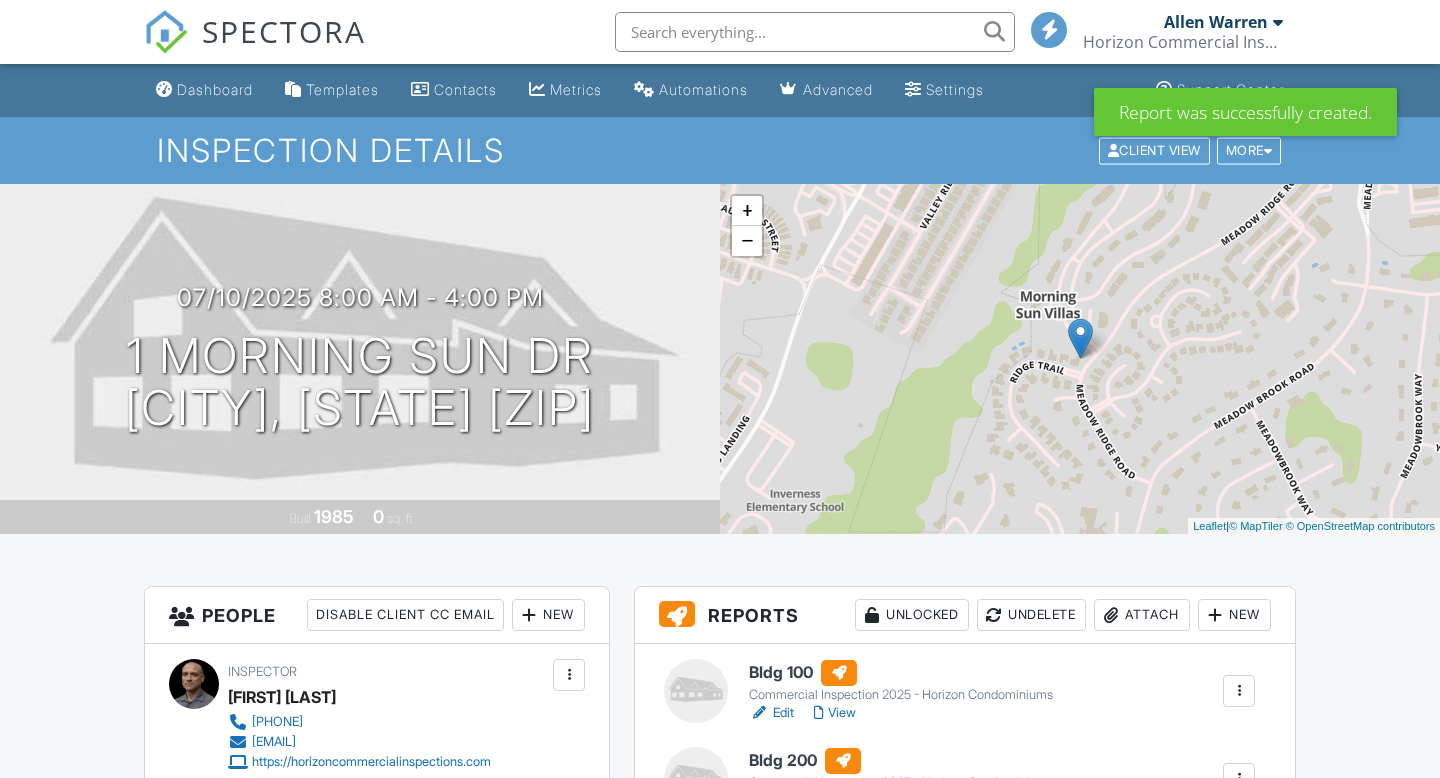 click on "Dashboard
Templates
Contacts
Metrics
Automations
Advanced
Settings
Support Center
Inspection Details
Client View
More
Property Details
Reschedule
Reorder / Copy
Share
Cancel
Delete
Print Order
Convert to V9
View Change Log
[DATE]  [TIME]
- [TIME]
[NUMBER] [STREET]
[CITY], [STATE] [ZIP]
Built
[YEAR]
[NUMBER]
sq. ft.
+ − Leaflet  |  © MapTiler   © OpenStreetMap contributors
Reports
Unlocked
Undelete
Attach
New
Bldg [NUMBER]
Commercial Inspection [YEAR] - Horizon Condominiums
Edit
View
Quick Publish
Copy
Delete
Bldg [NUMBER]
Commercial Inspection [YEAR] - Horizon Condominiums
Edit
View" at bounding box center (720, 1582) 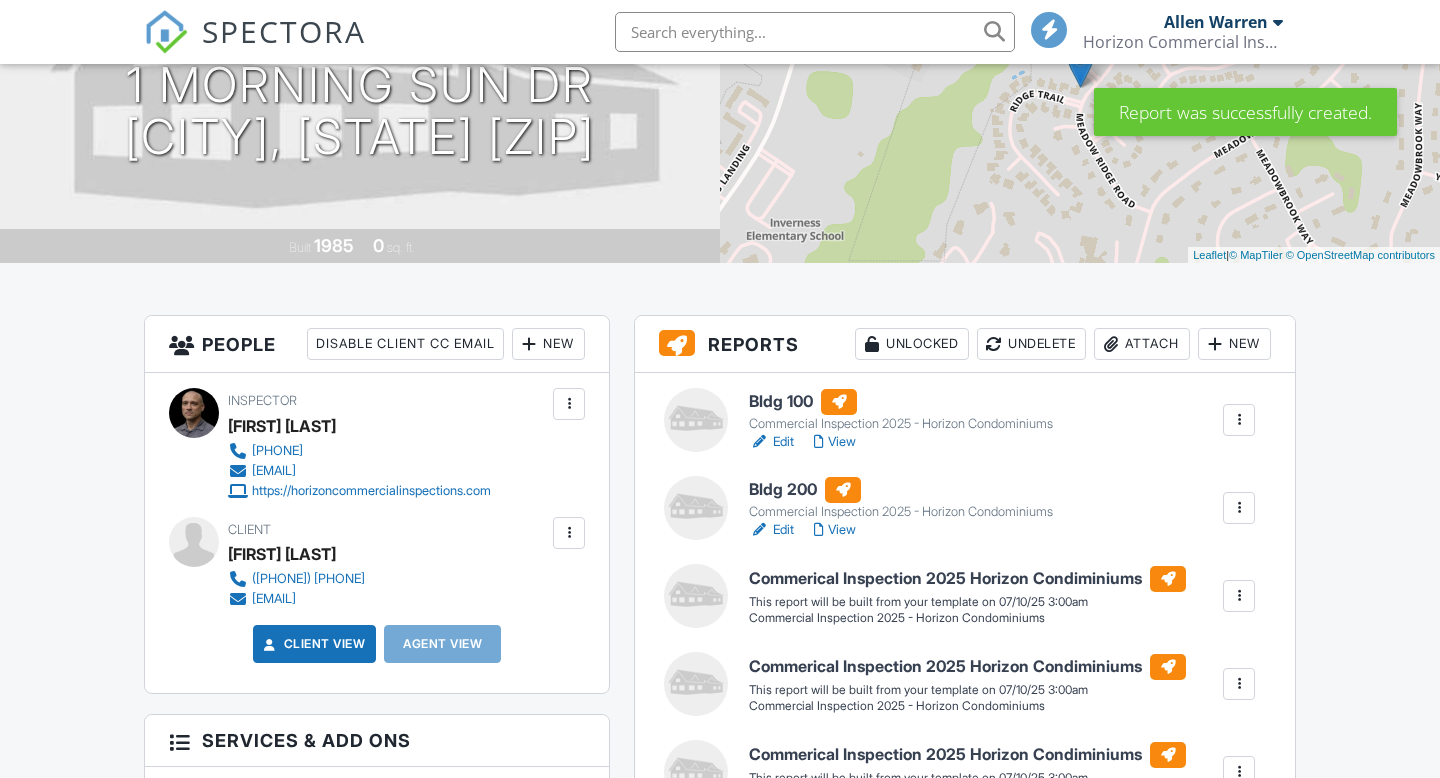 click on "New" at bounding box center (1234, 344) 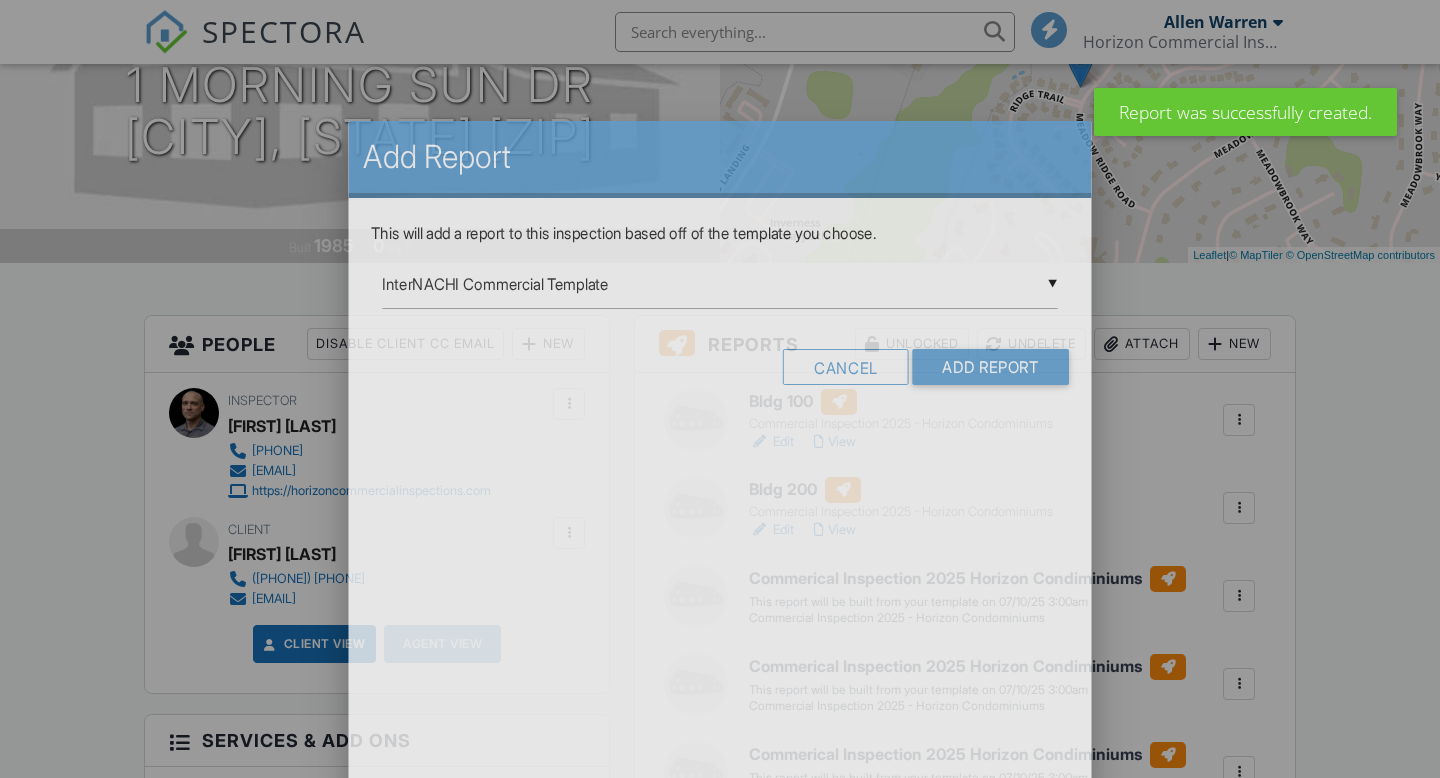 scroll, scrollTop: 271, scrollLeft: 0, axis: vertical 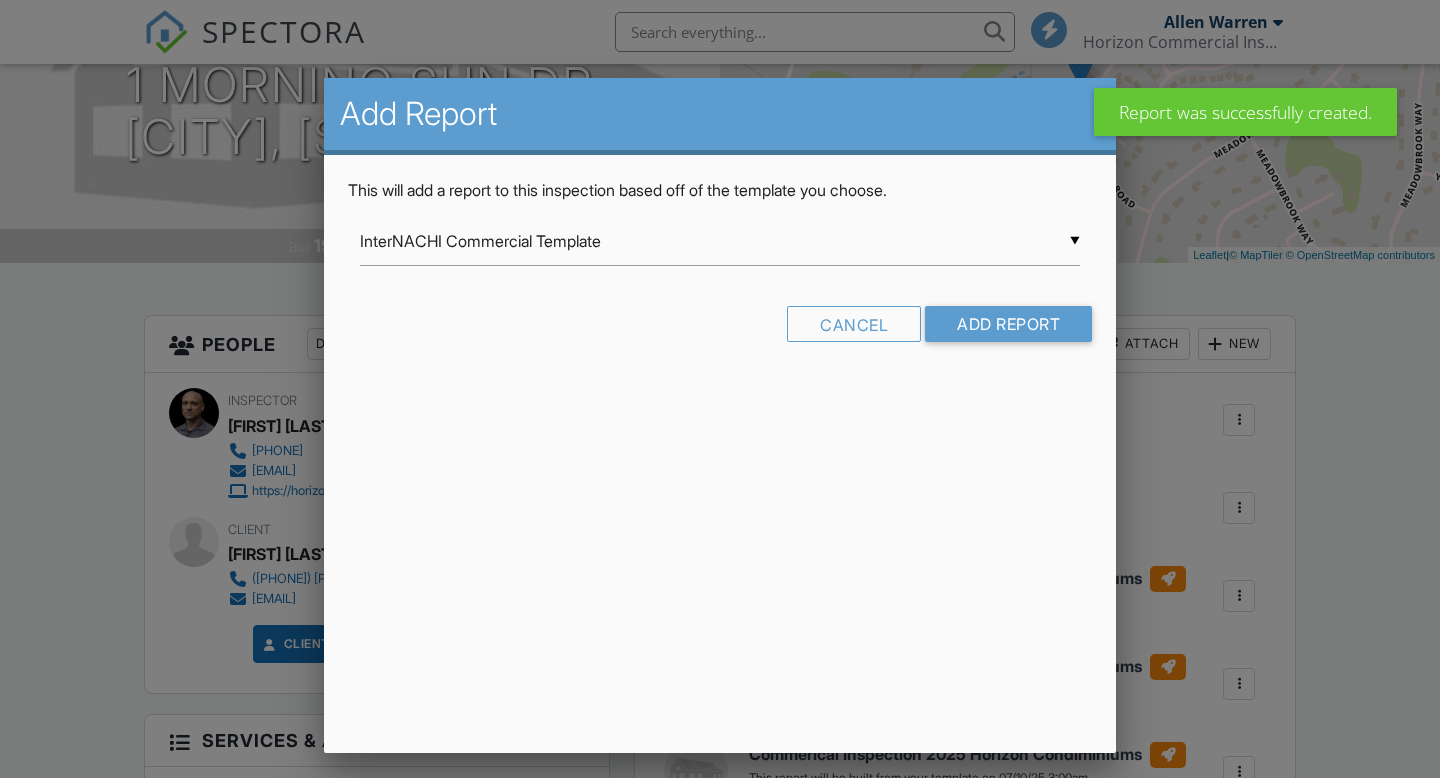 click on "InterNACHI Commercial Template" at bounding box center [720, 241] 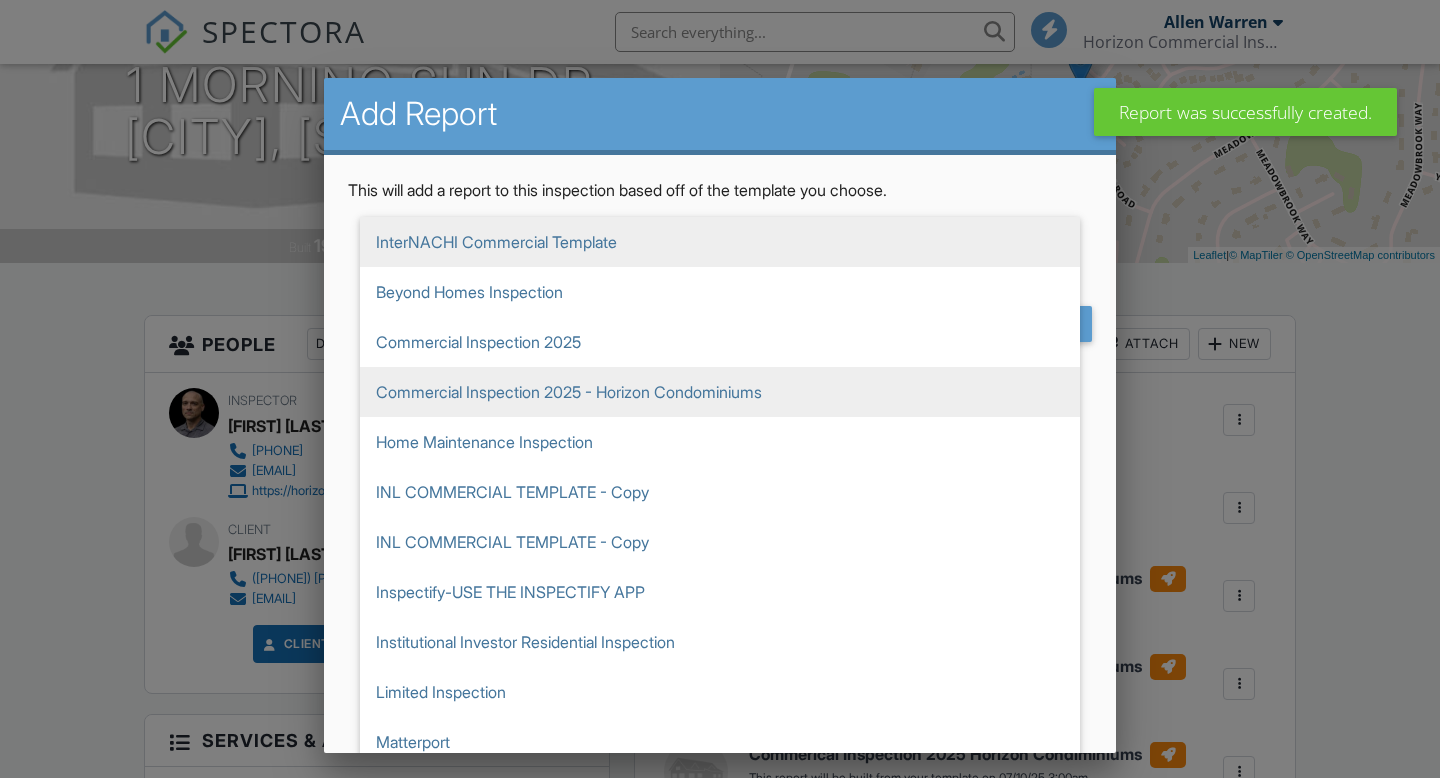 scroll, scrollTop: 0, scrollLeft: 0, axis: both 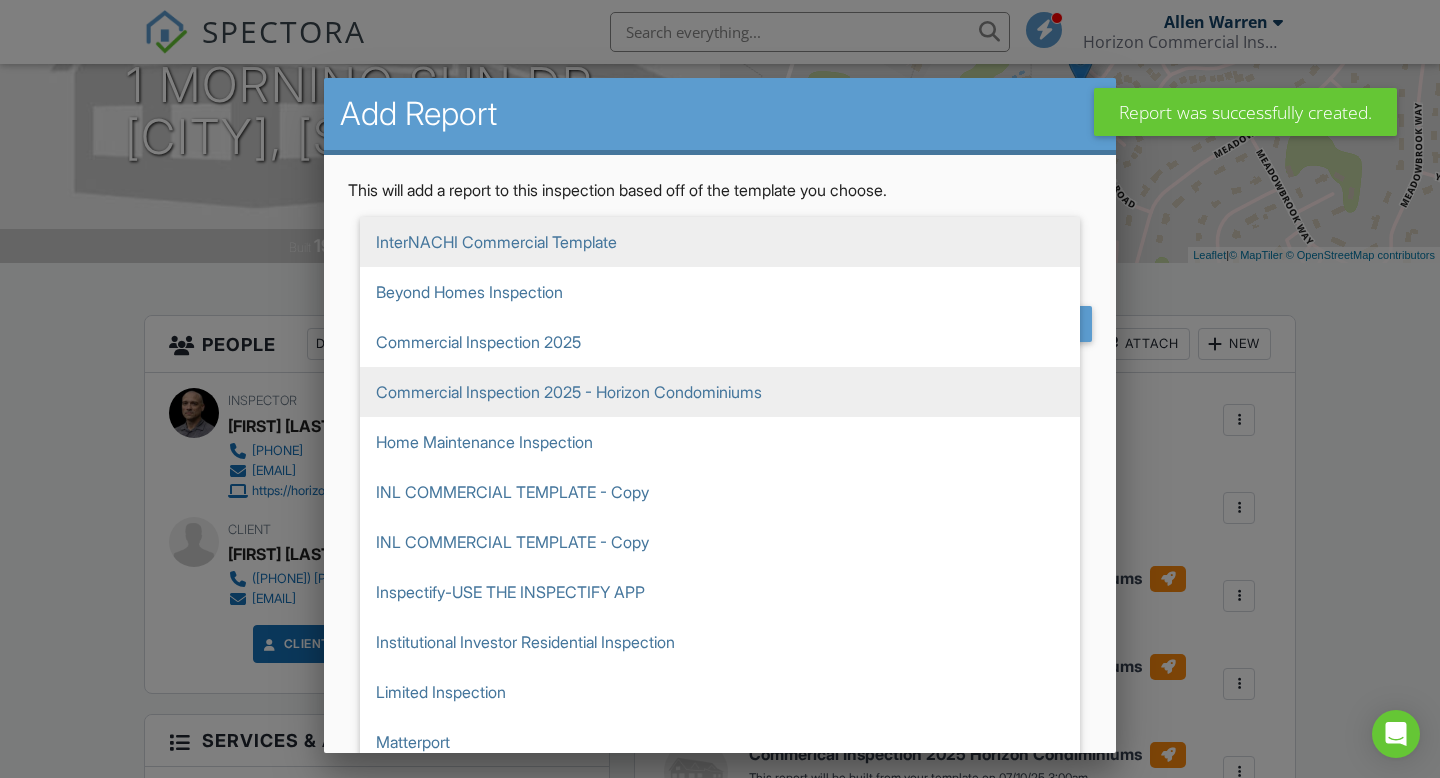 click on "Commercial Inspection 2025 - Horizon Condominiums" at bounding box center (720, 242) 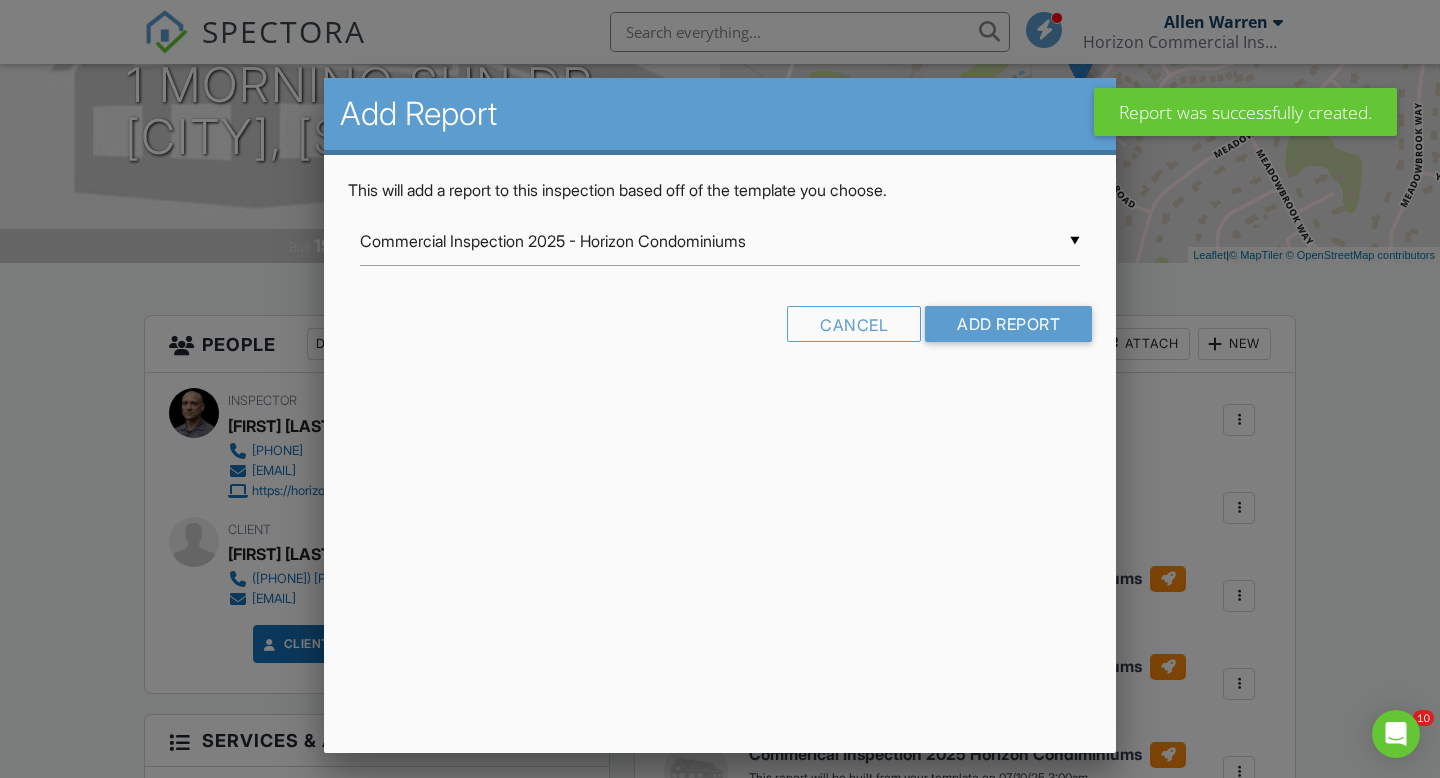scroll, scrollTop: 0, scrollLeft: 0, axis: both 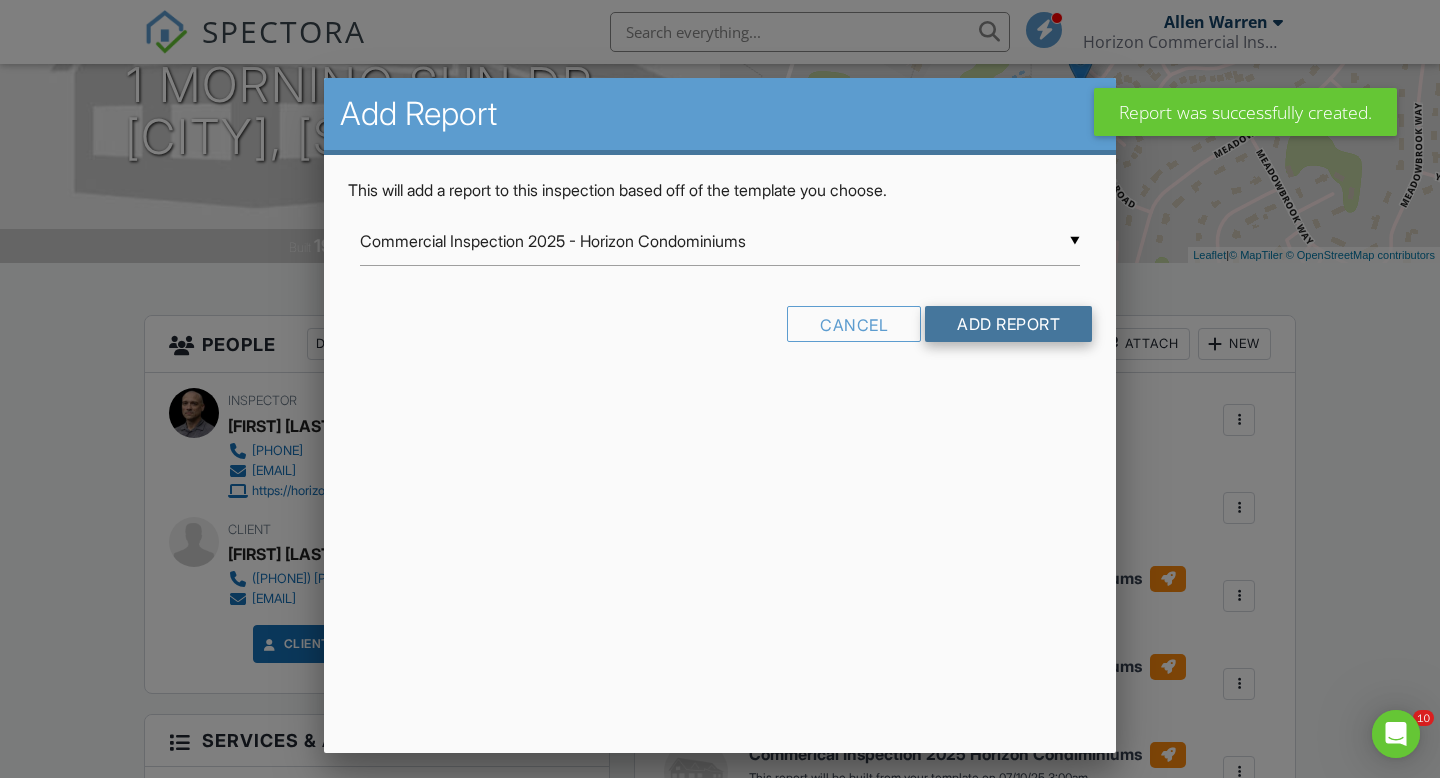 click on "Add Report" at bounding box center [1008, 324] 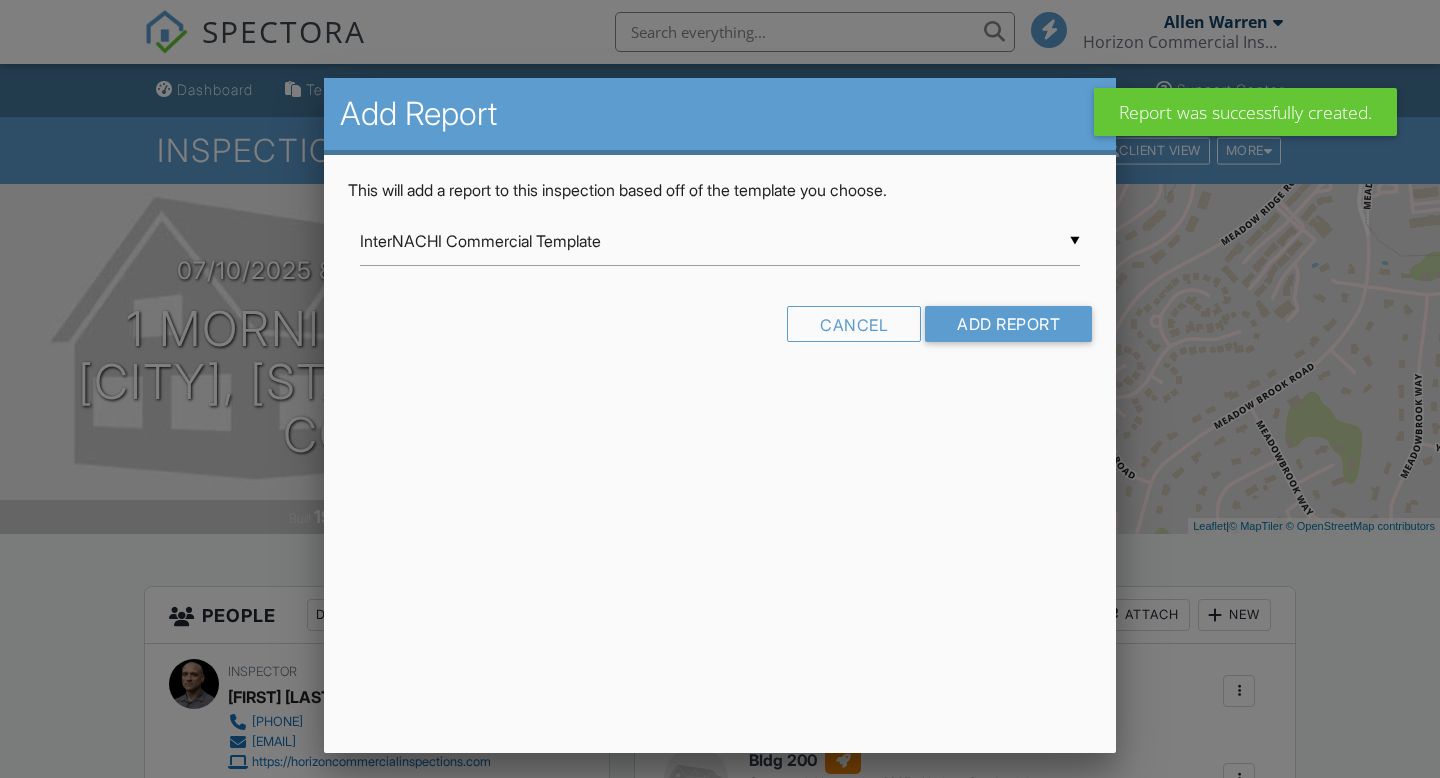 click on "InterNACHI Commercial Template" at bounding box center [720, 241] 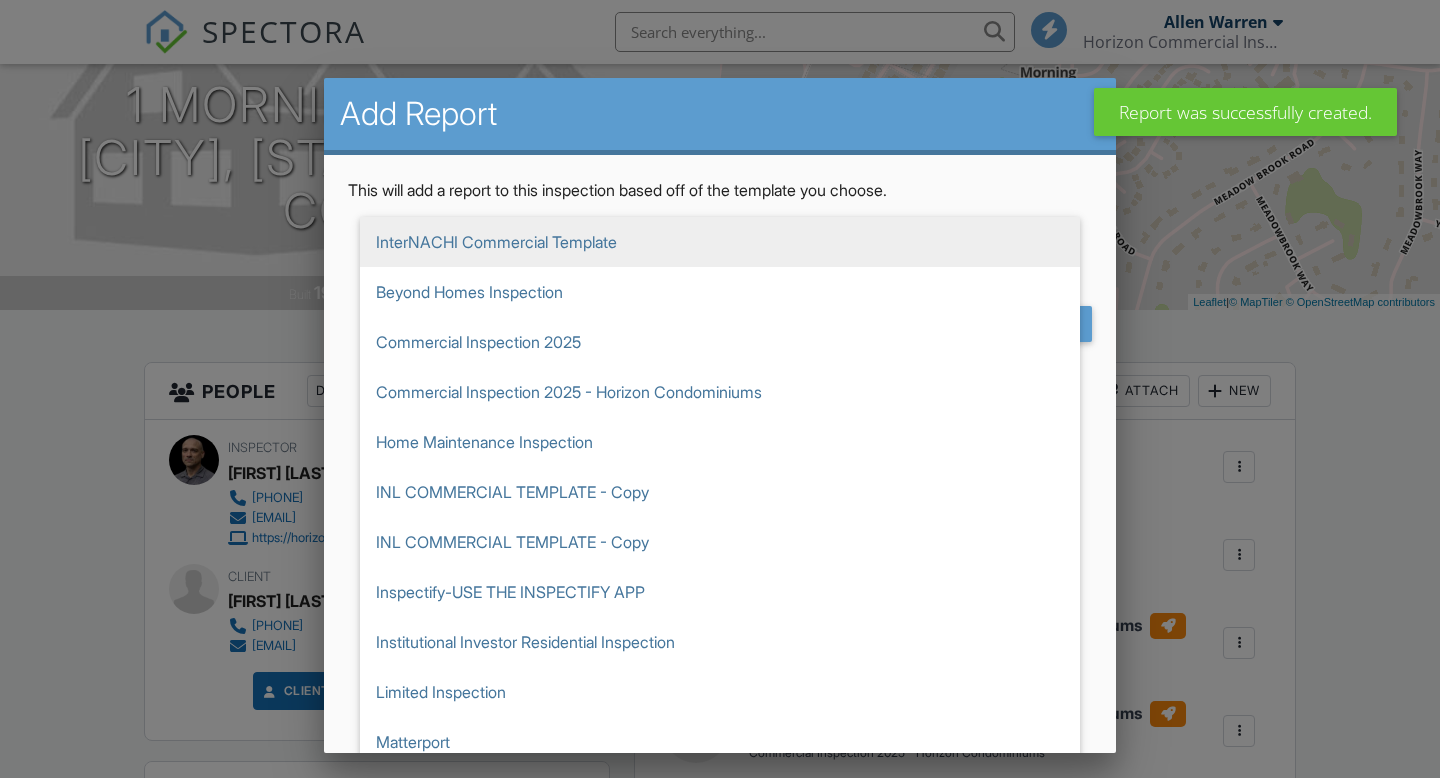 scroll, scrollTop: 224, scrollLeft: 0, axis: vertical 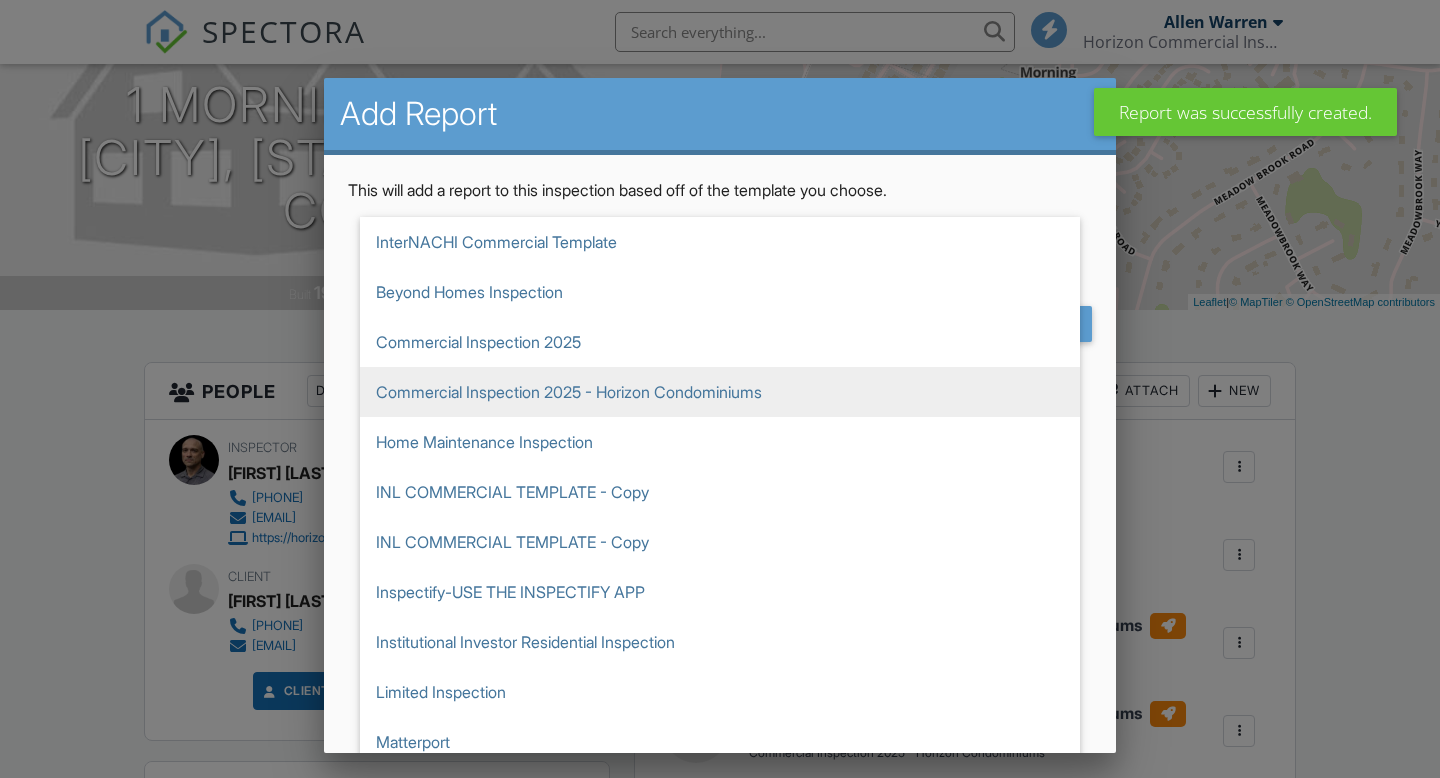 click on "Commercial Inspection 2025 - Horizon Condominiums" at bounding box center (720, 242) 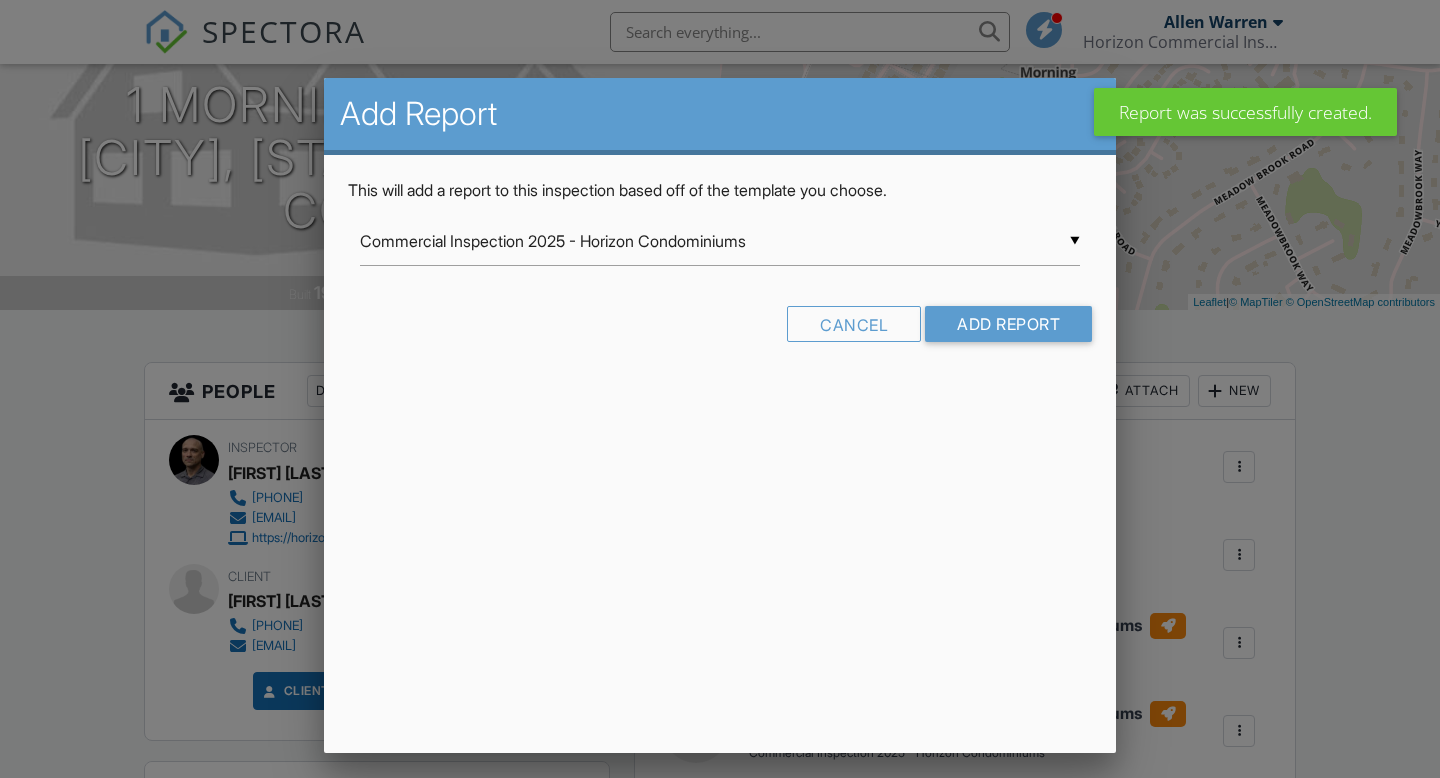 scroll, scrollTop: 0, scrollLeft: 0, axis: both 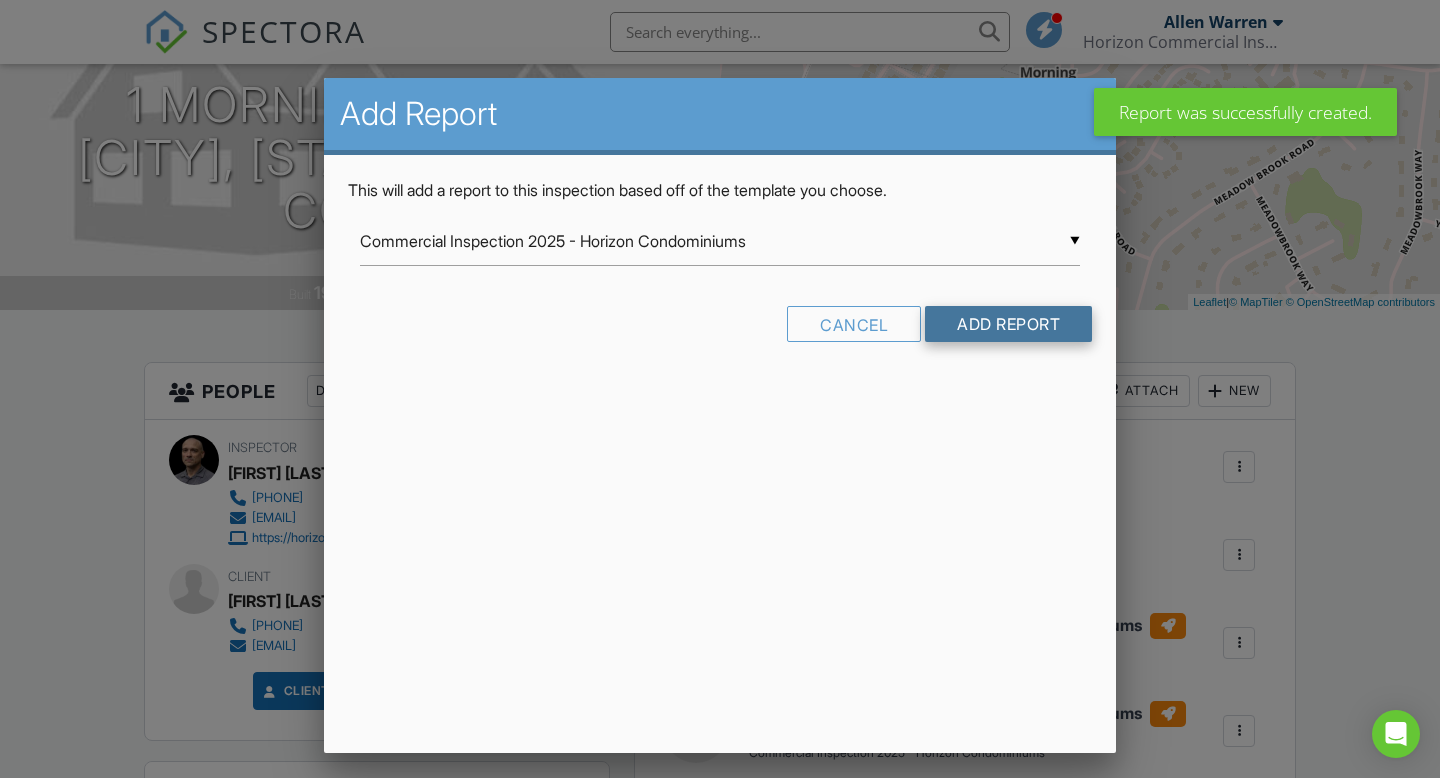 click on "Add Report" at bounding box center (1008, 324) 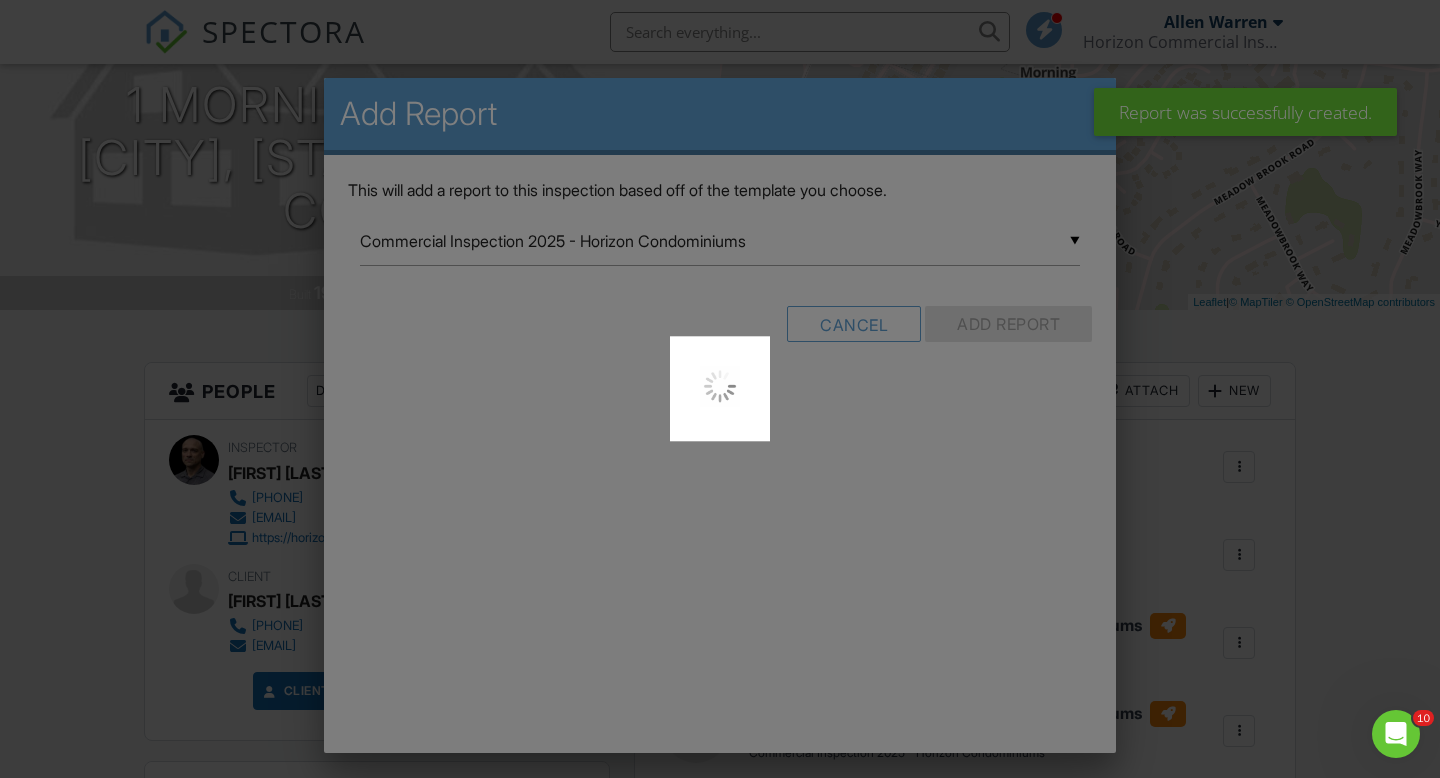 scroll, scrollTop: 0, scrollLeft: 0, axis: both 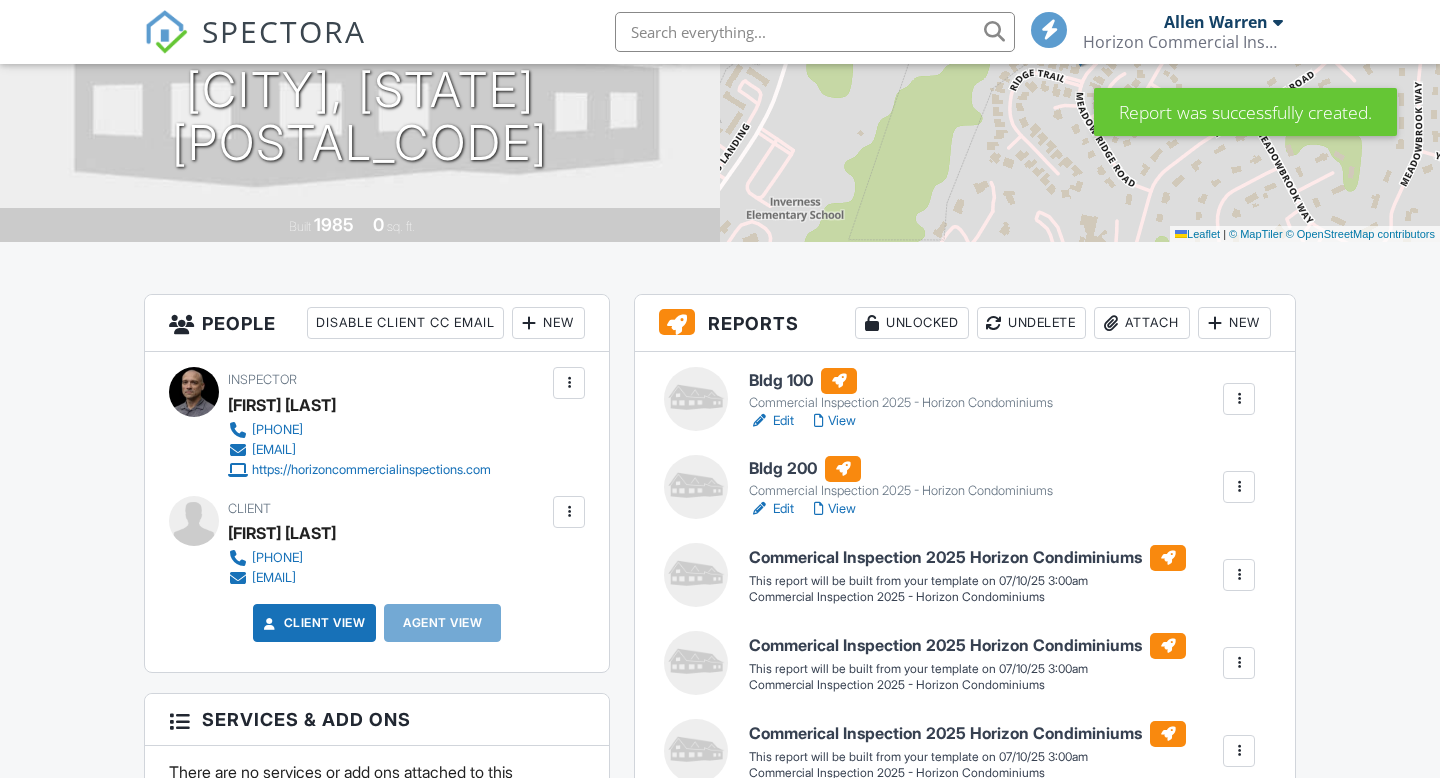 click on "New" at bounding box center (1234, 323) 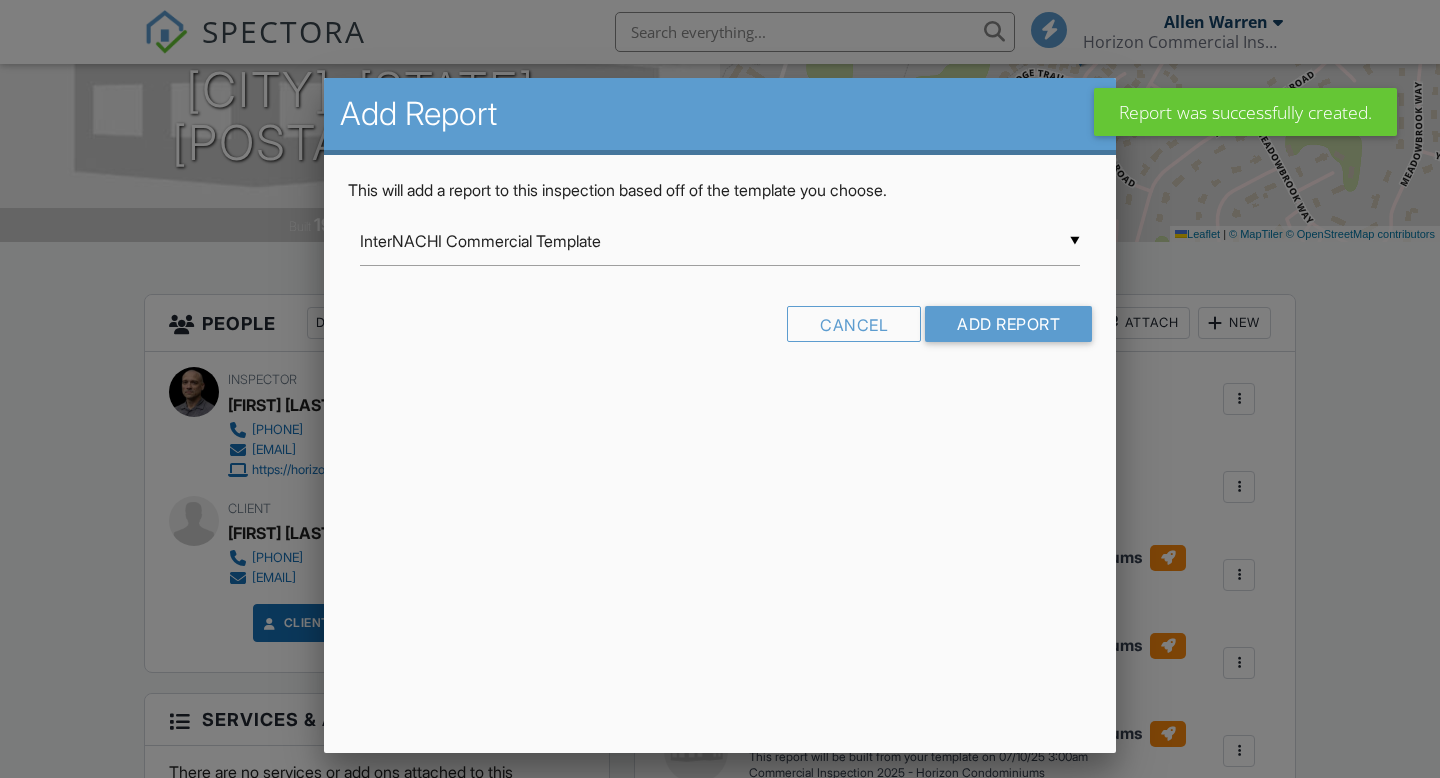 scroll, scrollTop: 292, scrollLeft: 0, axis: vertical 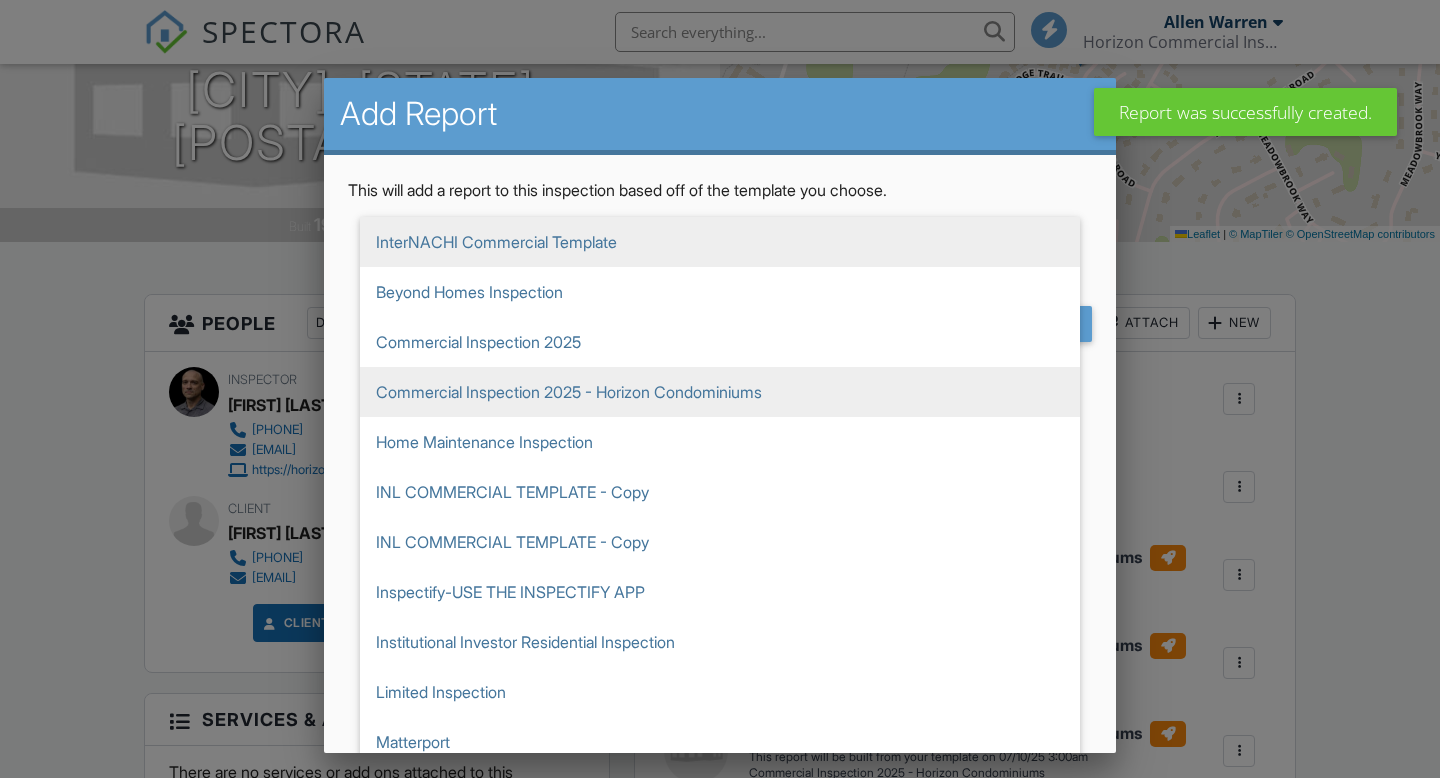 click on "Commercial Inspection 2025 - Horizon Condominiums" at bounding box center (720, 242) 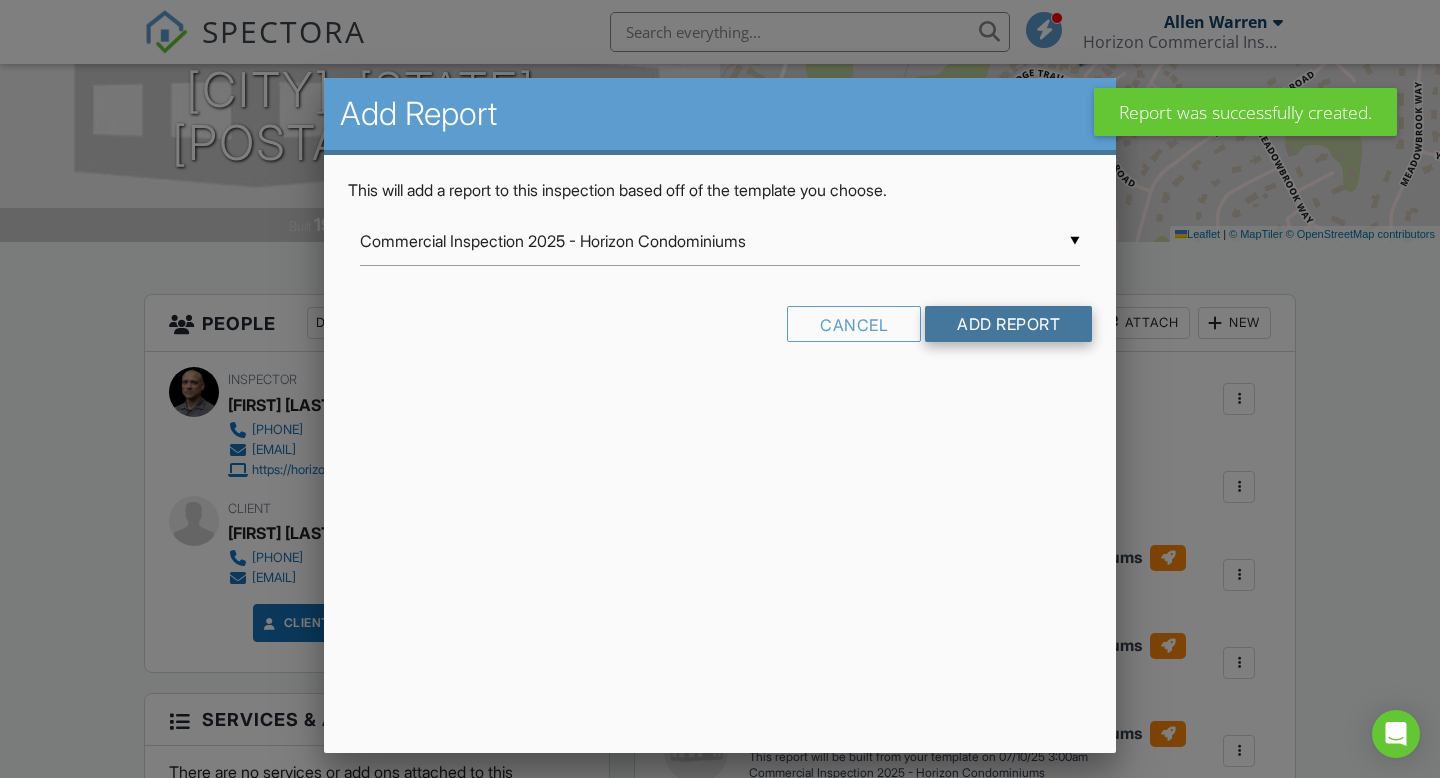 scroll, scrollTop: 0, scrollLeft: 0, axis: both 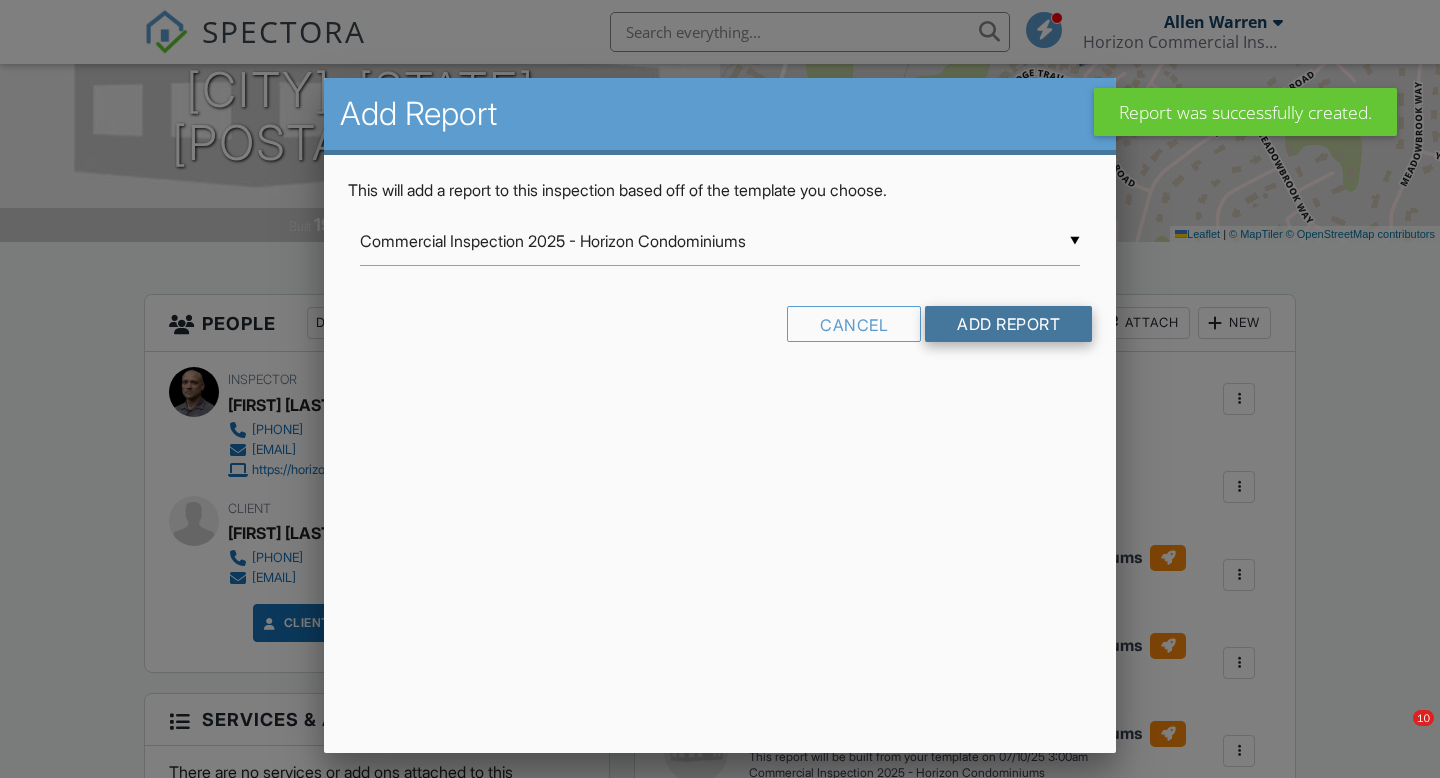 click on "Add Report" at bounding box center (1008, 324) 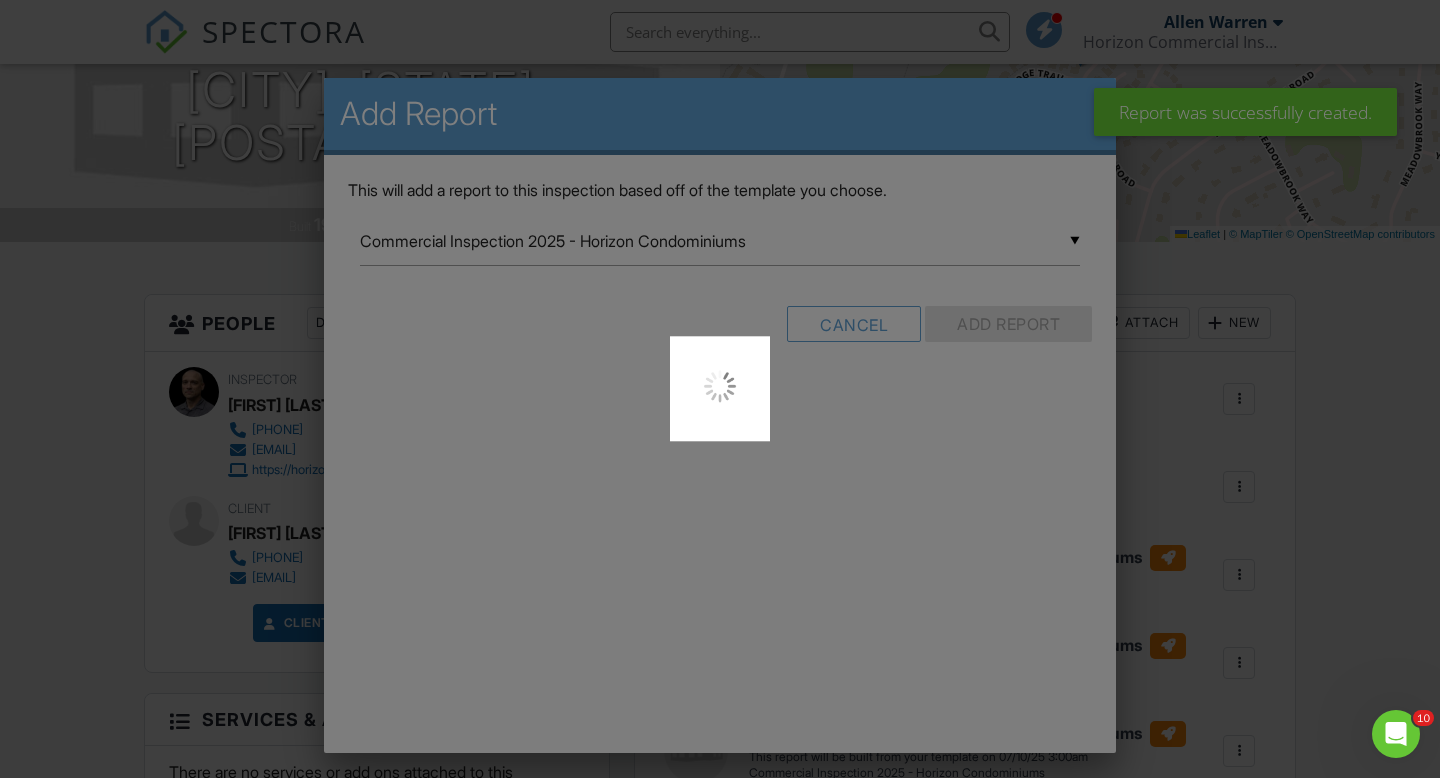 scroll, scrollTop: 0, scrollLeft: 0, axis: both 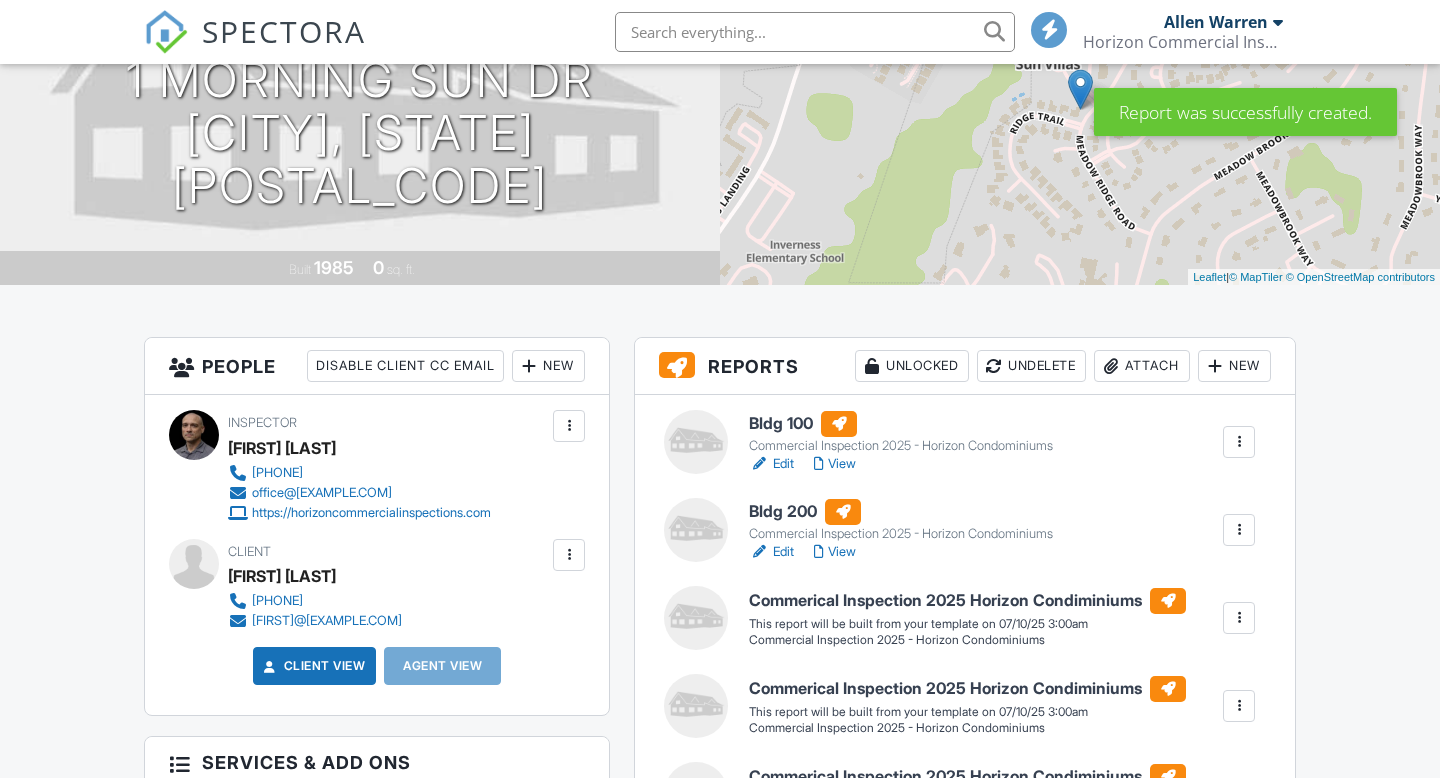click on "New" at bounding box center [1234, 366] 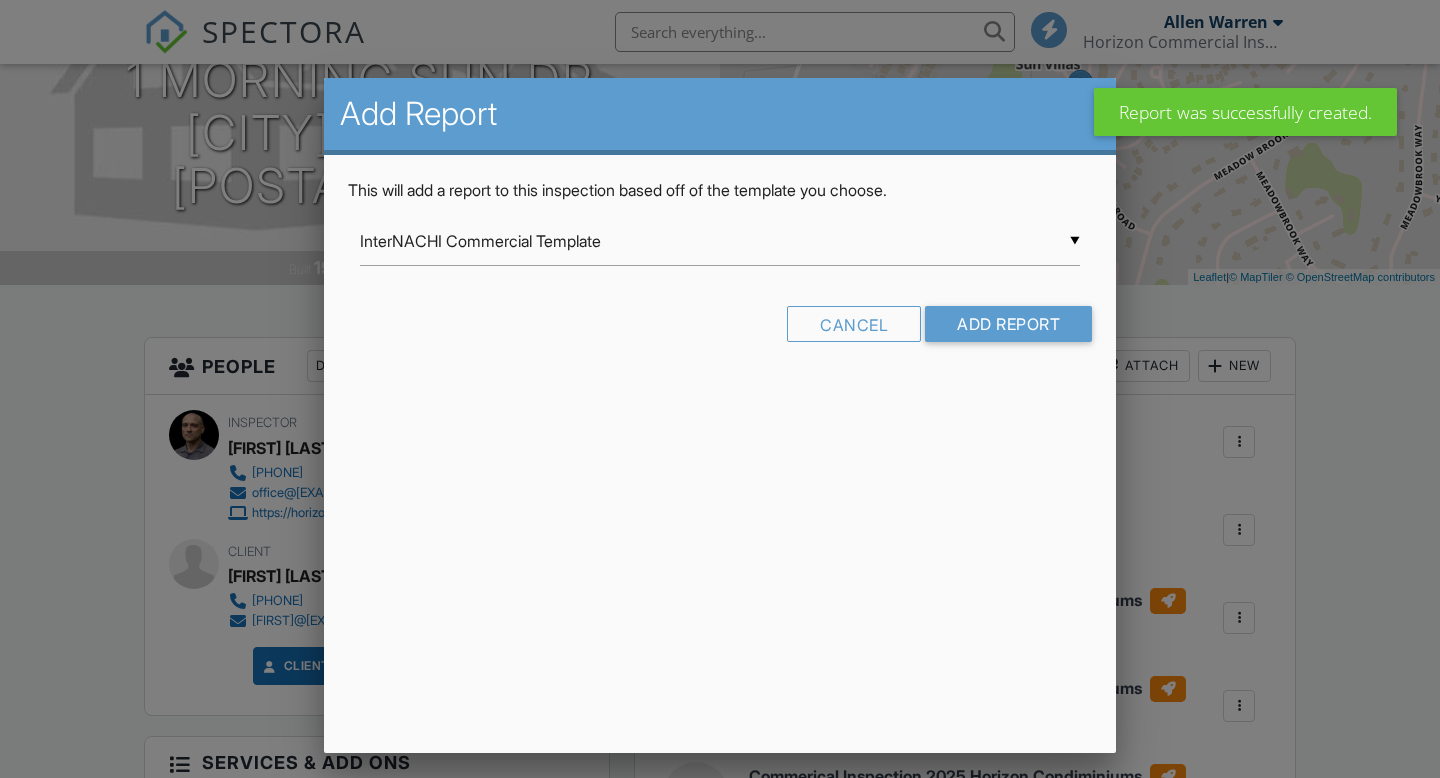 click on "InterNACHI Commercial Template" at bounding box center [720, 241] 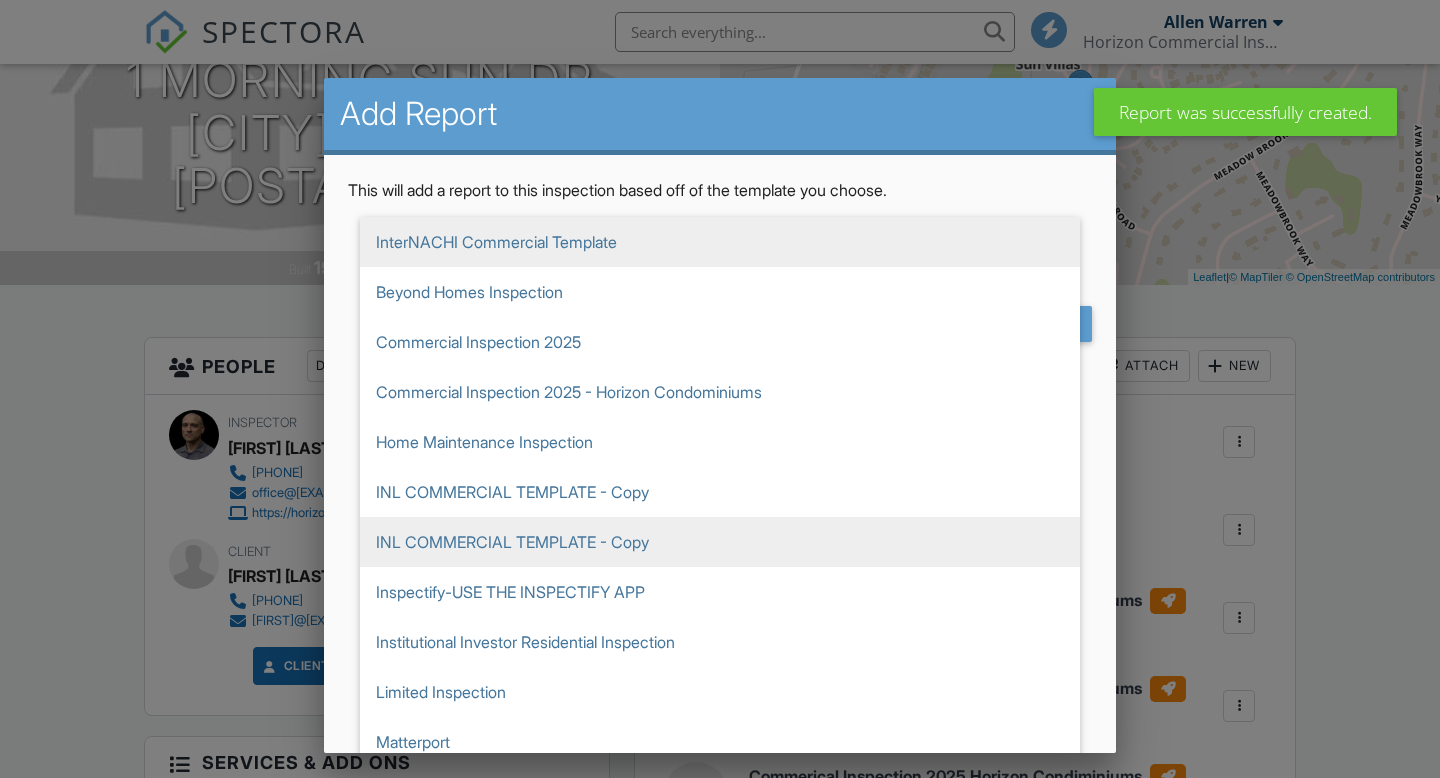 click on "Commercial Inspection 2025 - Horizon Condominiums" at bounding box center (720, 242) 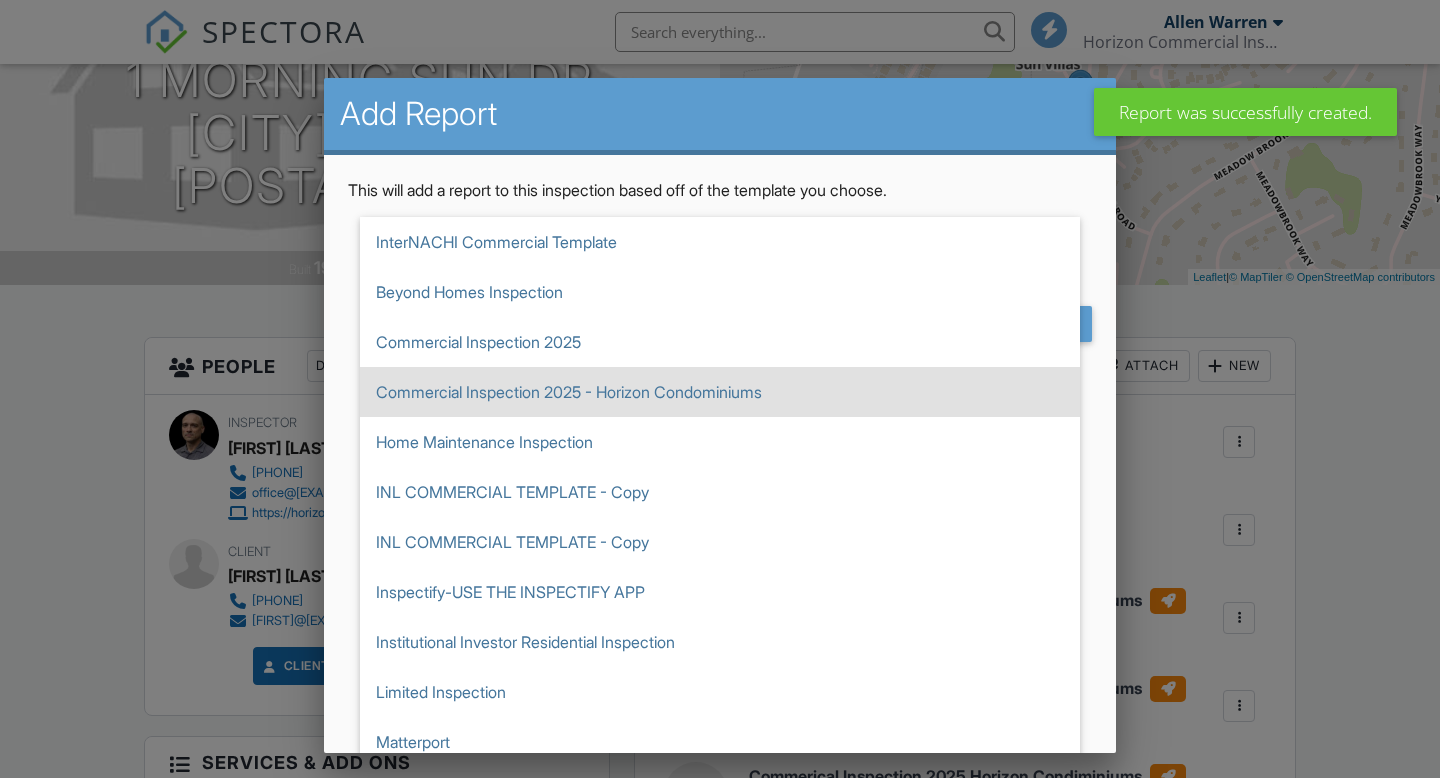 scroll, scrollTop: 0, scrollLeft: 0, axis: both 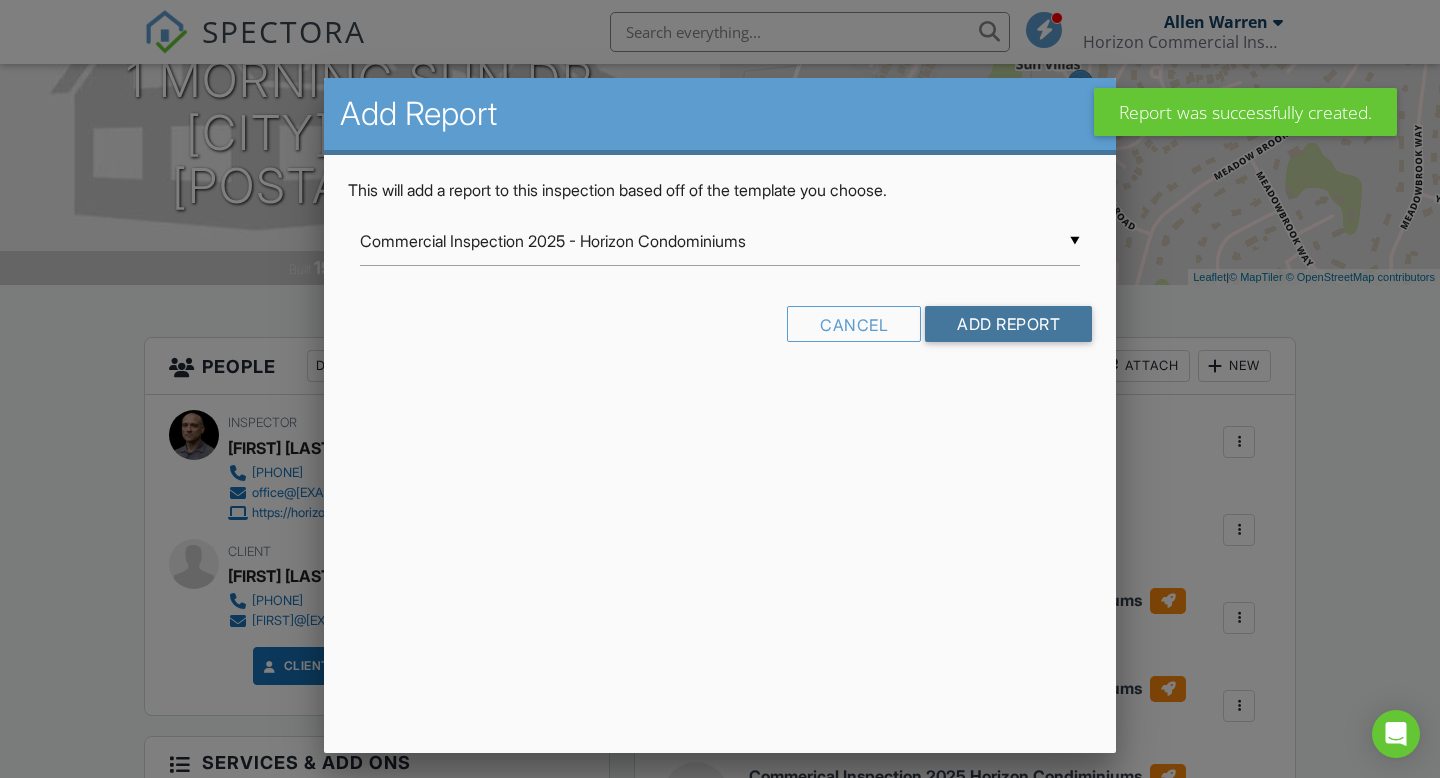 click on "Add Report" at bounding box center [1008, 324] 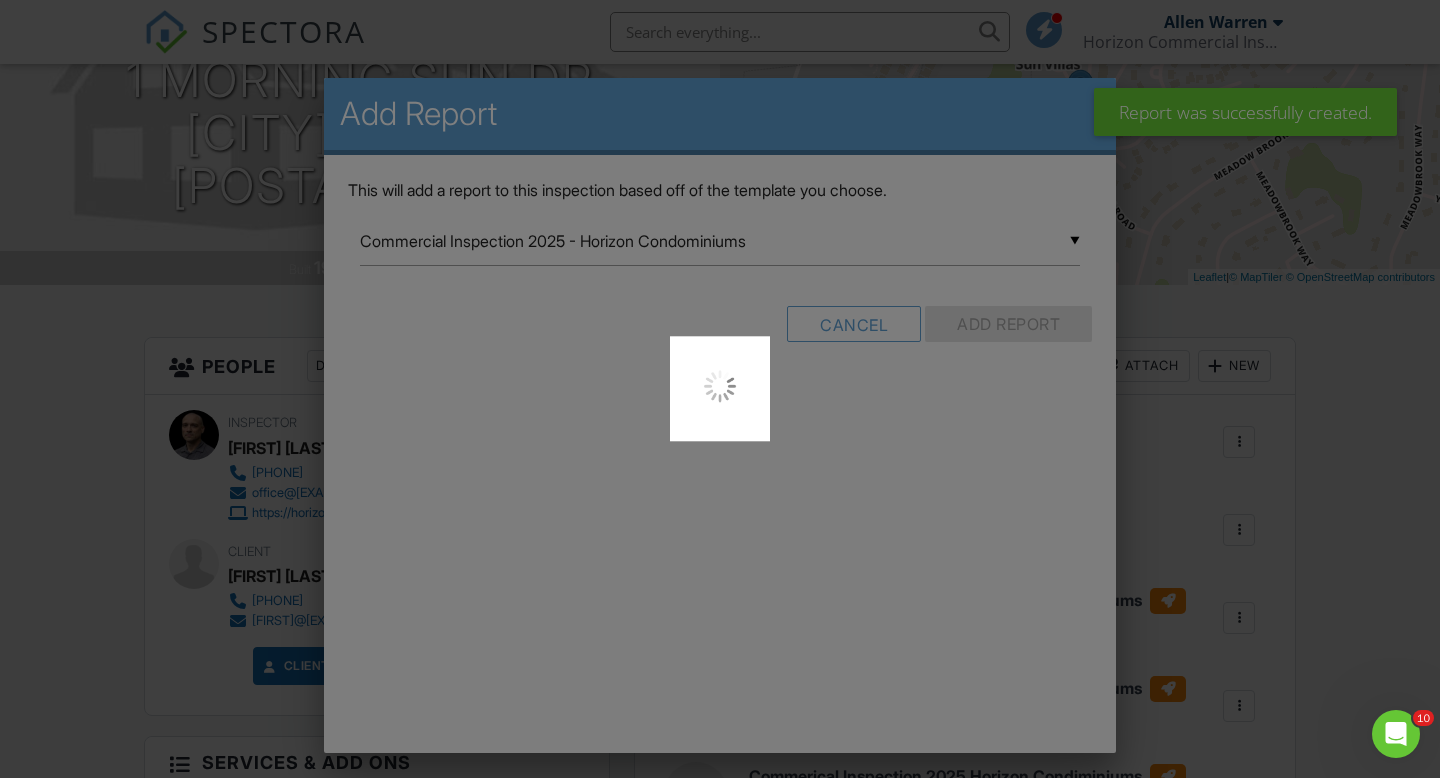 scroll, scrollTop: 0, scrollLeft: 0, axis: both 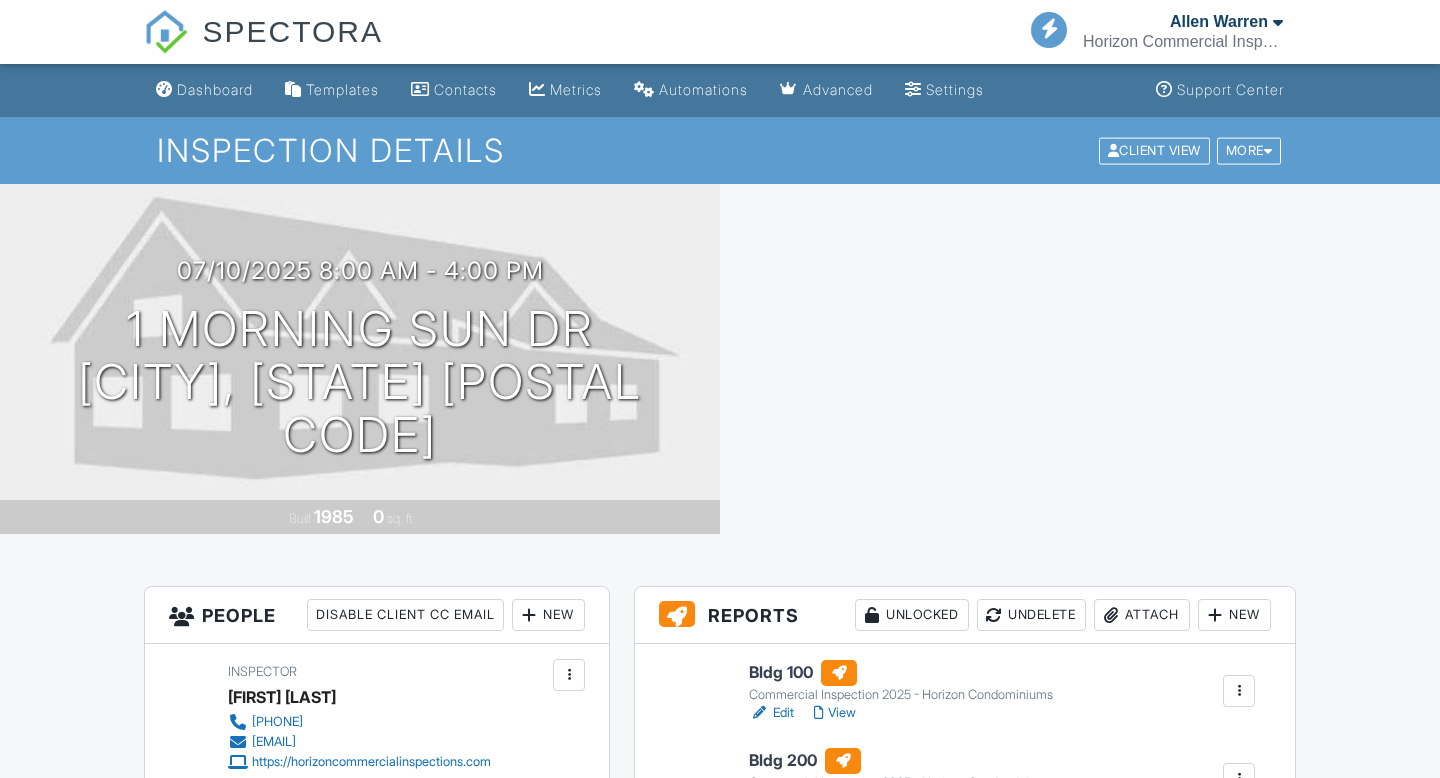 click at bounding box center [1080, 359] 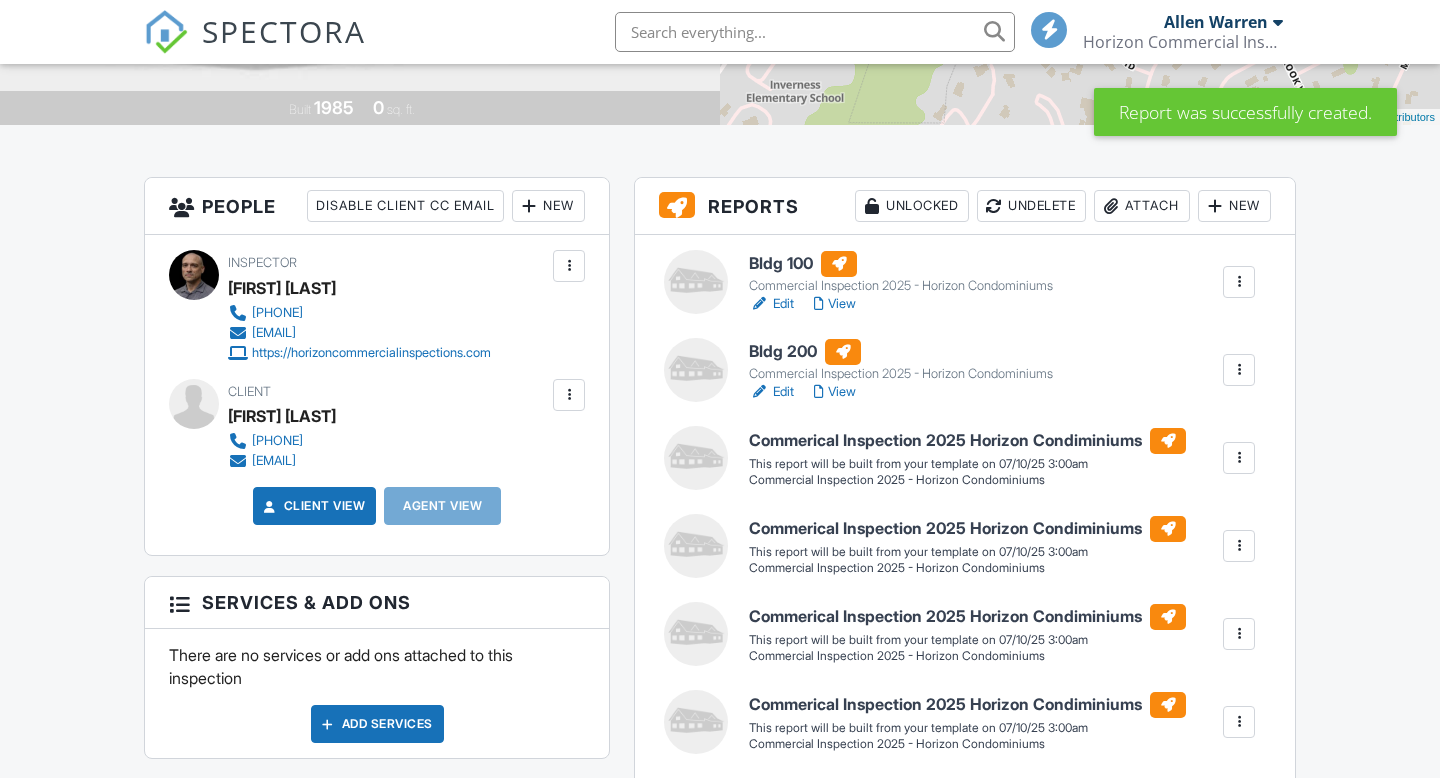scroll, scrollTop: 409, scrollLeft: 0, axis: vertical 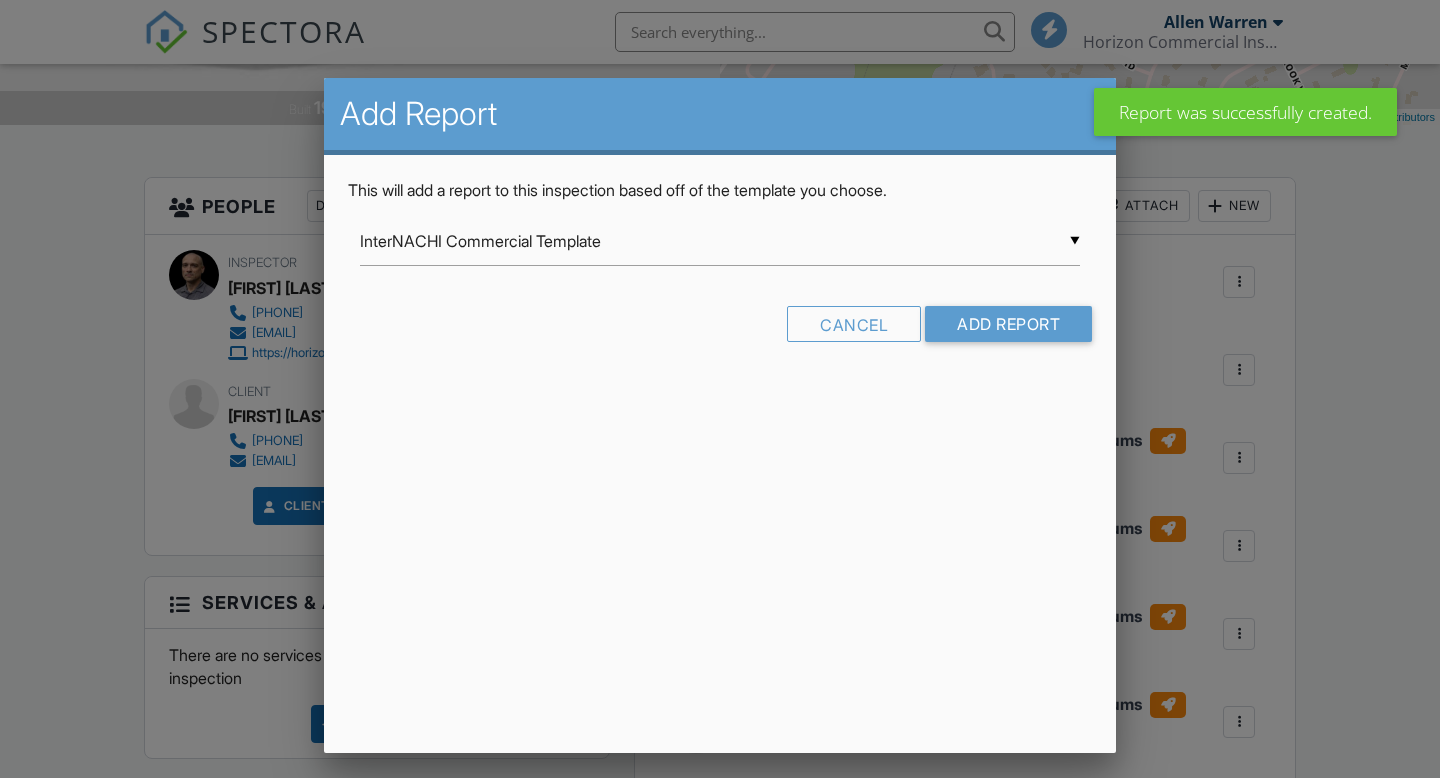 click on "InterNACHI Commercial Template" at bounding box center [720, 241] 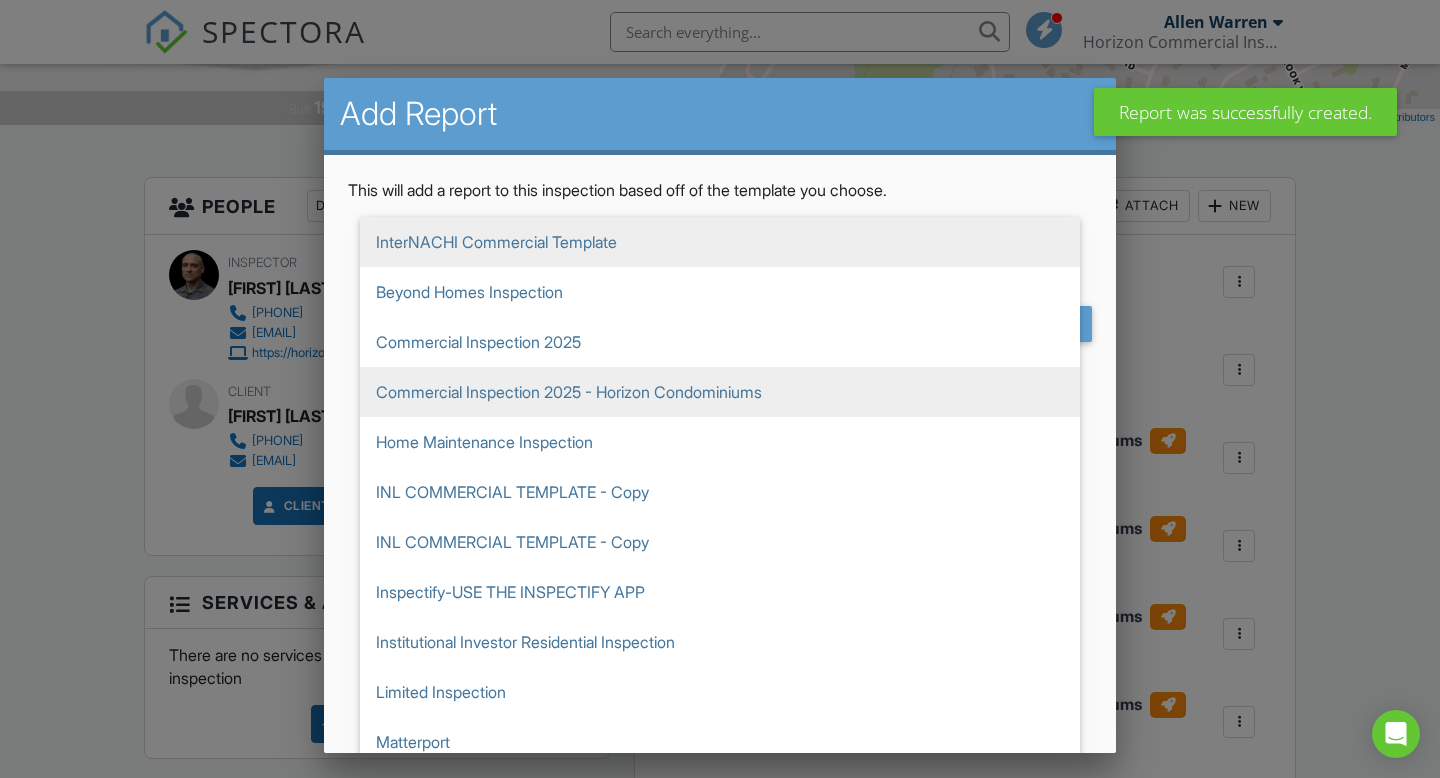 click on "Commercial Inspection 2025 - Horizon Condominiums" at bounding box center [720, 242] 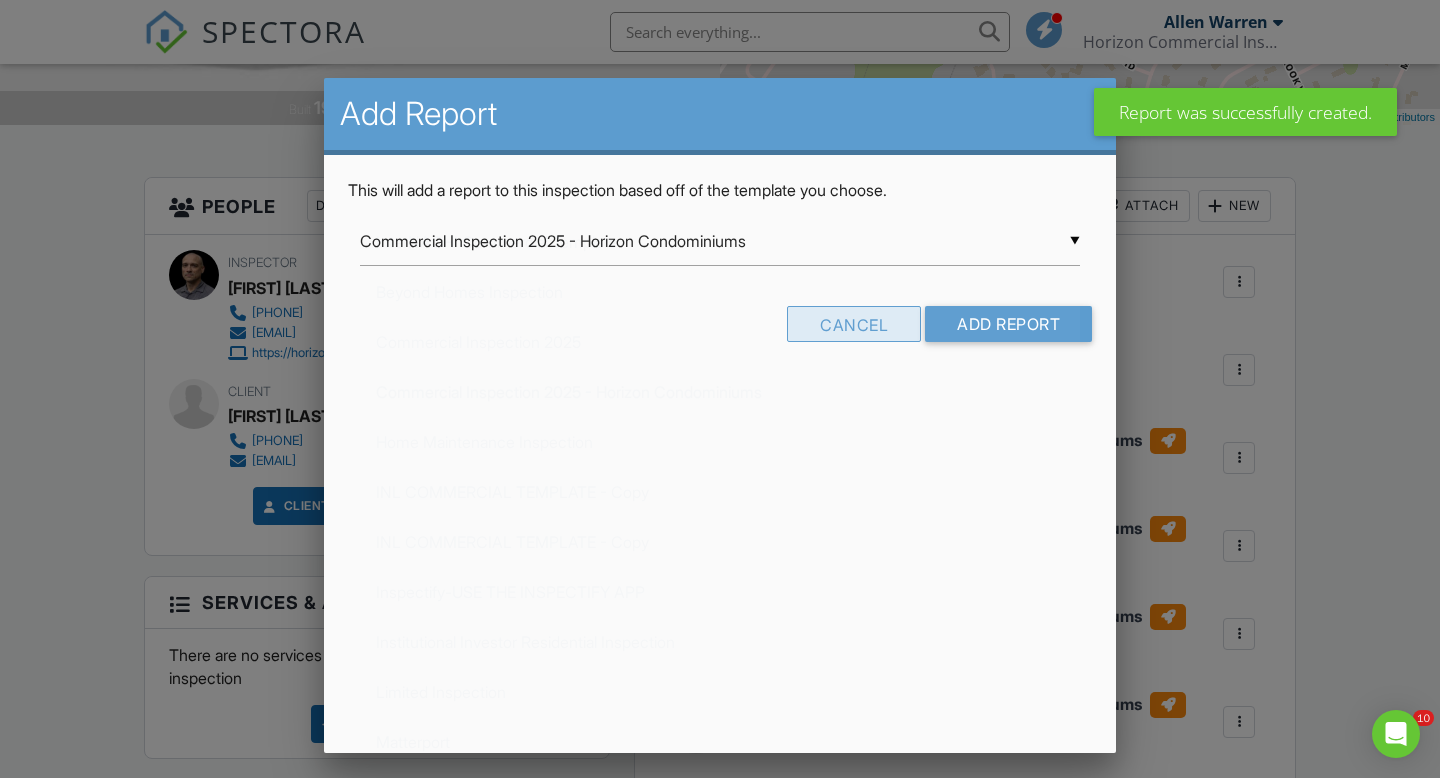 scroll, scrollTop: 0, scrollLeft: 0, axis: both 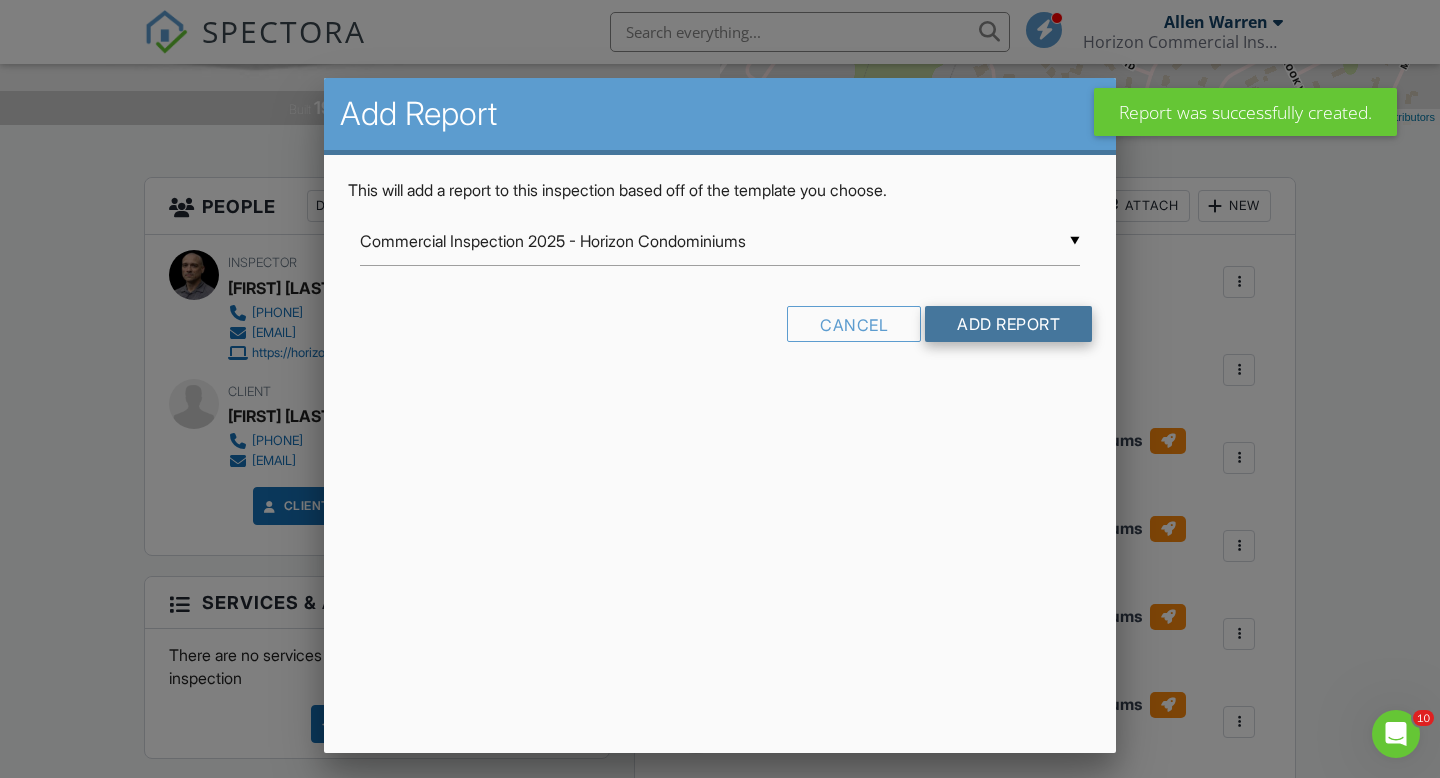 click on "Add Report" at bounding box center [1008, 324] 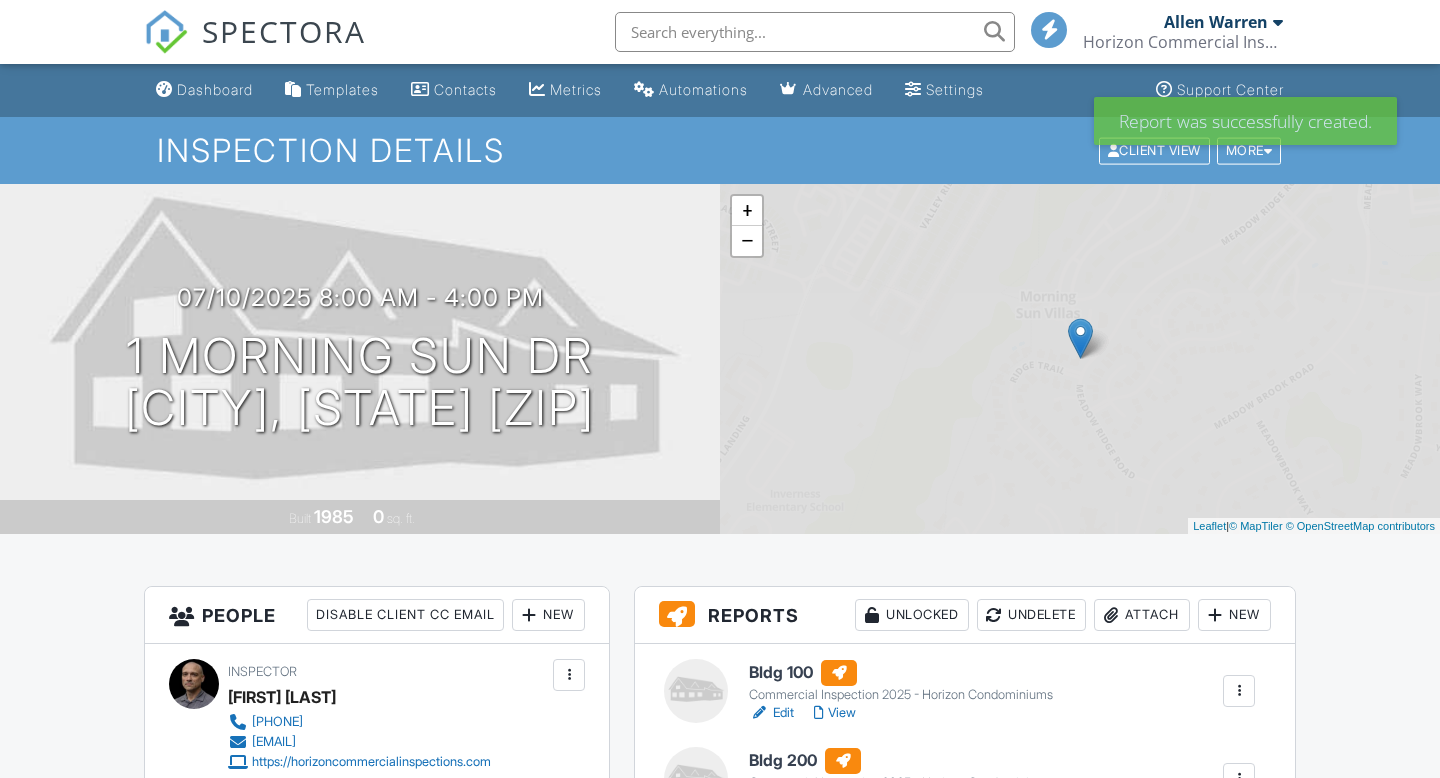 click on "New" at bounding box center [1234, 615] 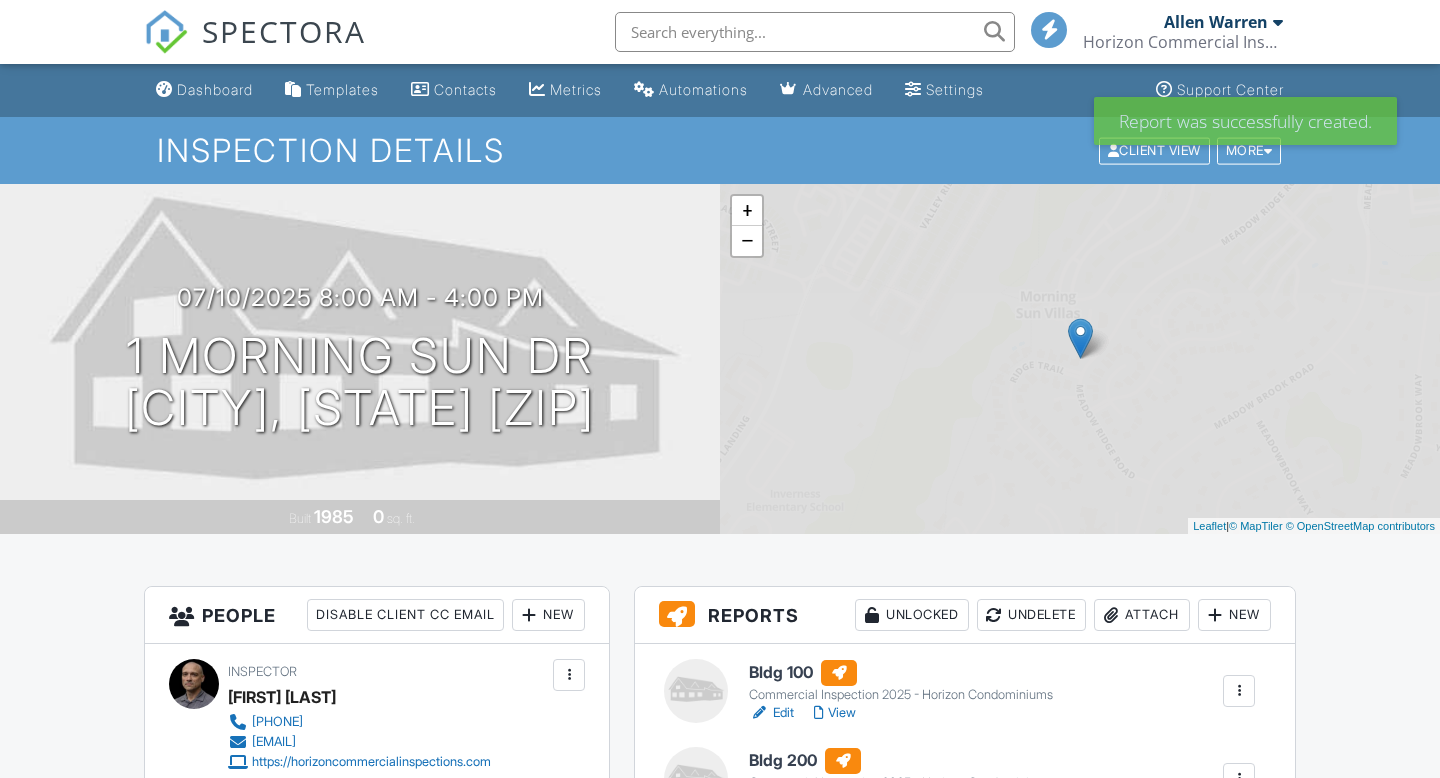 scroll, scrollTop: 403, scrollLeft: 0, axis: vertical 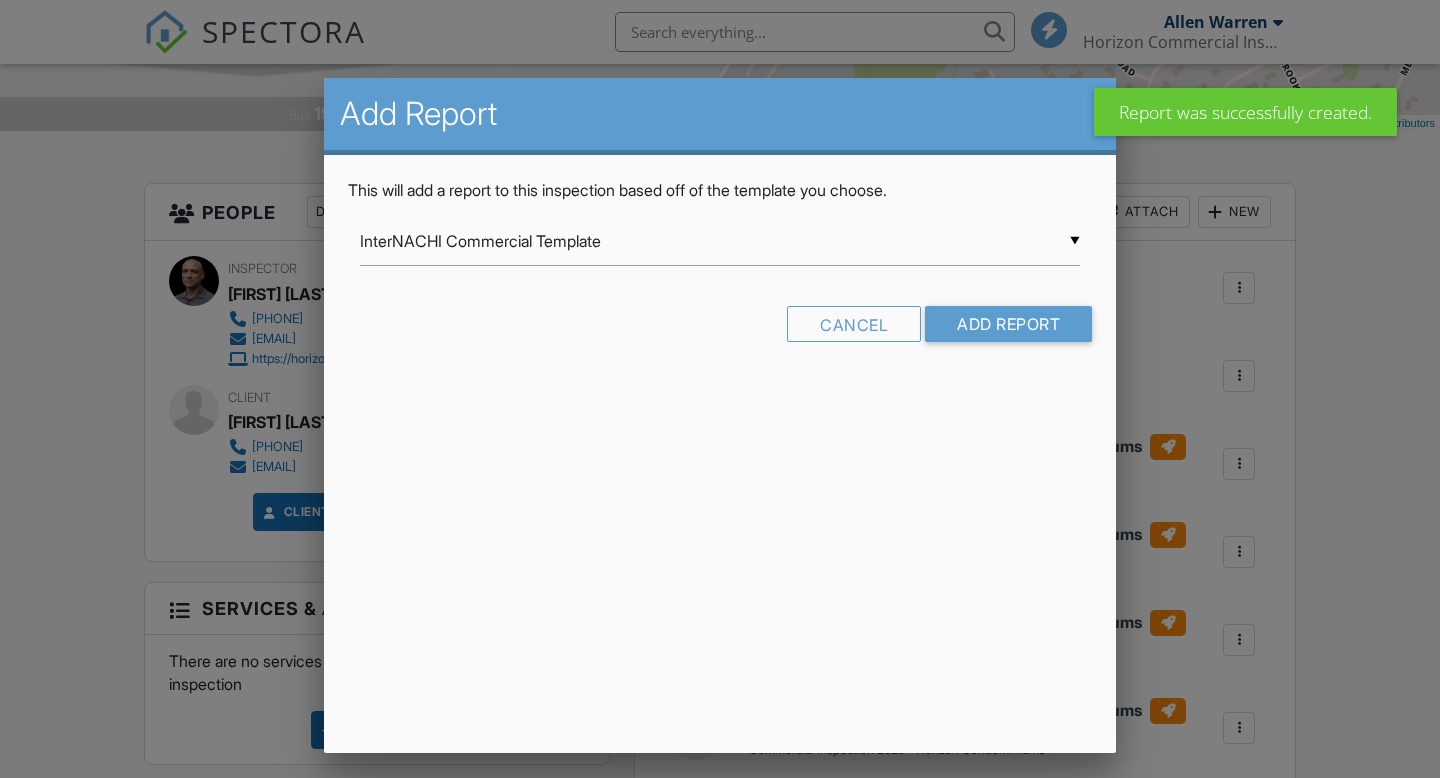 click on "InterNACHI Commercial Template" at bounding box center [720, 241] 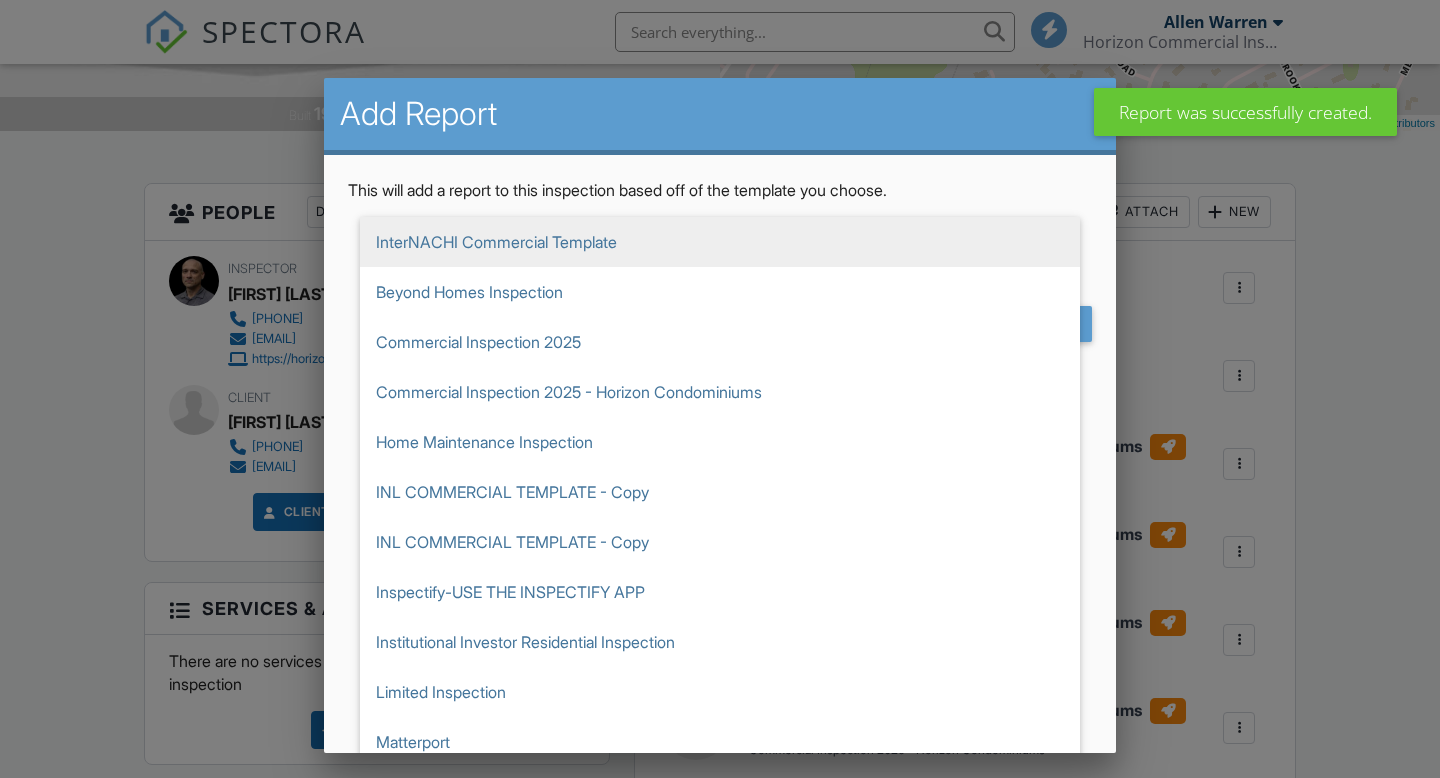 scroll, scrollTop: 403, scrollLeft: 0, axis: vertical 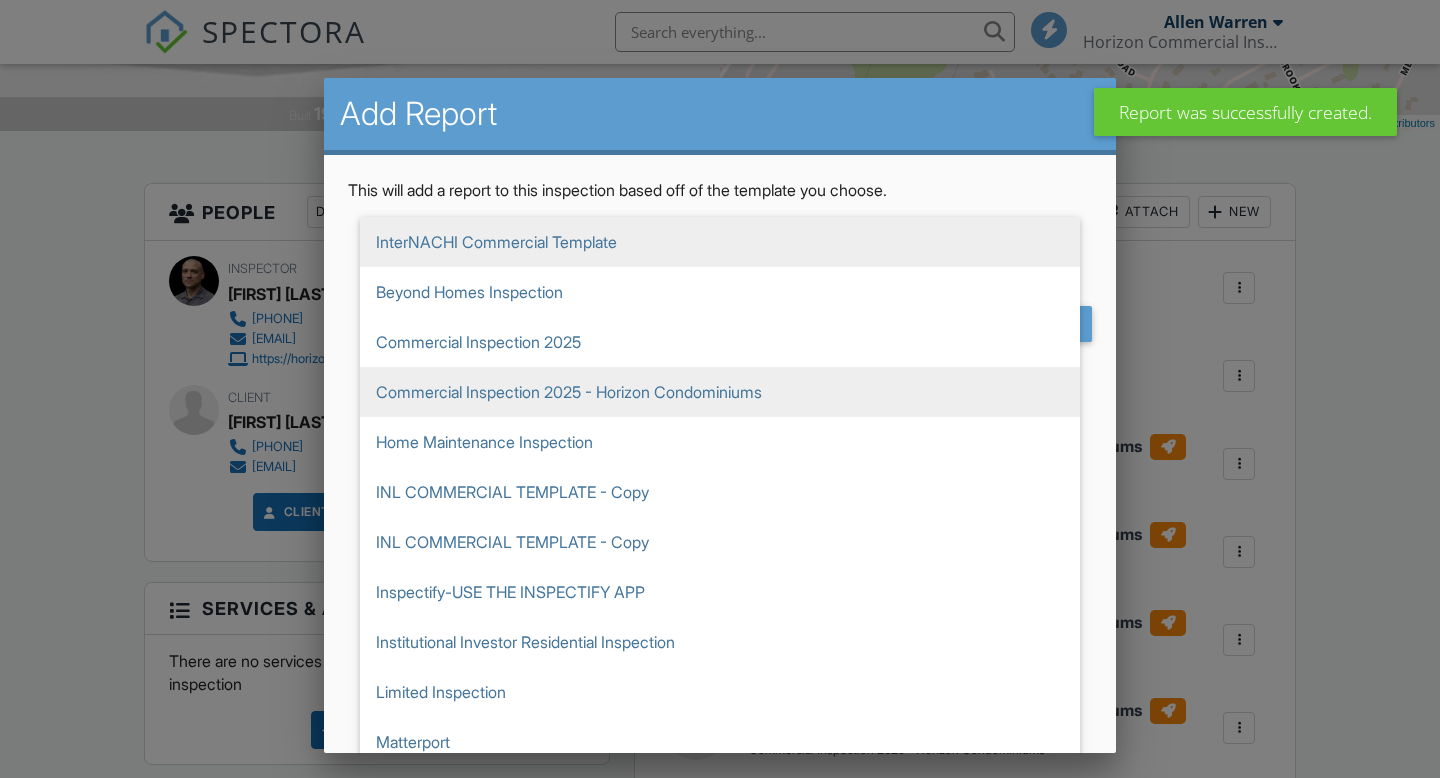 click on "Commercial Inspection 2025 - Horizon Condominiums" at bounding box center (720, 242) 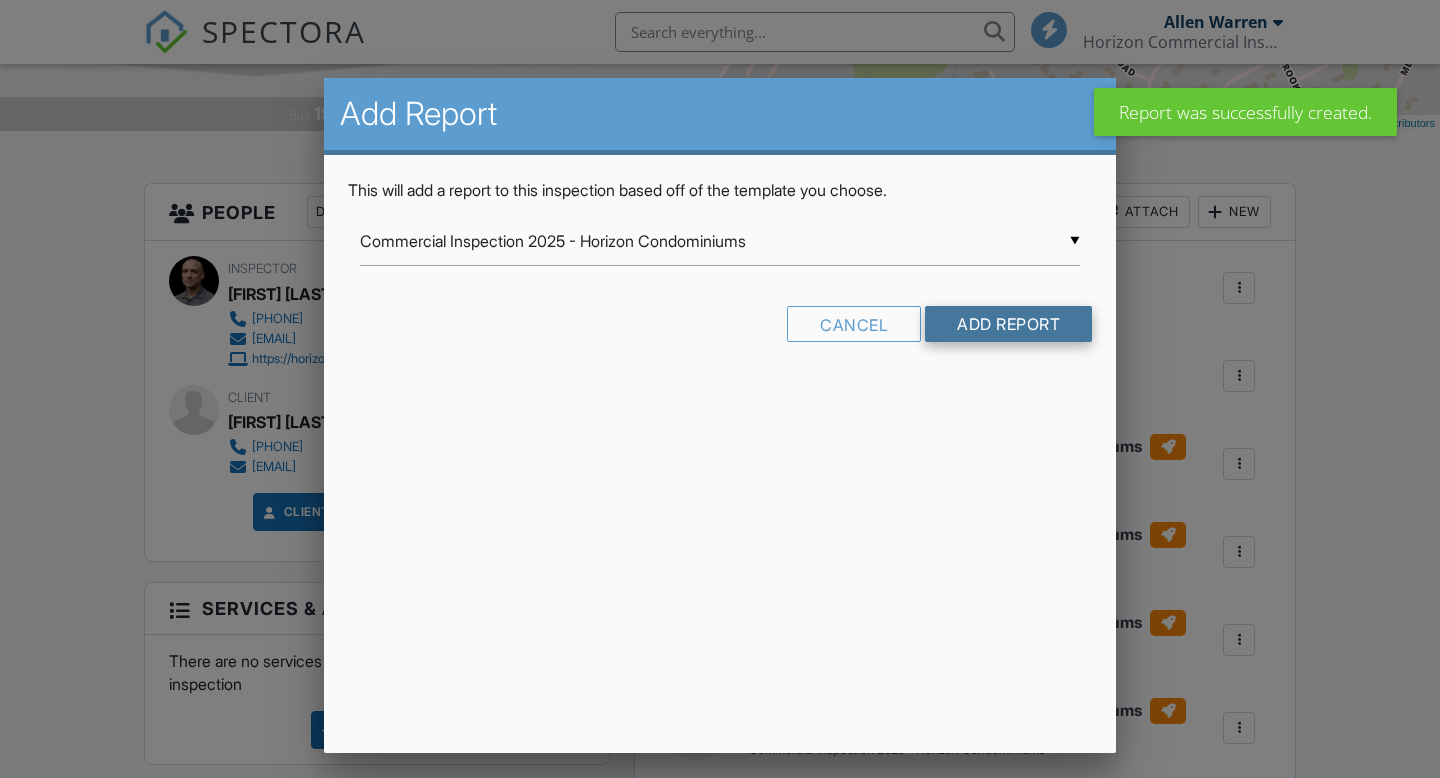 scroll, scrollTop: 0, scrollLeft: 0, axis: both 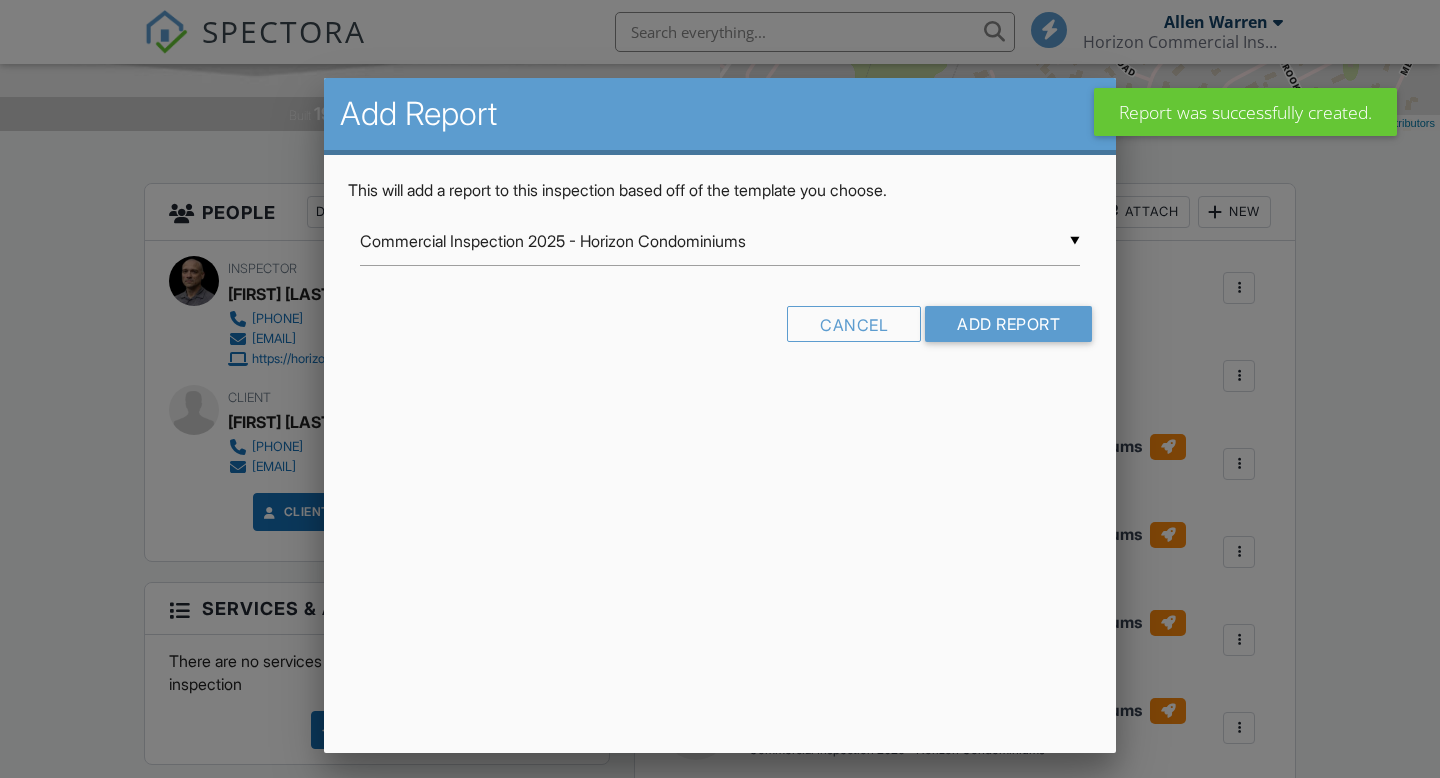 click on "Cancel
Add Report" at bounding box center [720, 331] 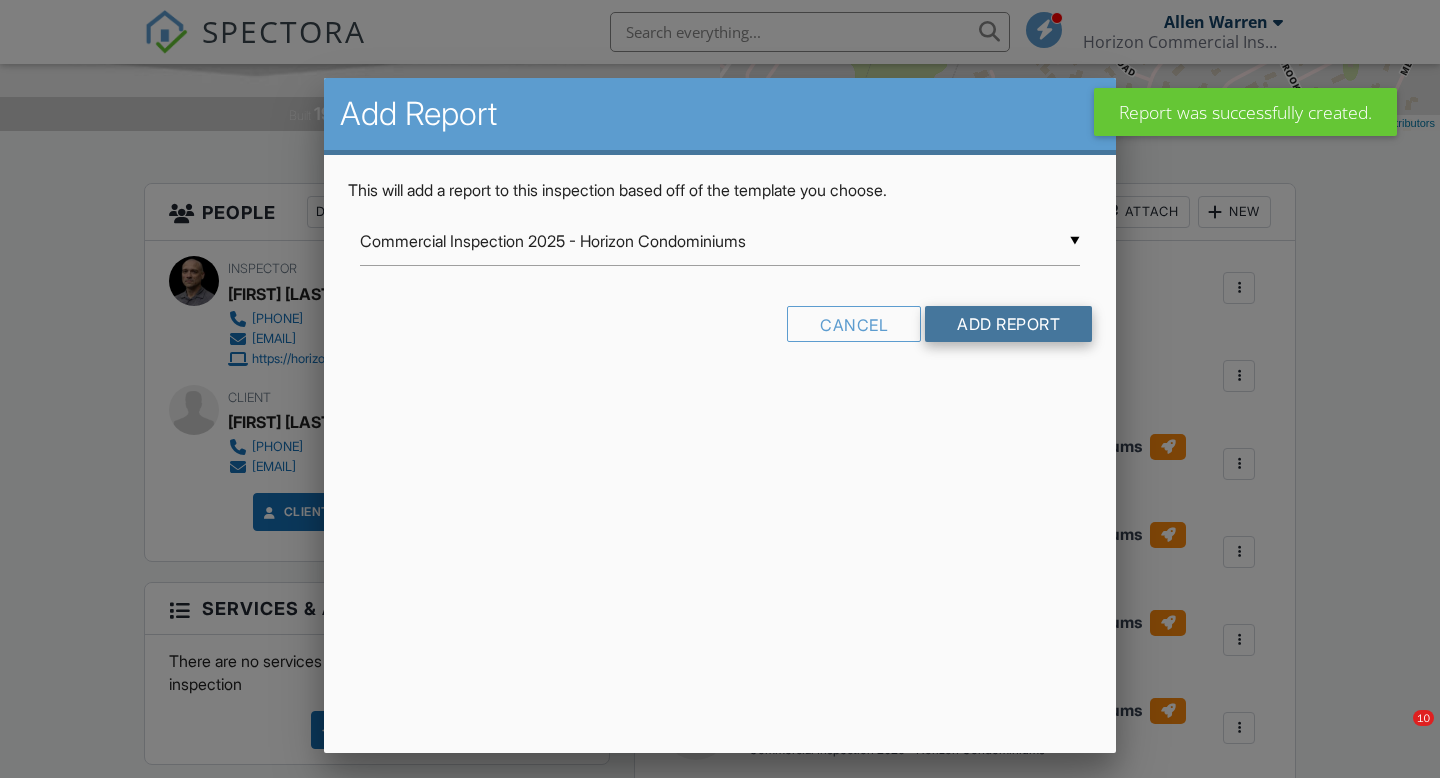 click on "Add Report" at bounding box center [1008, 324] 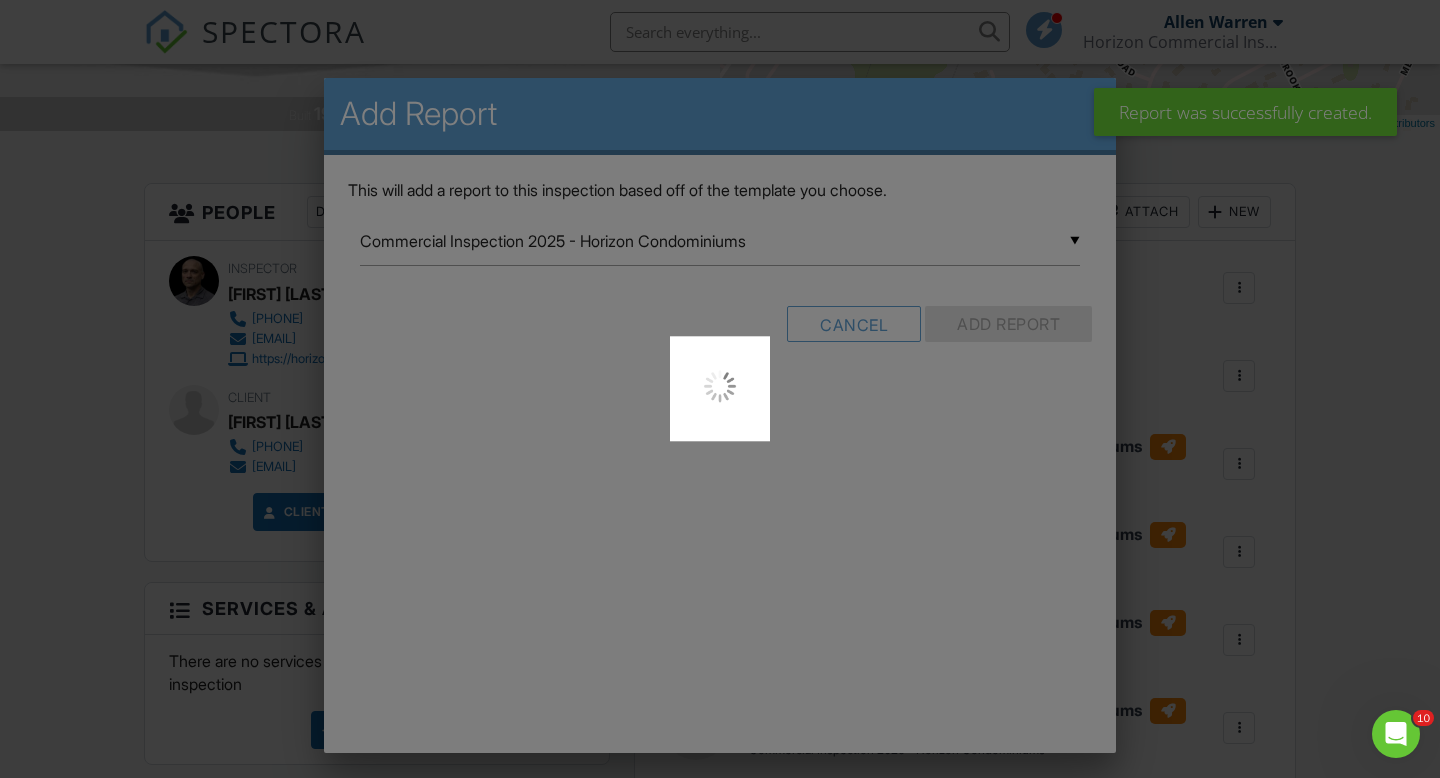 scroll, scrollTop: 0, scrollLeft: 0, axis: both 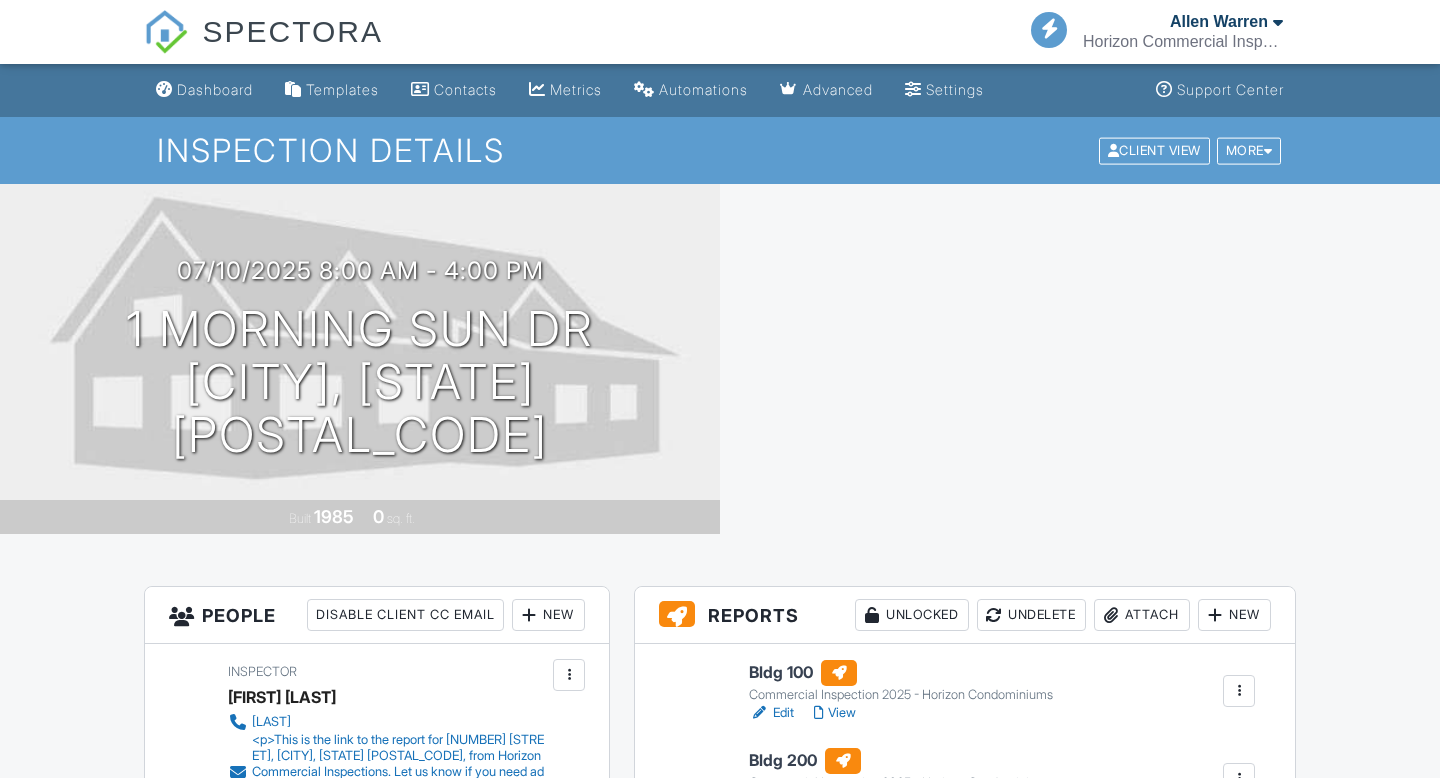 click on "New" at bounding box center (1234, 615) 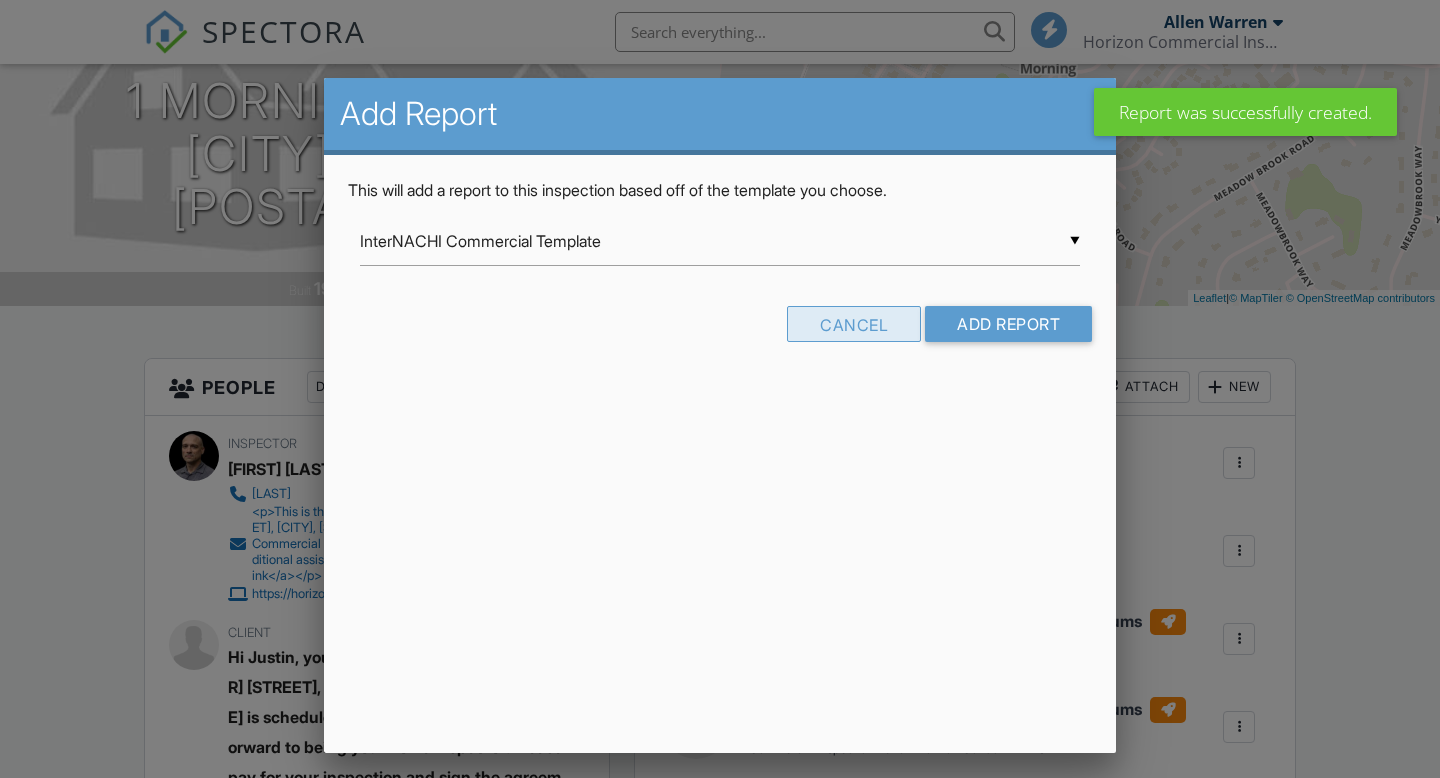scroll, scrollTop: 228, scrollLeft: 0, axis: vertical 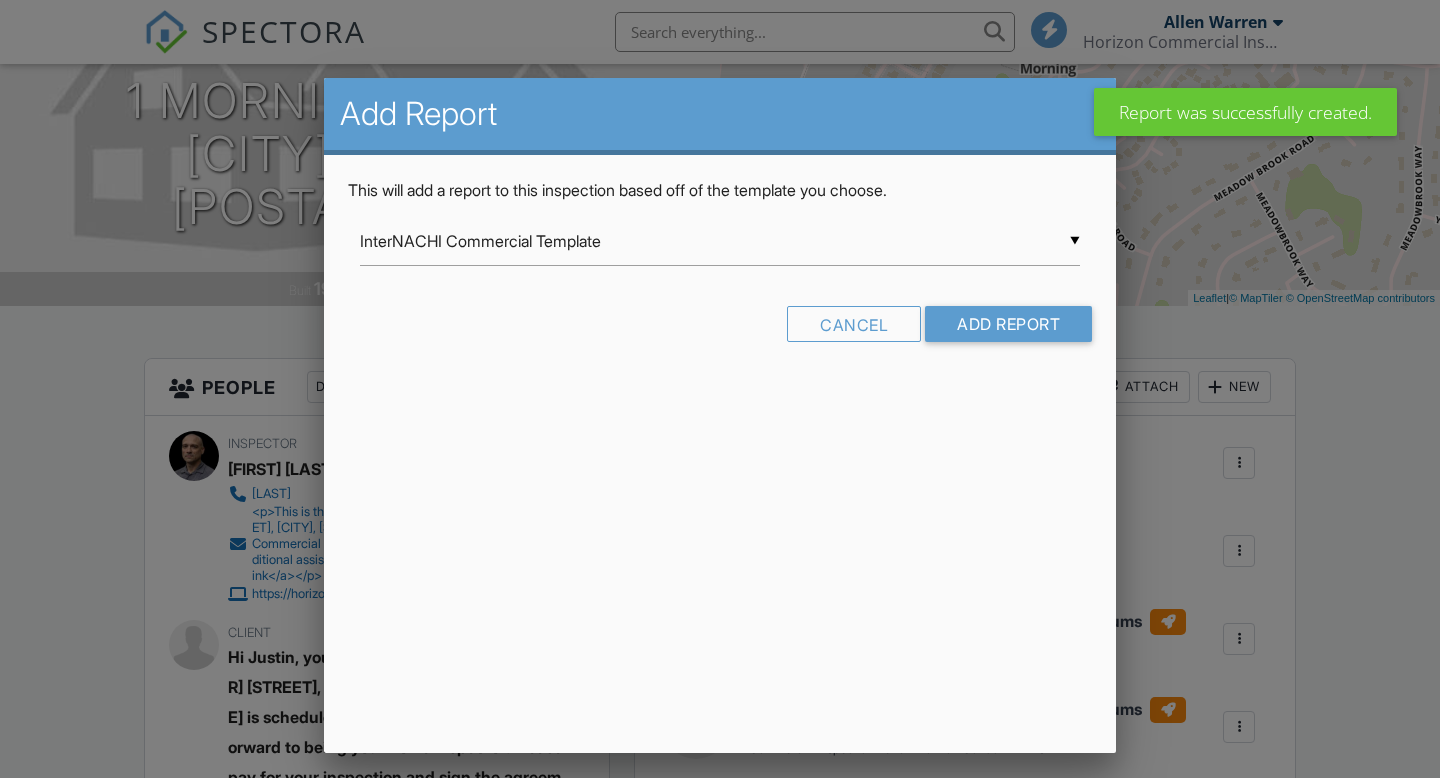 click on "InterNACHI Commercial Template" at bounding box center (720, 241) 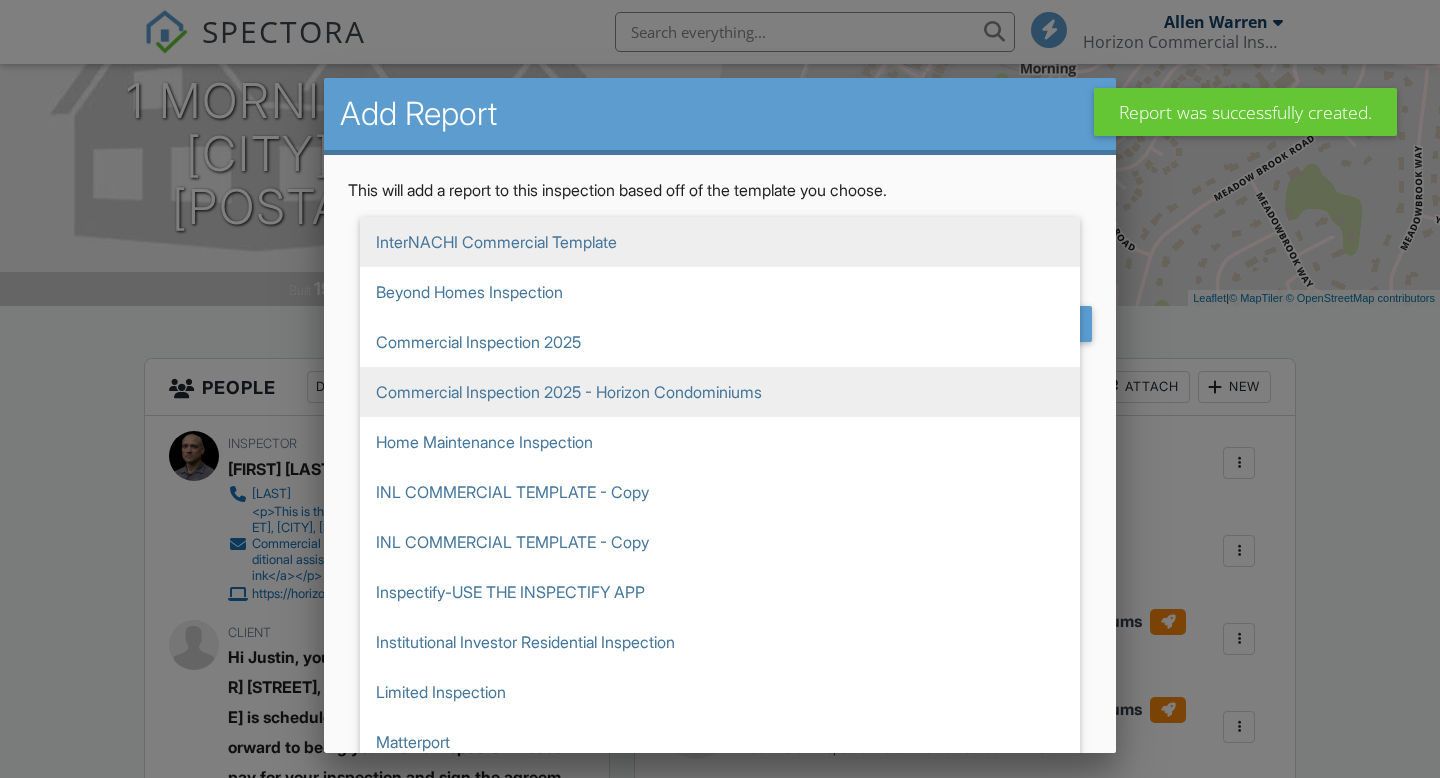 click on "Commercial Inspection 2025 - Horizon Condominiums" at bounding box center (720, 242) 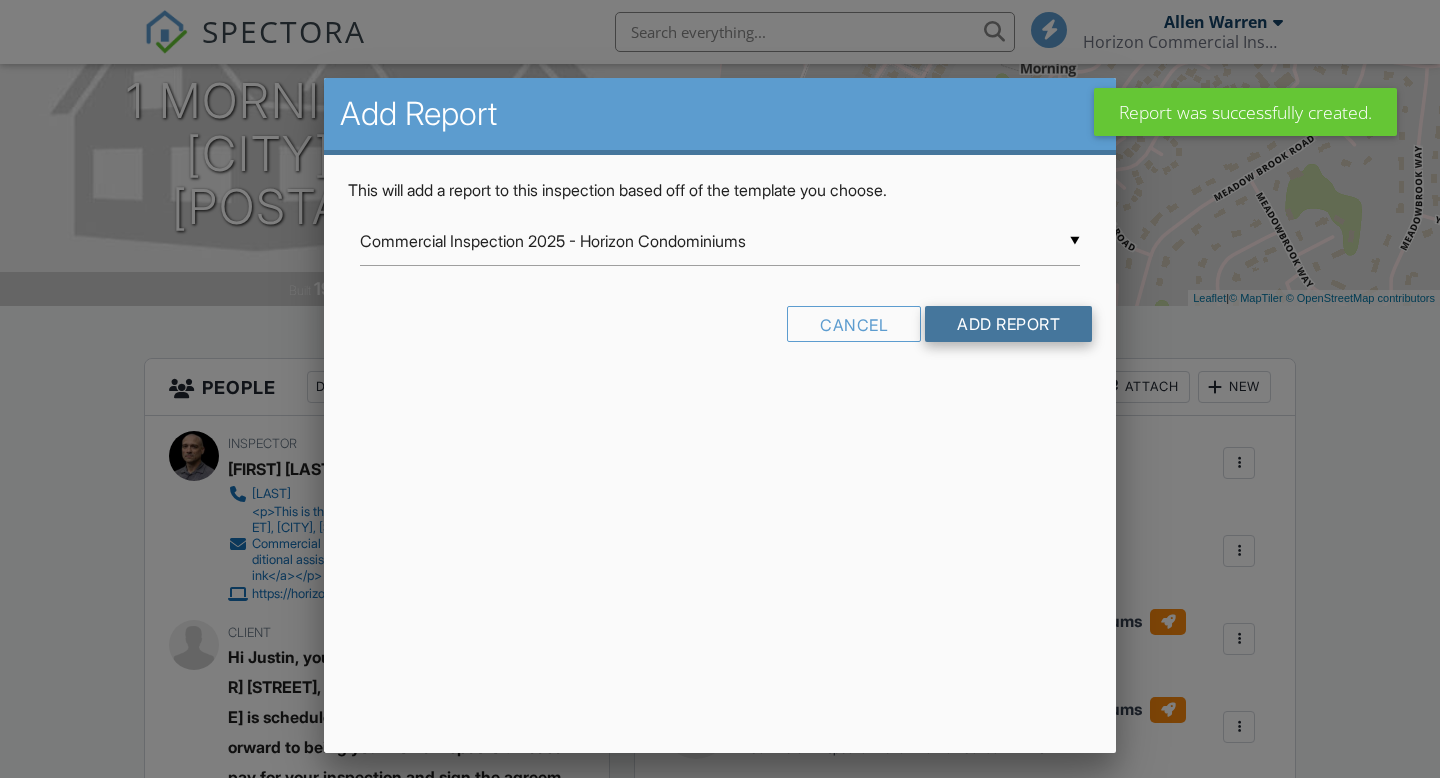 scroll, scrollTop: 0, scrollLeft: 0, axis: both 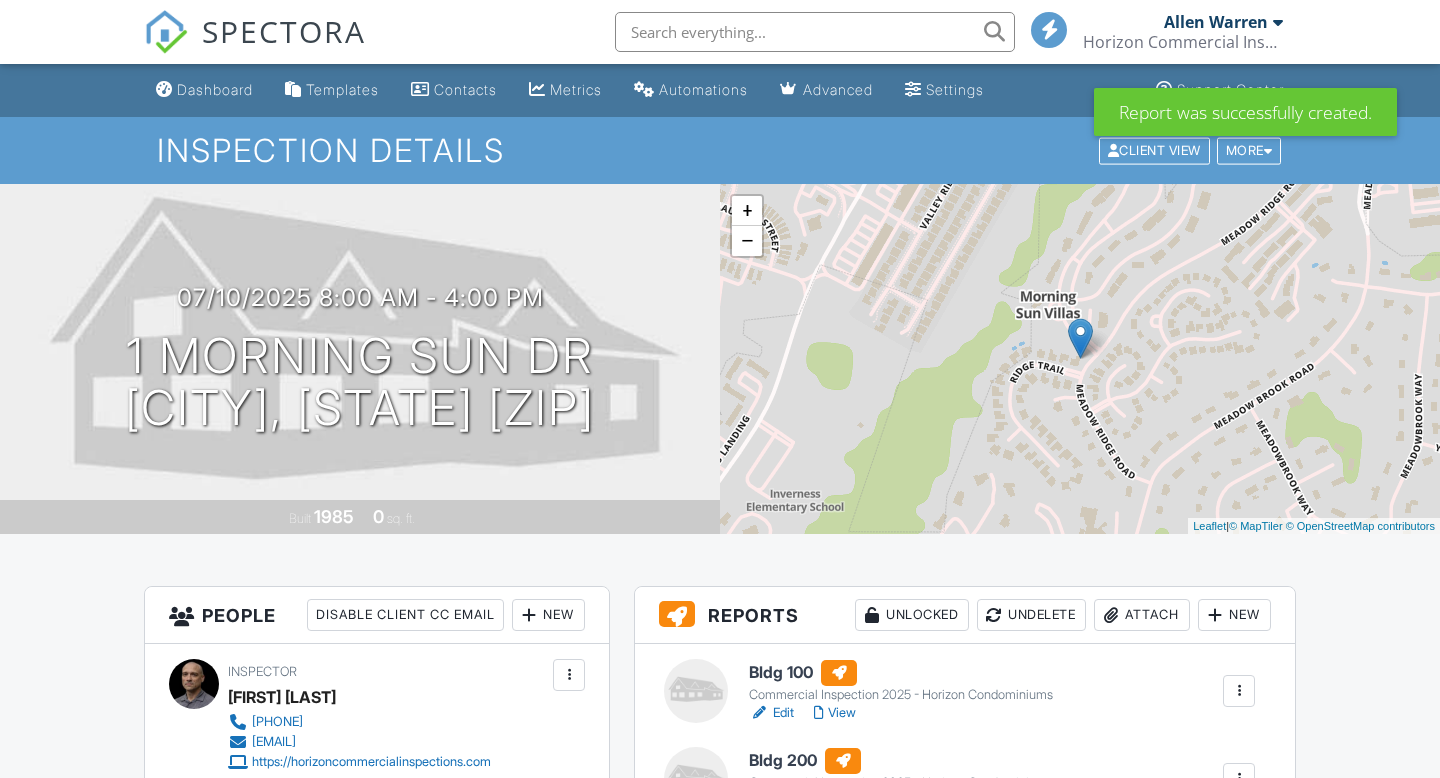 click on "New" at bounding box center (1234, 615) 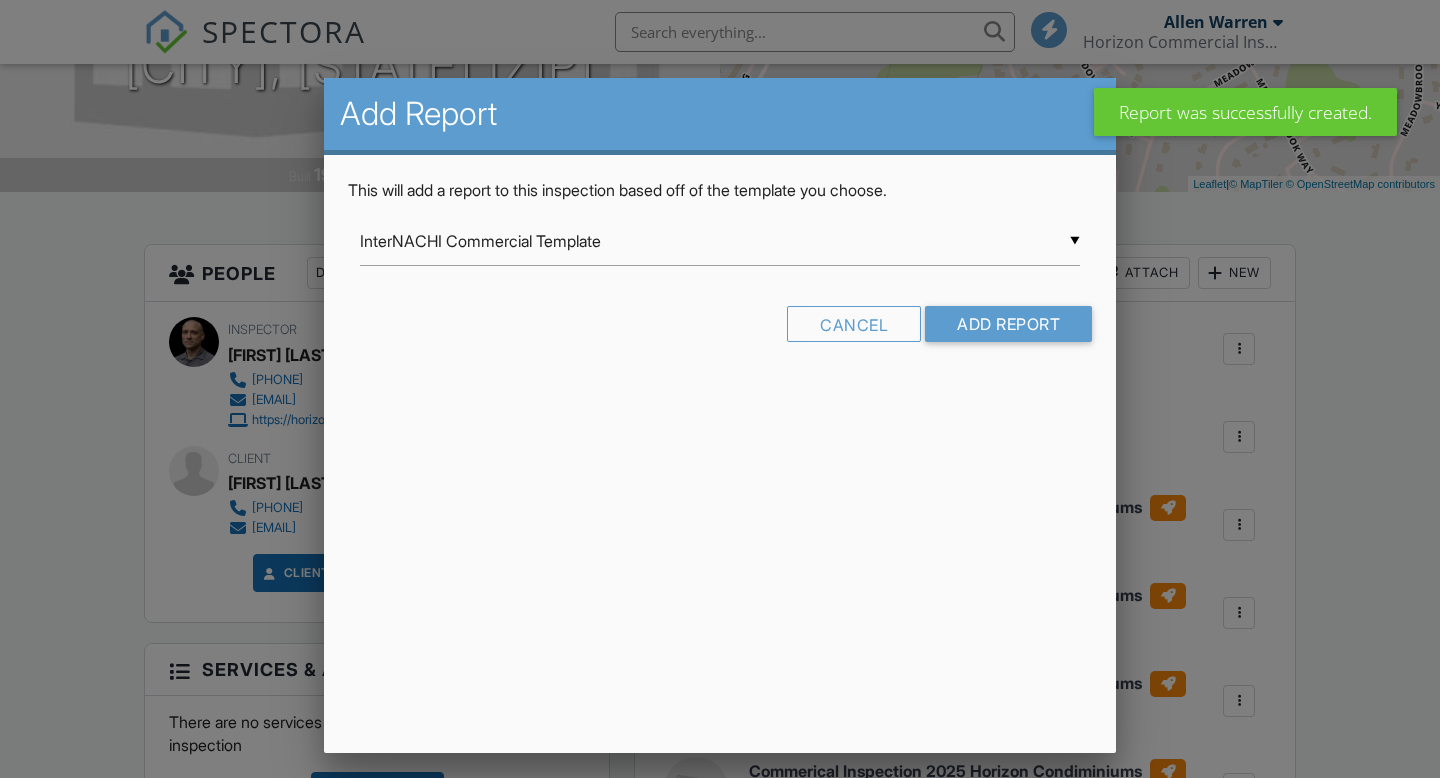 click on "InterNACHI Commercial Template" at bounding box center [720, 241] 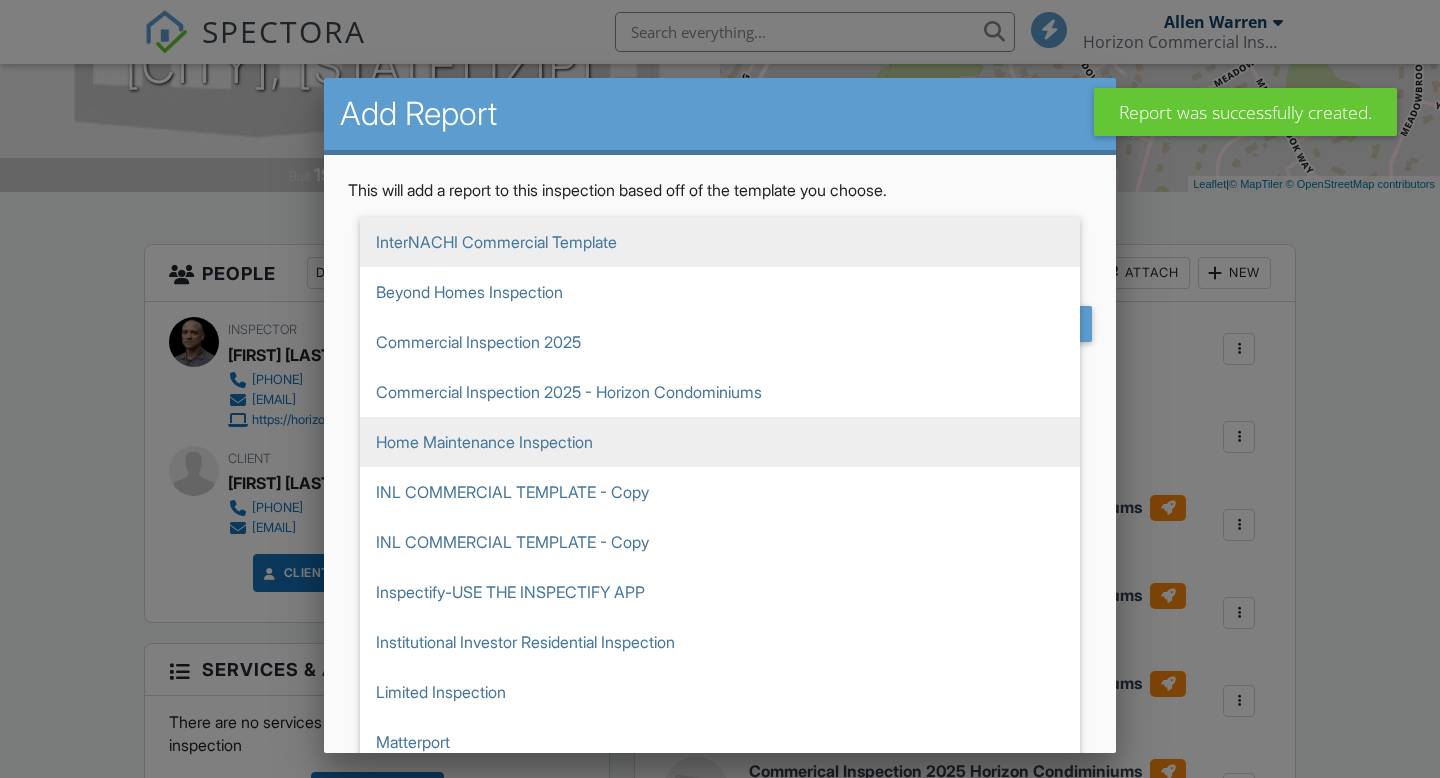 click on "Commercial Inspection 2025 - Horizon Condominiums" at bounding box center (720, 242) 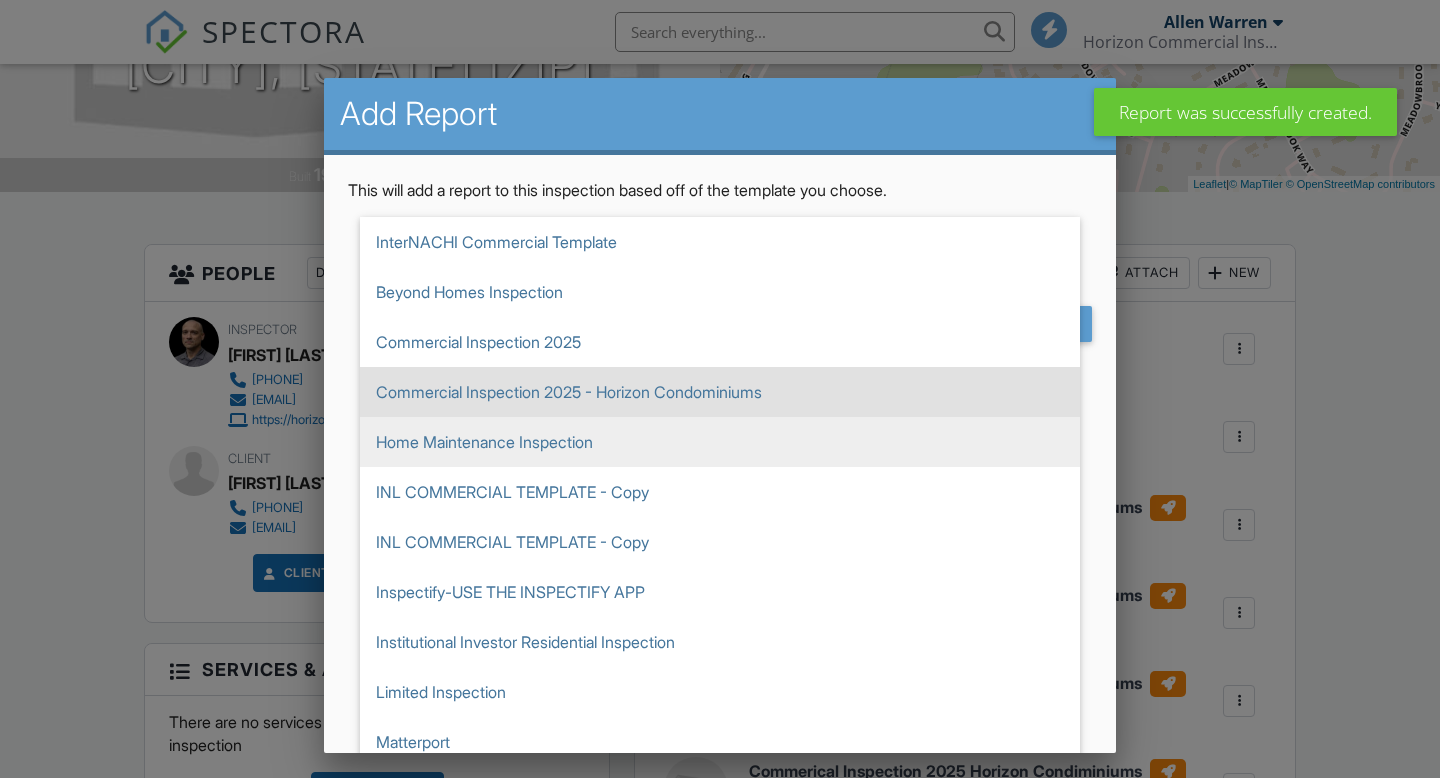 scroll, scrollTop: 150, scrollLeft: 0, axis: vertical 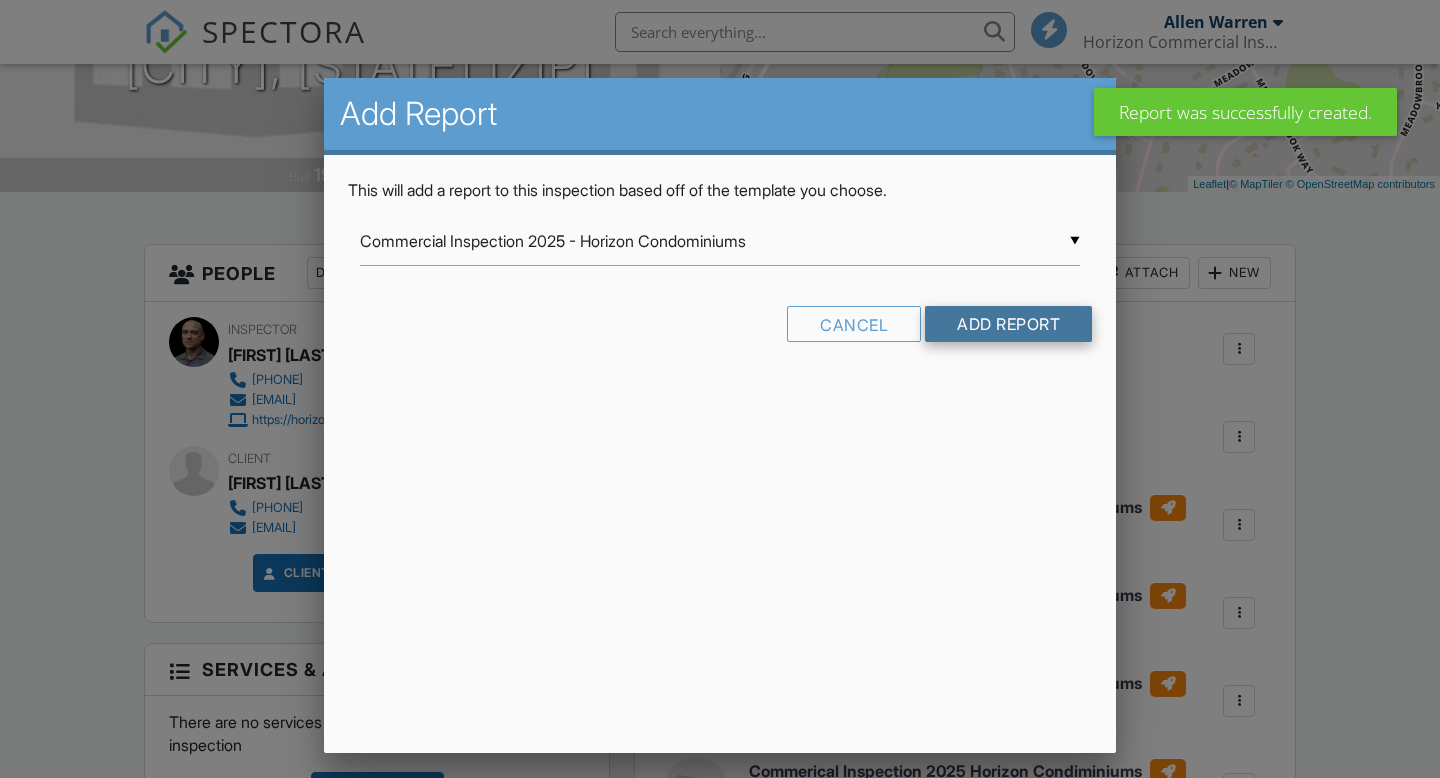 click on "Add Report" at bounding box center [1008, 324] 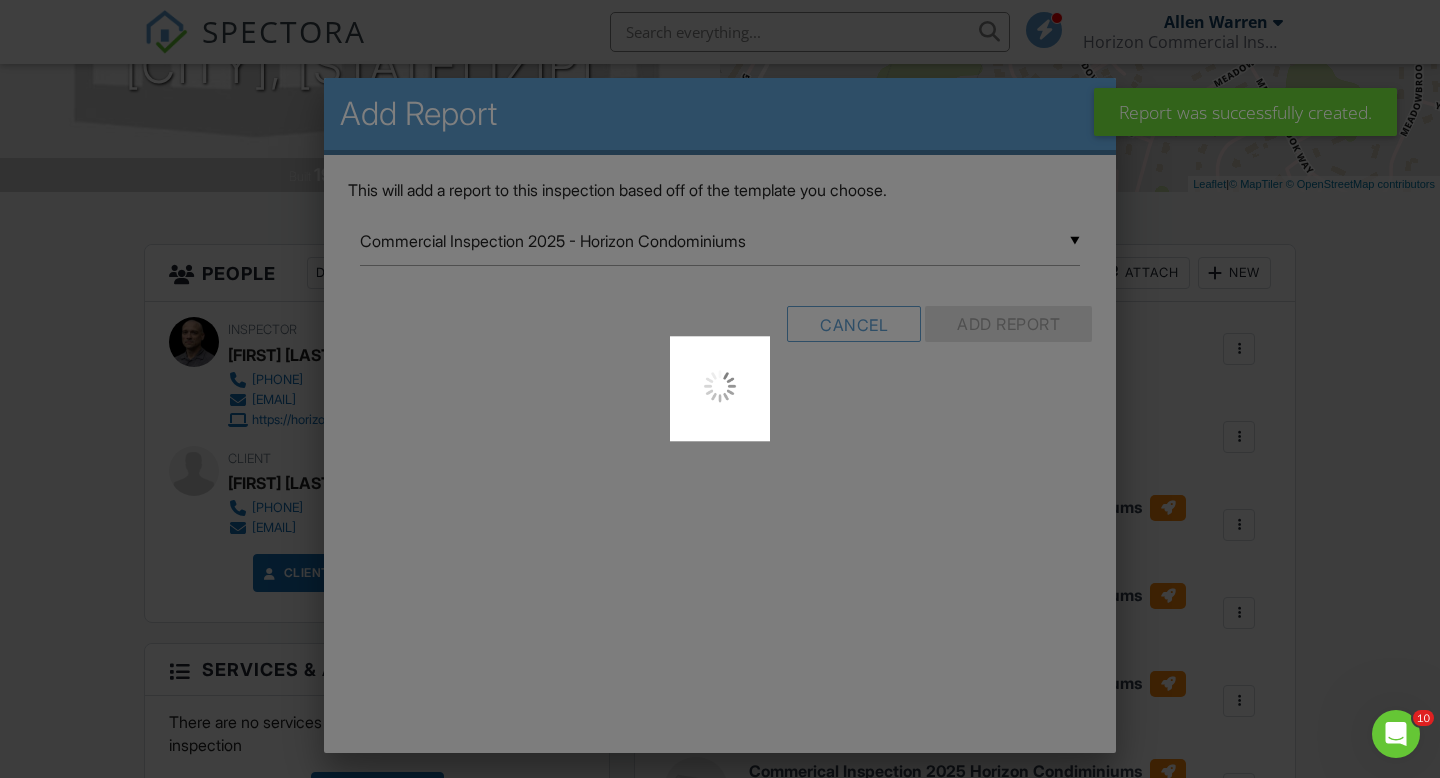 scroll, scrollTop: 0, scrollLeft: 0, axis: both 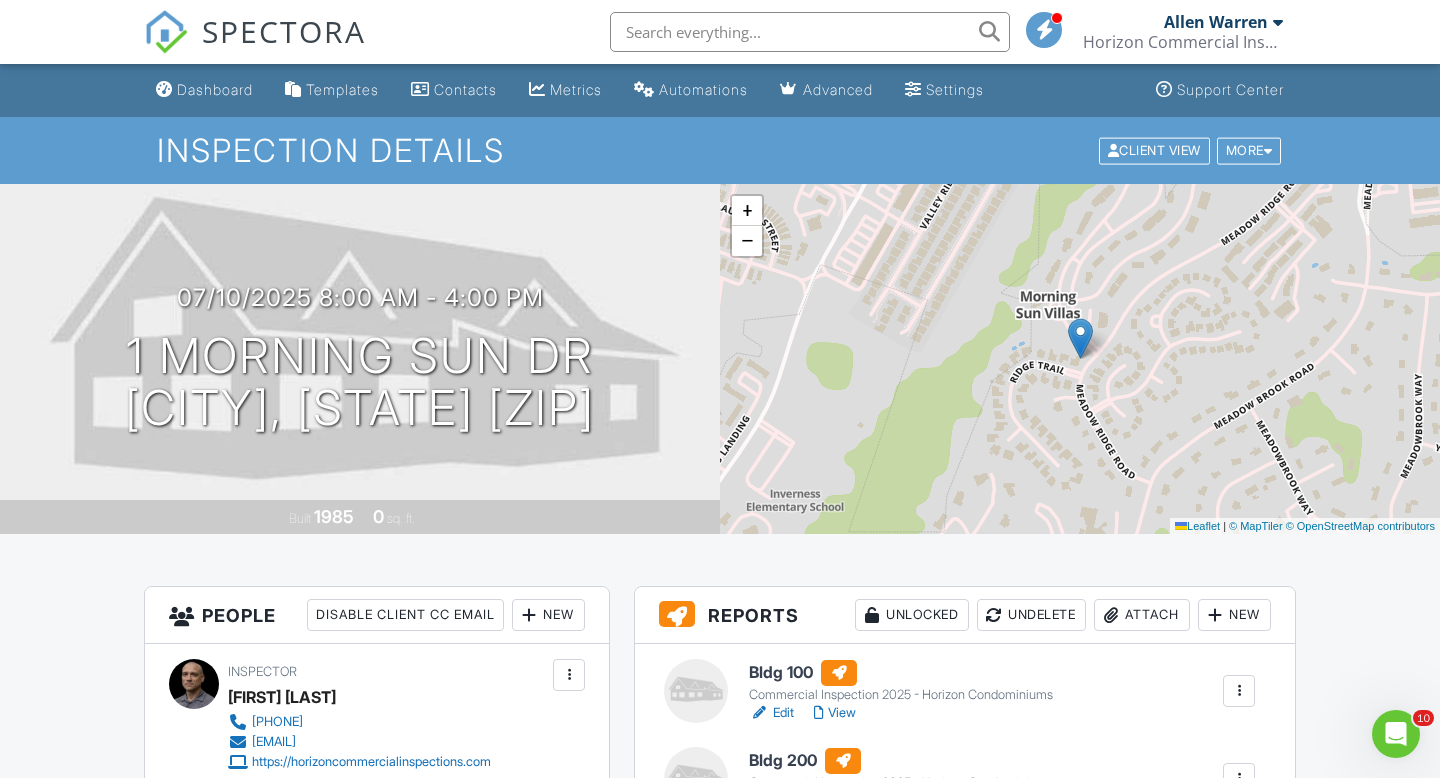 click on "Horizon Commercial Inspections" at bounding box center (1183, 42) 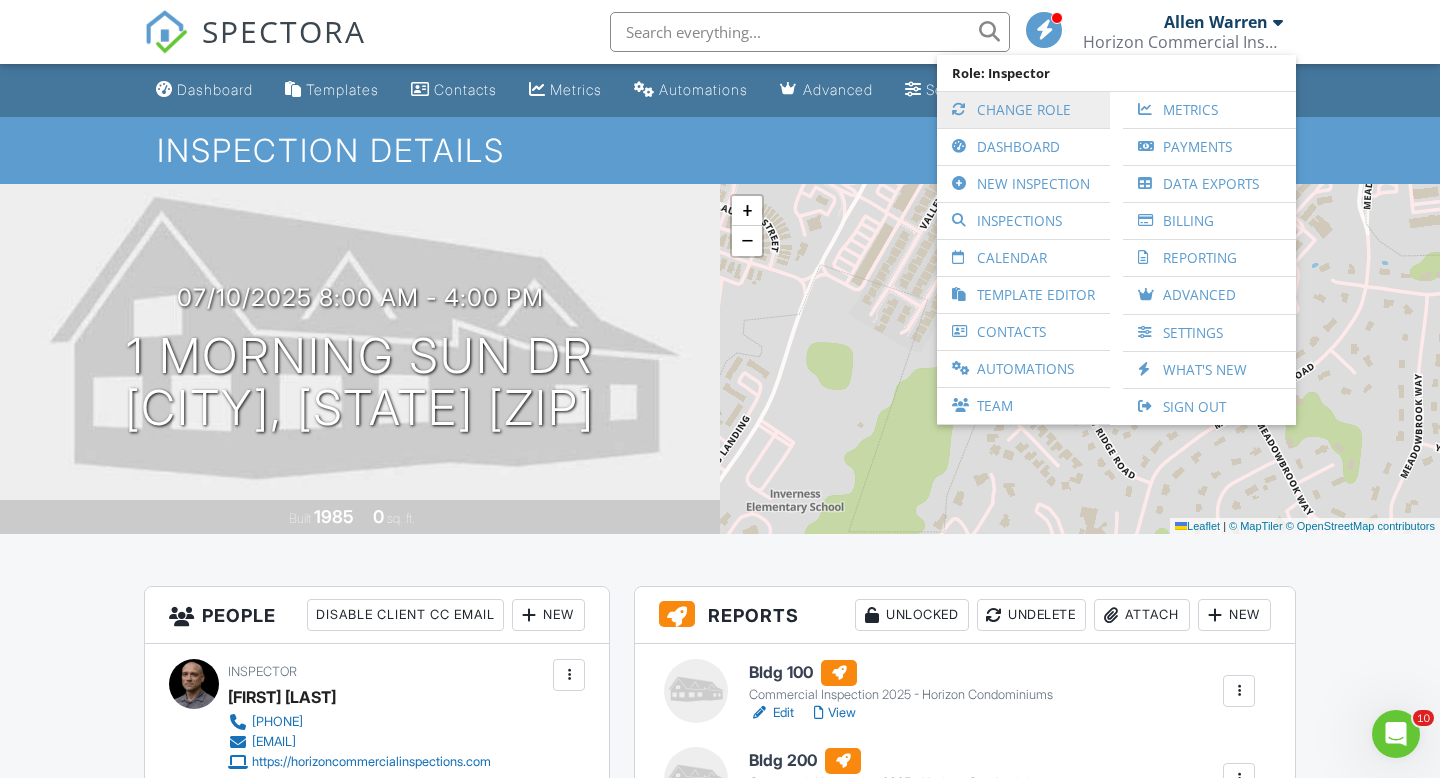 click on "Change Role" at bounding box center [1023, 110] 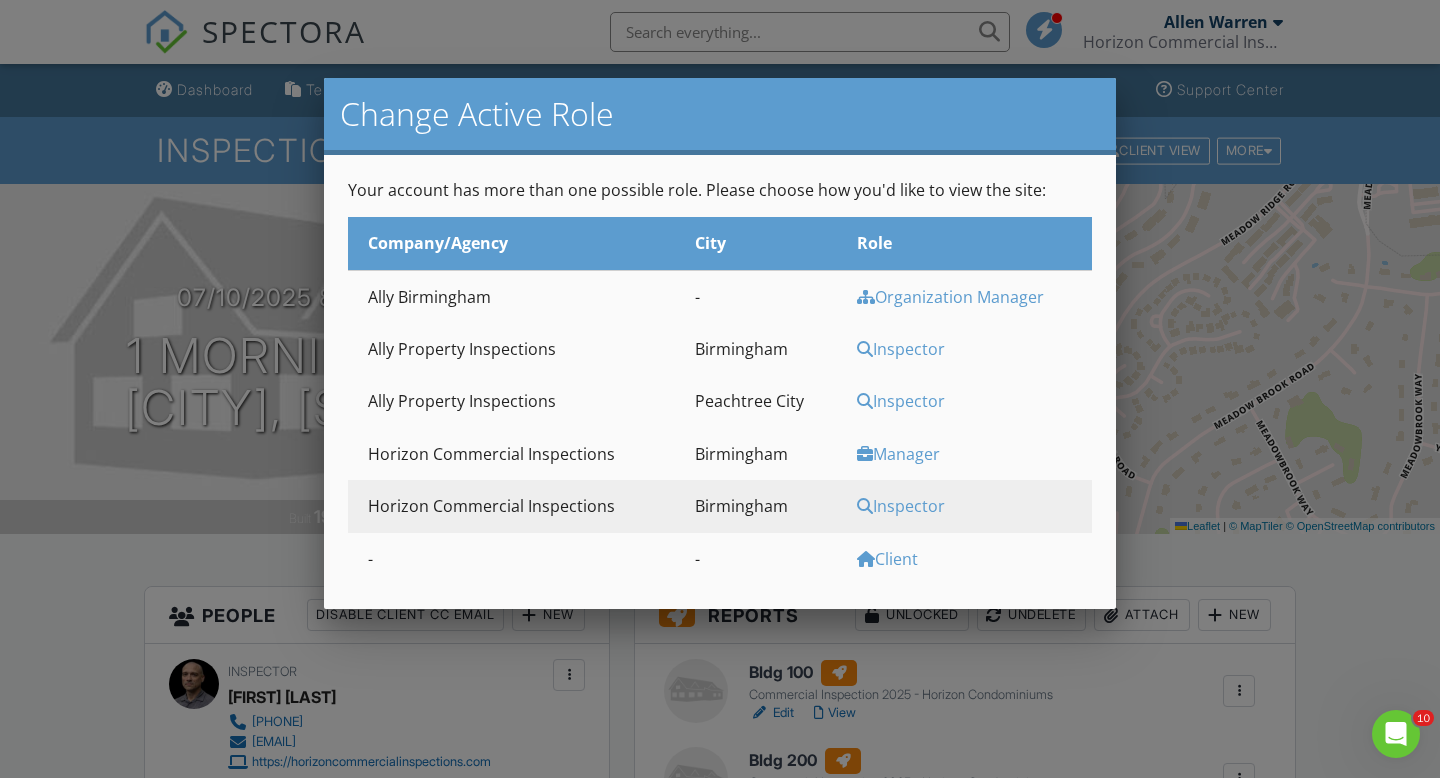 click on "Inspector" at bounding box center [972, 297] 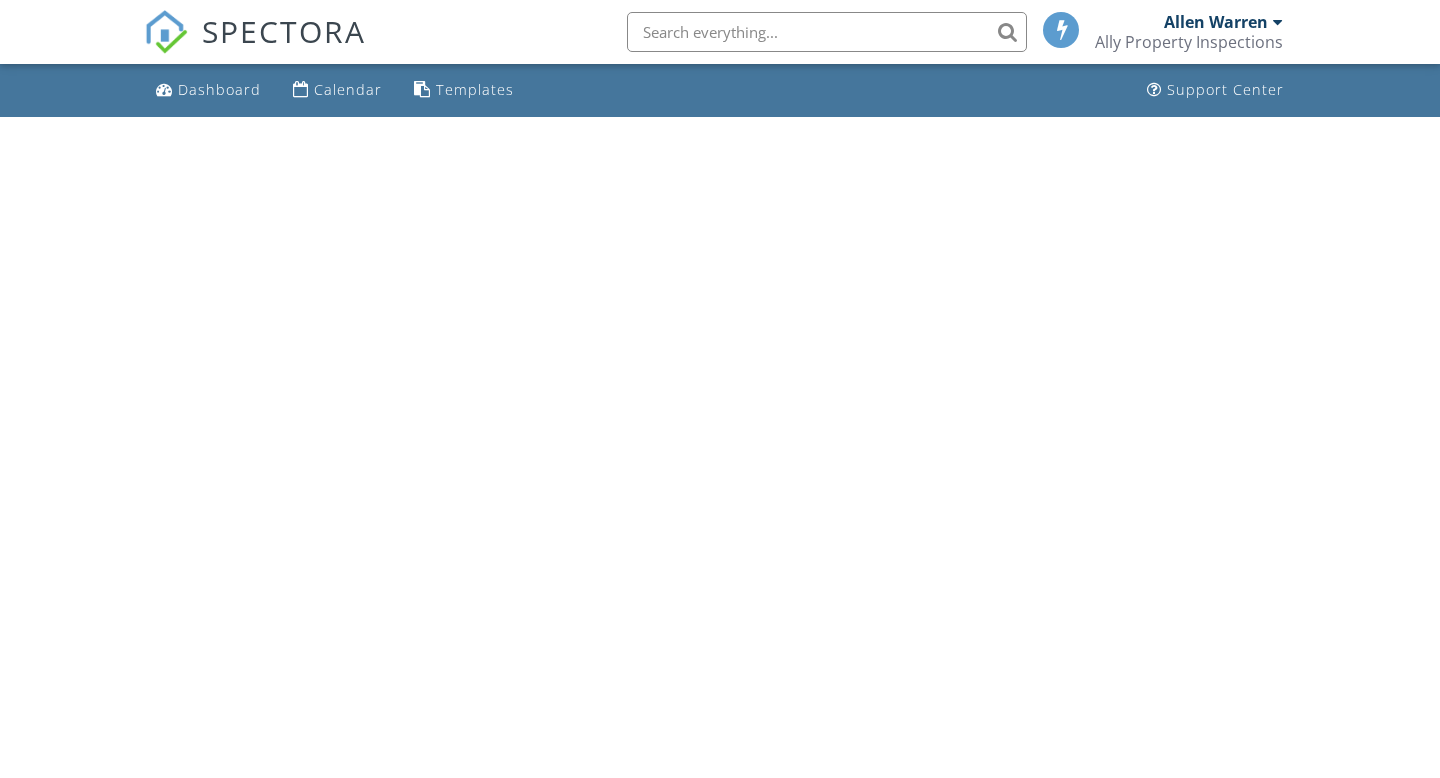 scroll, scrollTop: 0, scrollLeft: 0, axis: both 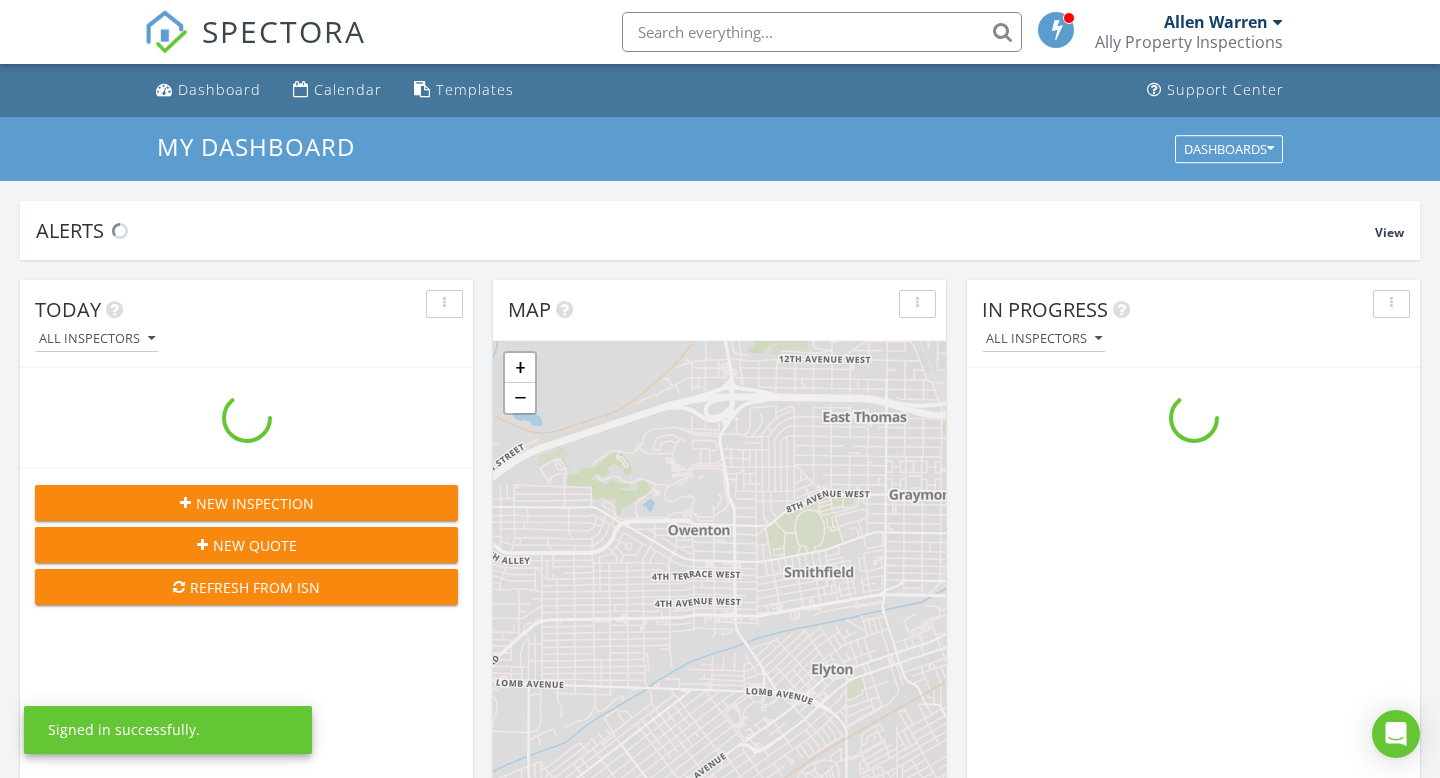 click at bounding box center [822, 32] 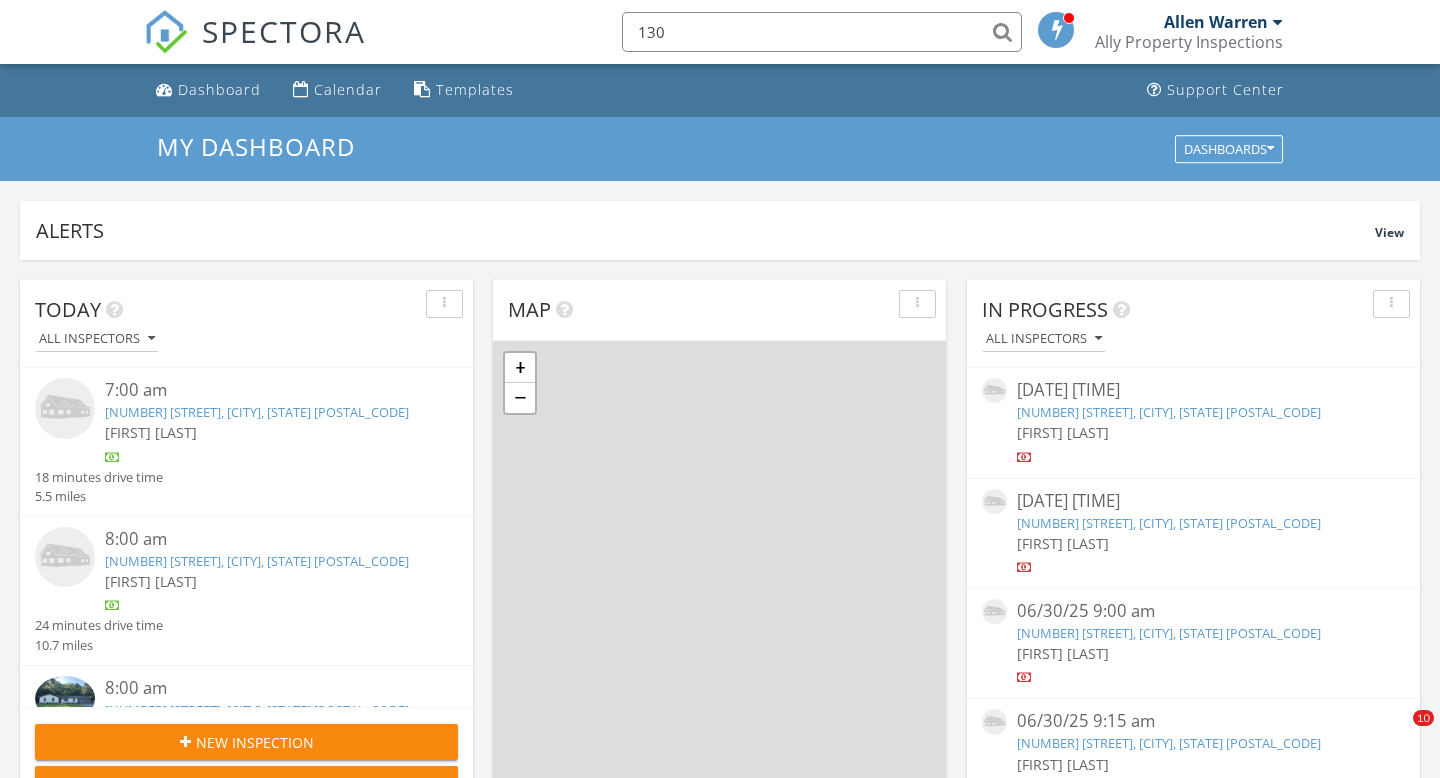 scroll, scrollTop: 10, scrollLeft: 10, axis: both 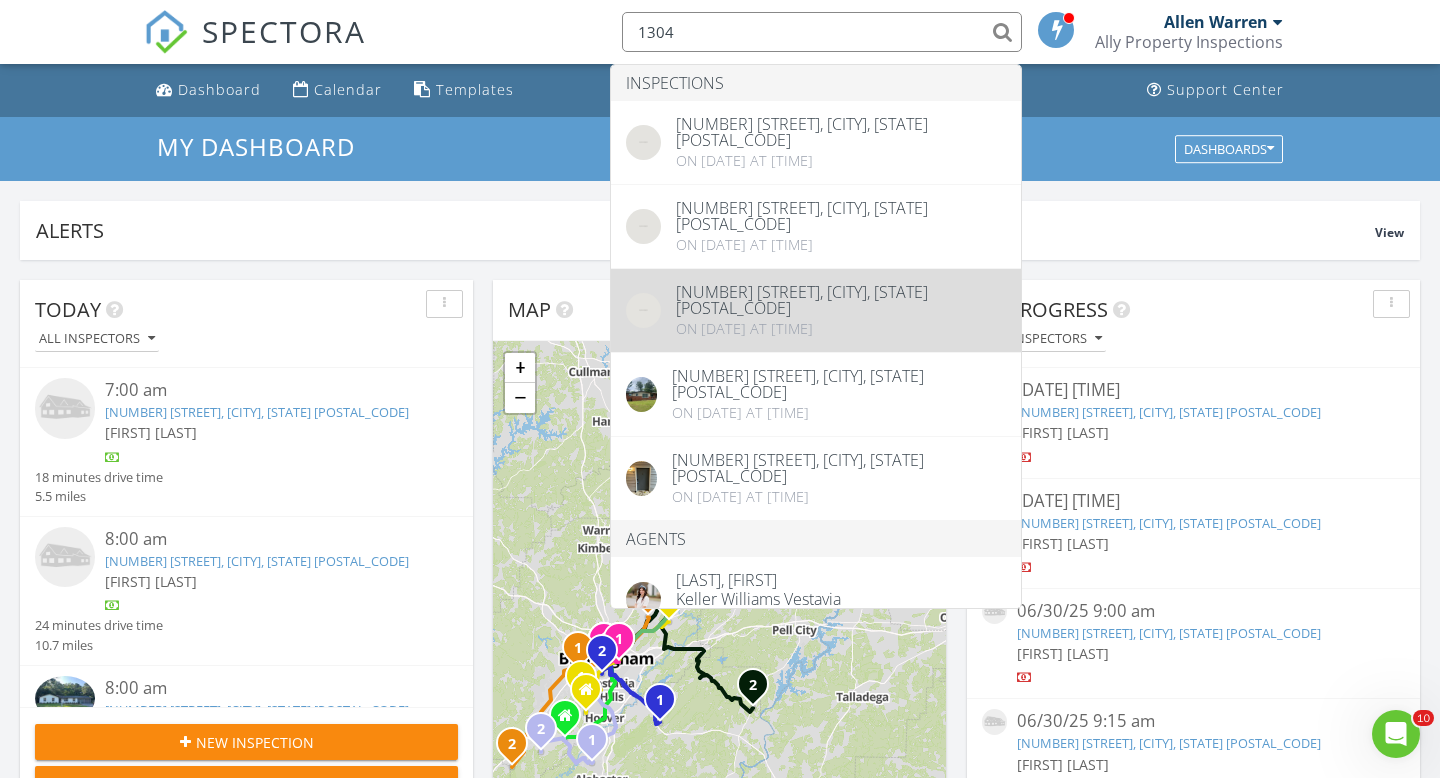 type on "1304" 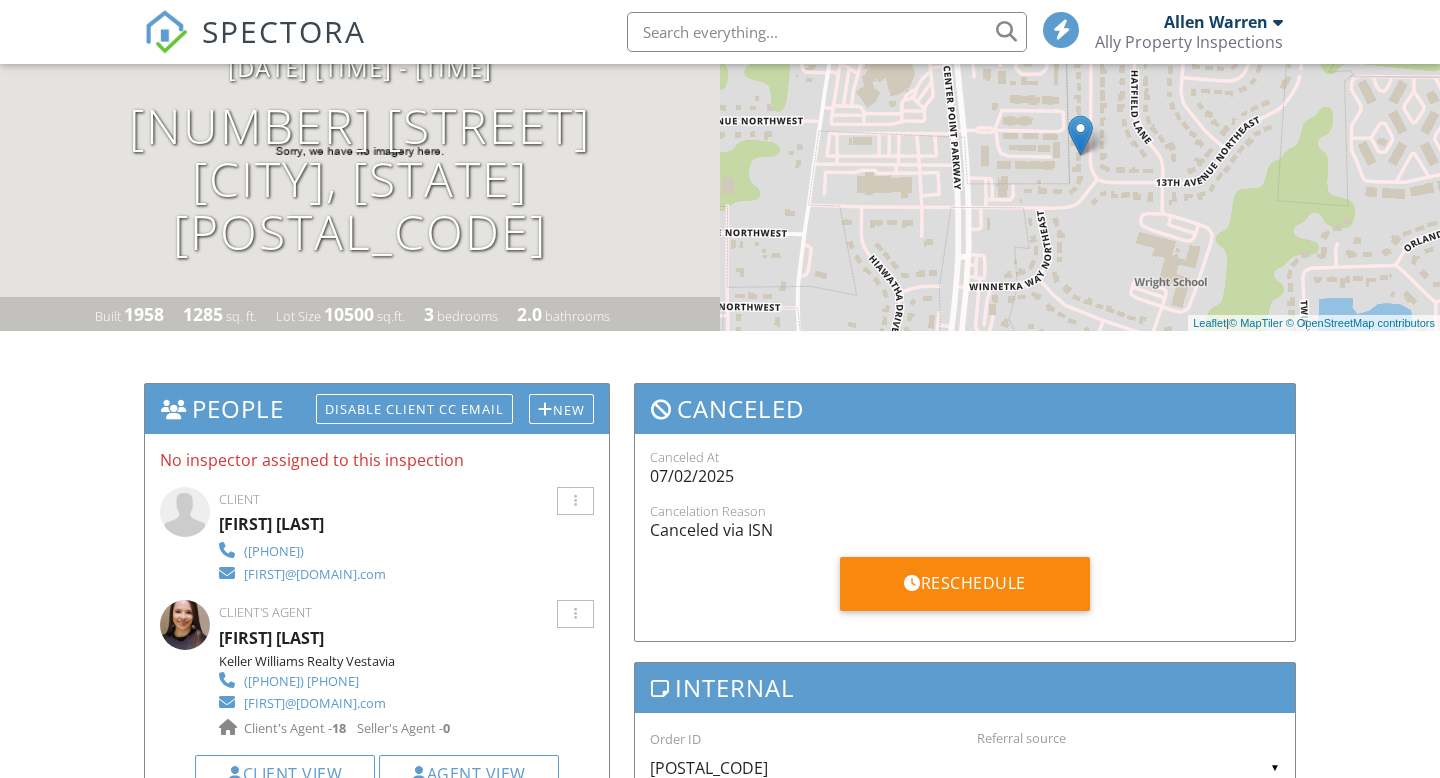 scroll, scrollTop: 65, scrollLeft: 0, axis: vertical 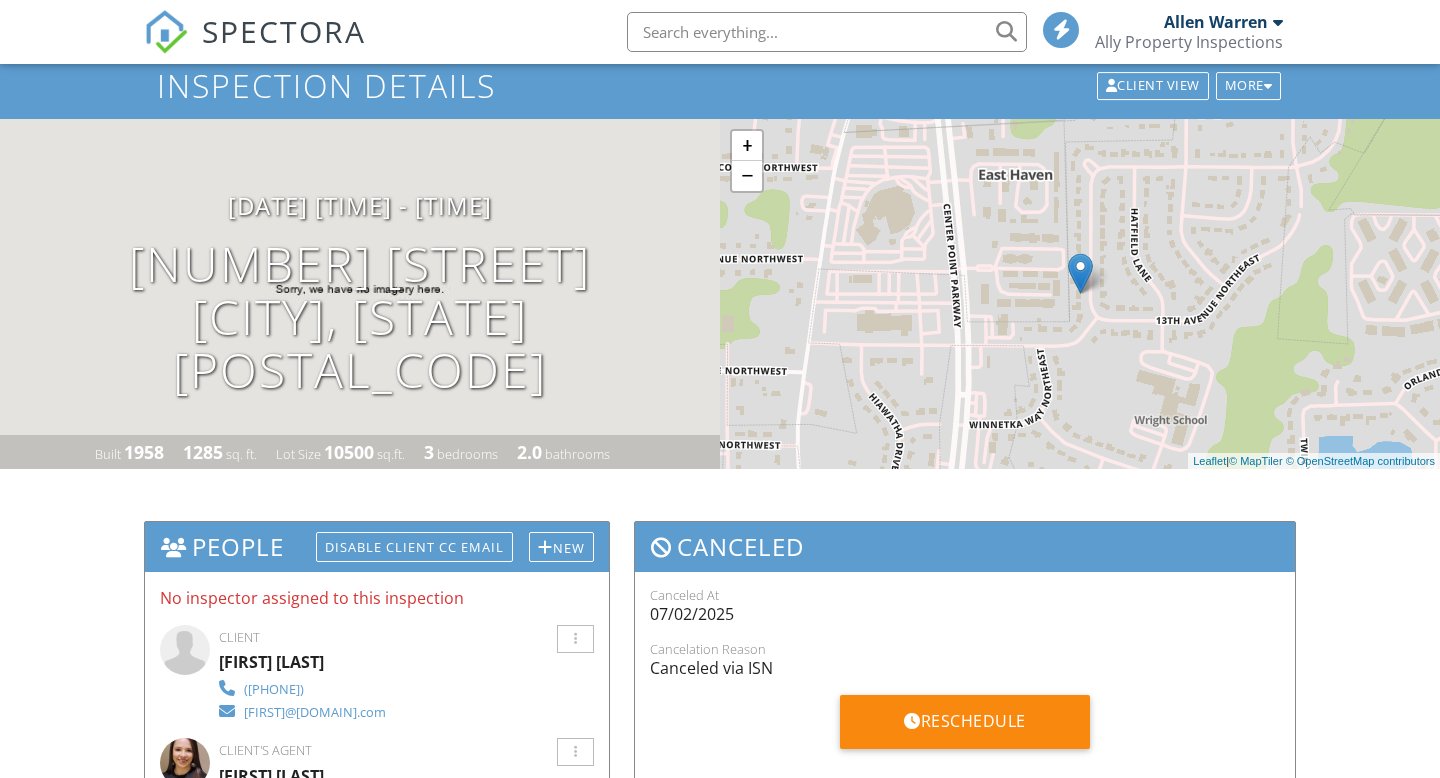 click at bounding box center (827, 32) 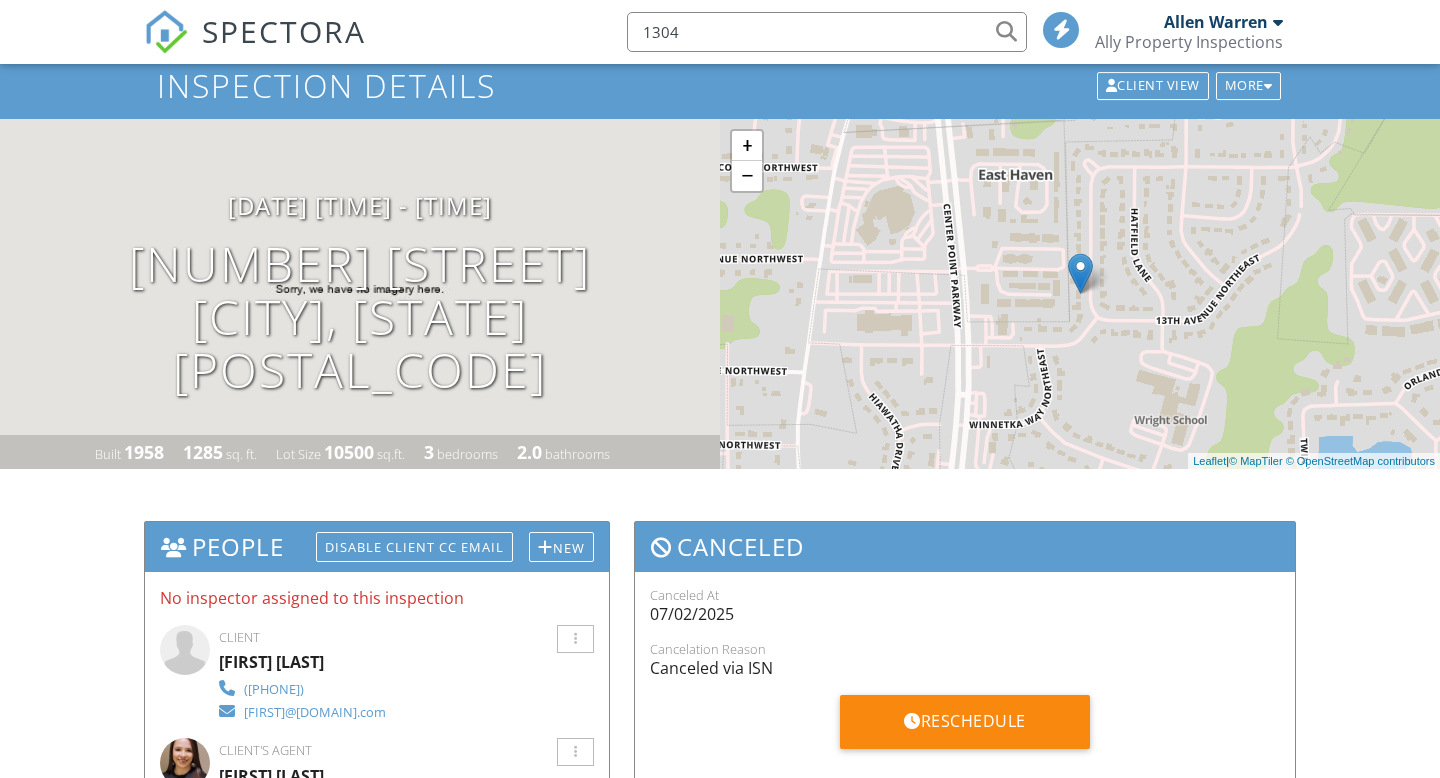 scroll, scrollTop: 0, scrollLeft: 0, axis: both 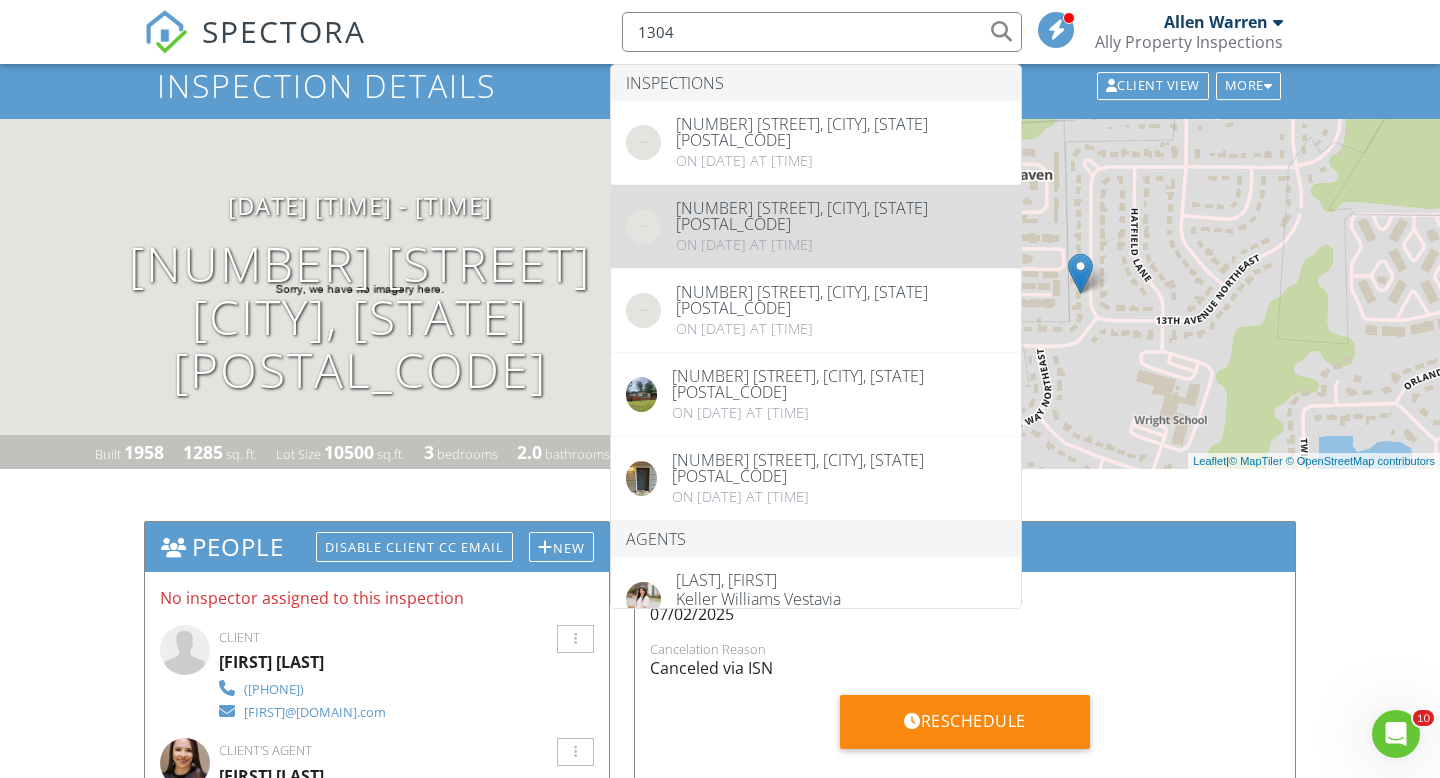 type on "1304" 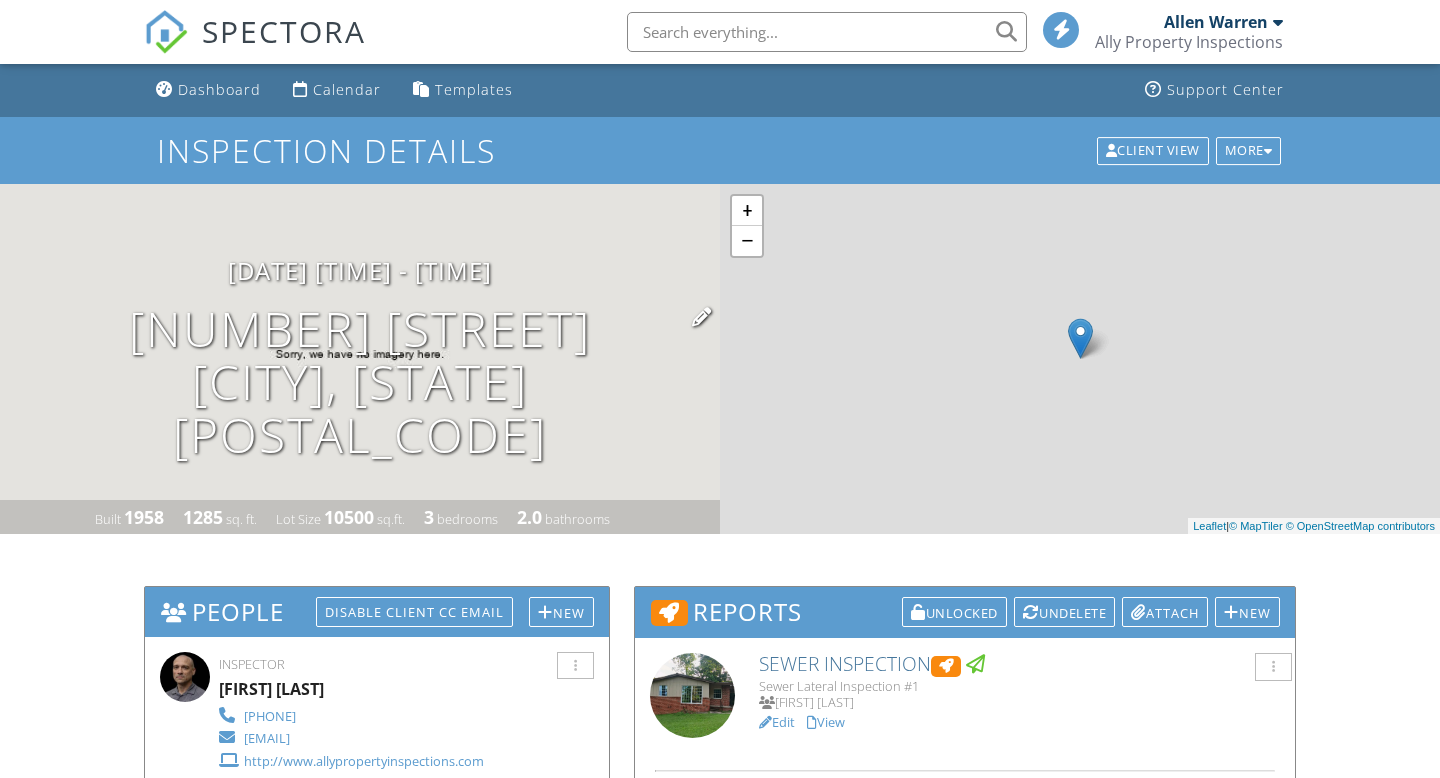 scroll, scrollTop: 0, scrollLeft: 0, axis: both 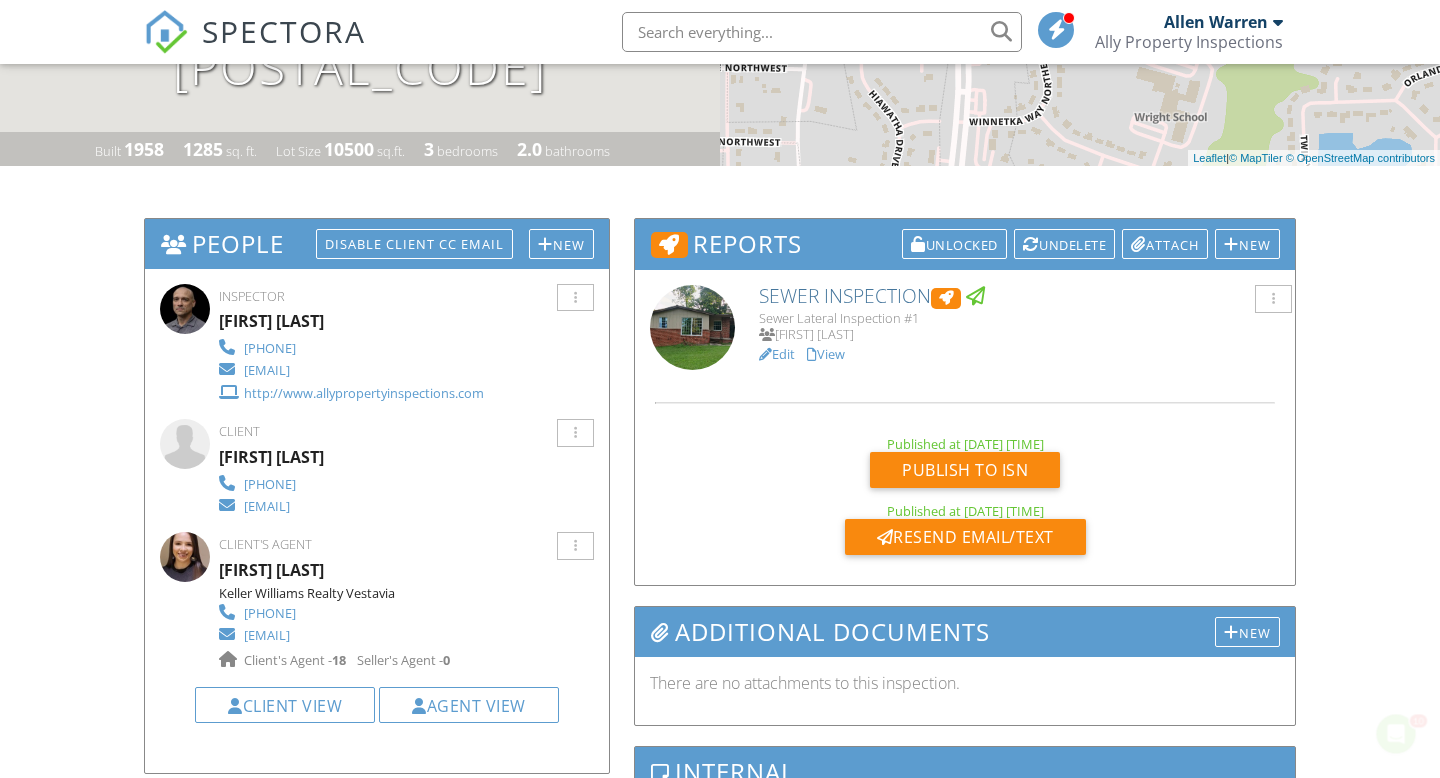 click at bounding box center (822, 32) 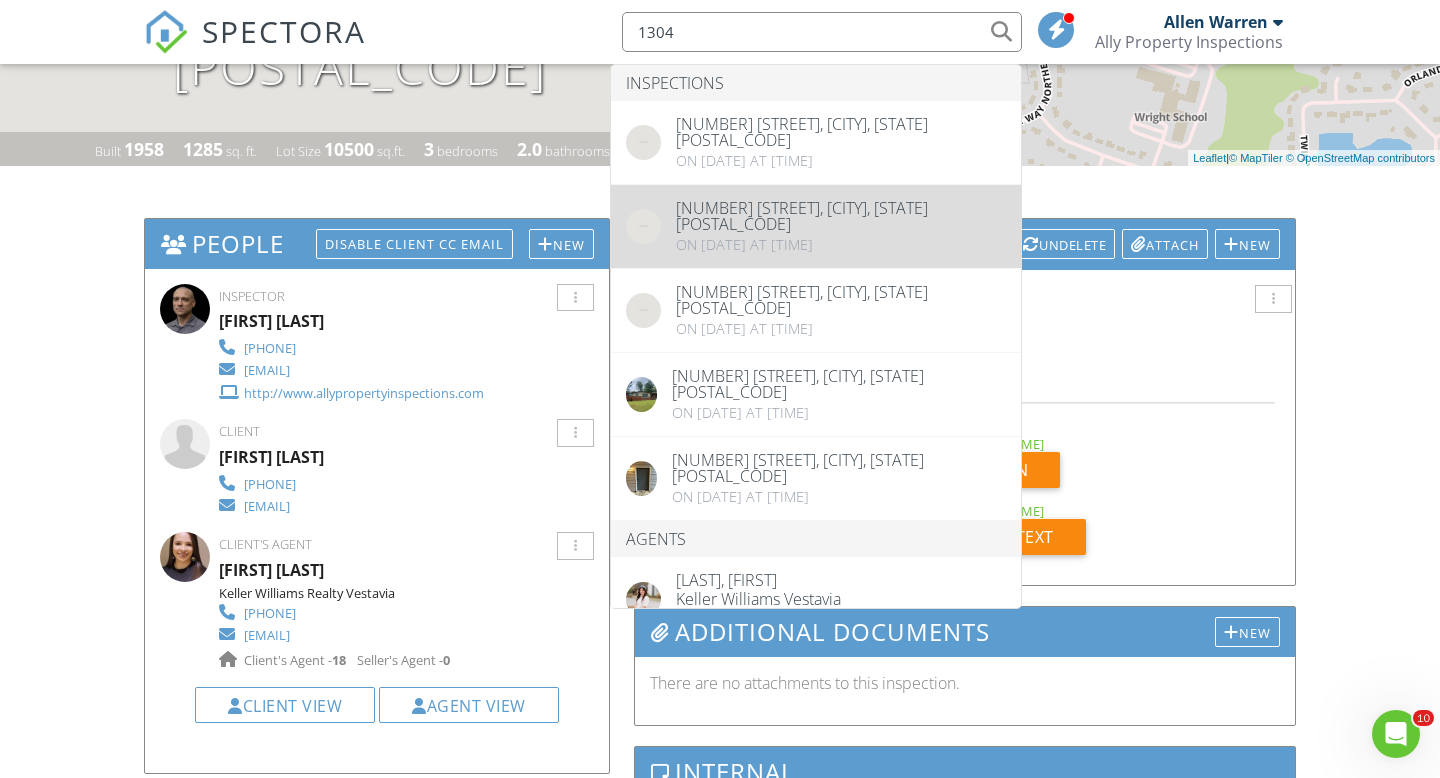 type on "1304" 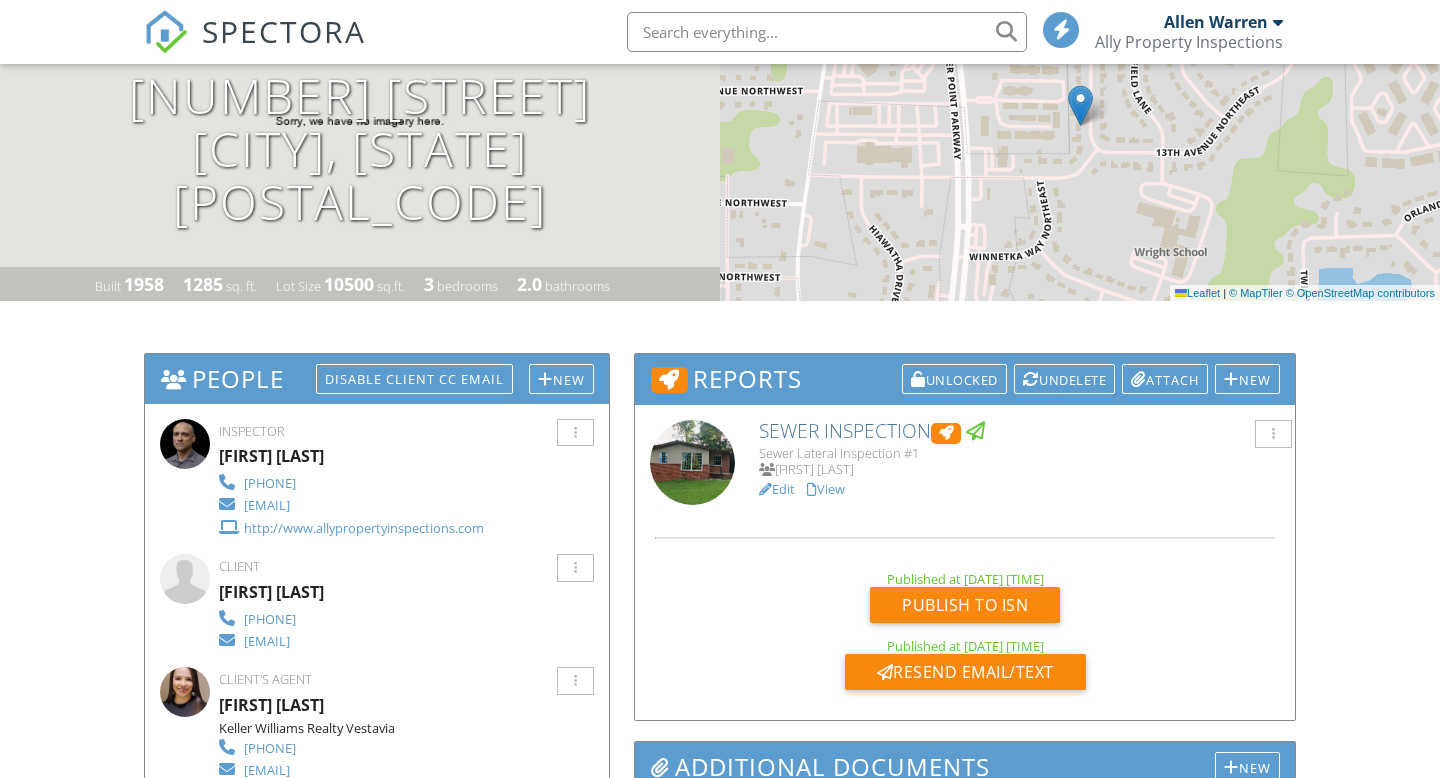 scroll, scrollTop: 0, scrollLeft: 0, axis: both 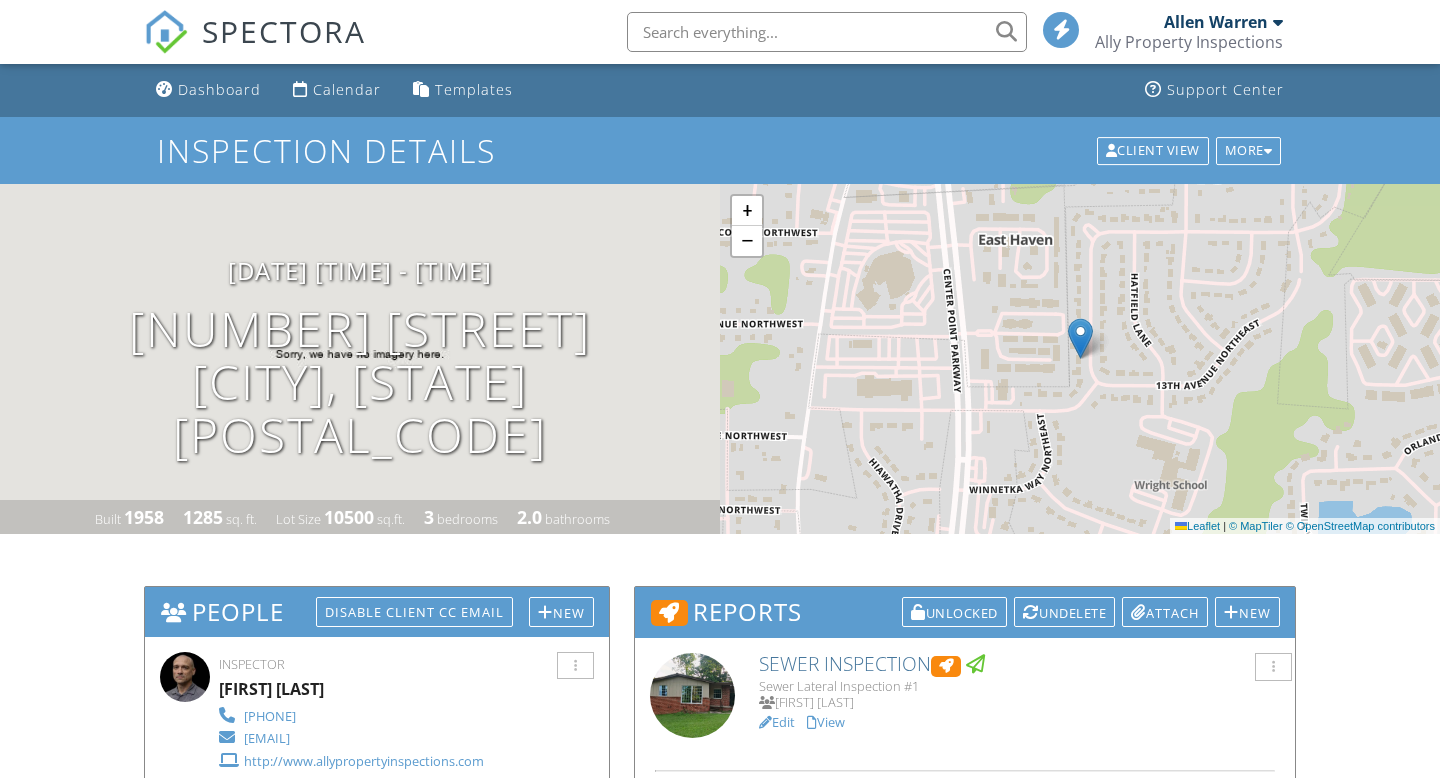 click at bounding box center [827, 32] 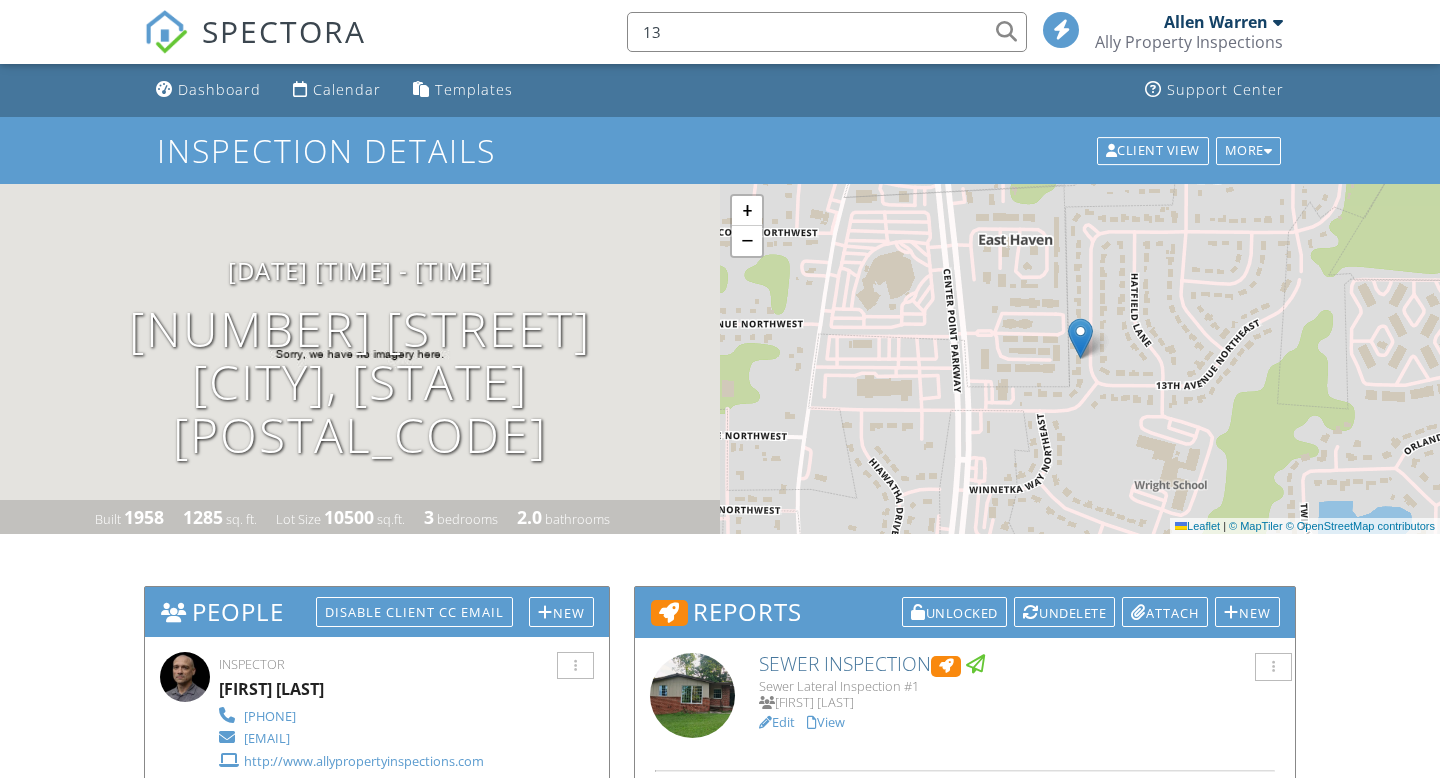 scroll, scrollTop: 0, scrollLeft: 0, axis: both 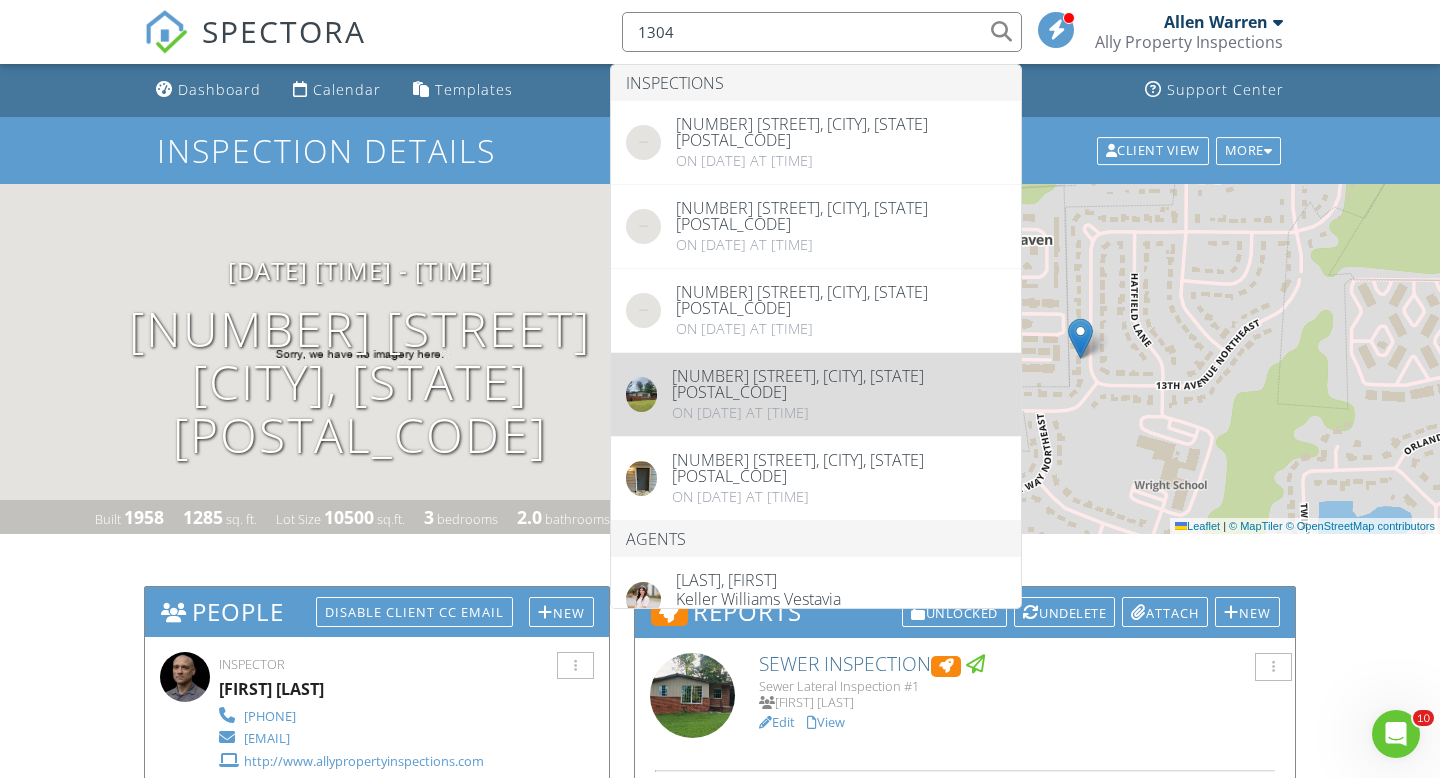 type on "1304" 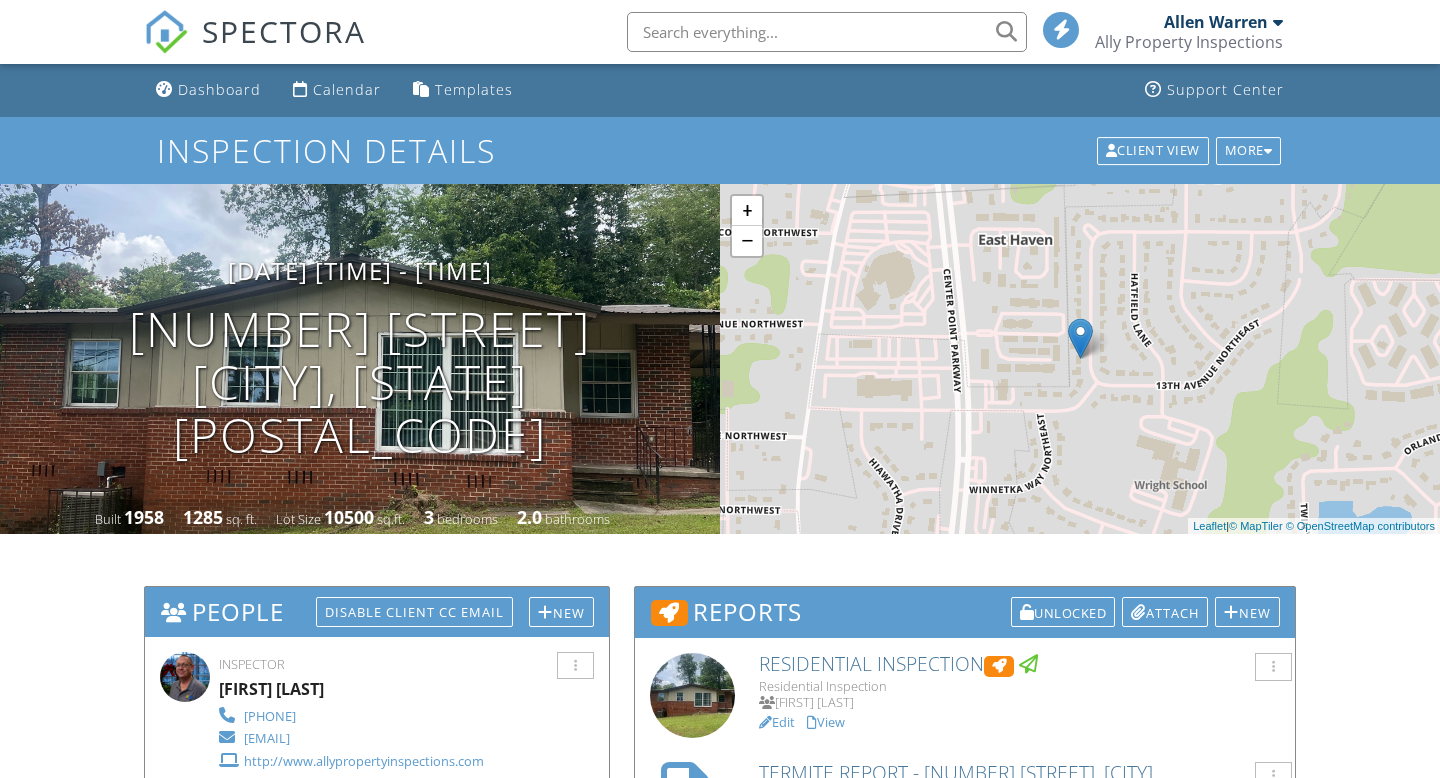 scroll, scrollTop: 290, scrollLeft: 0, axis: vertical 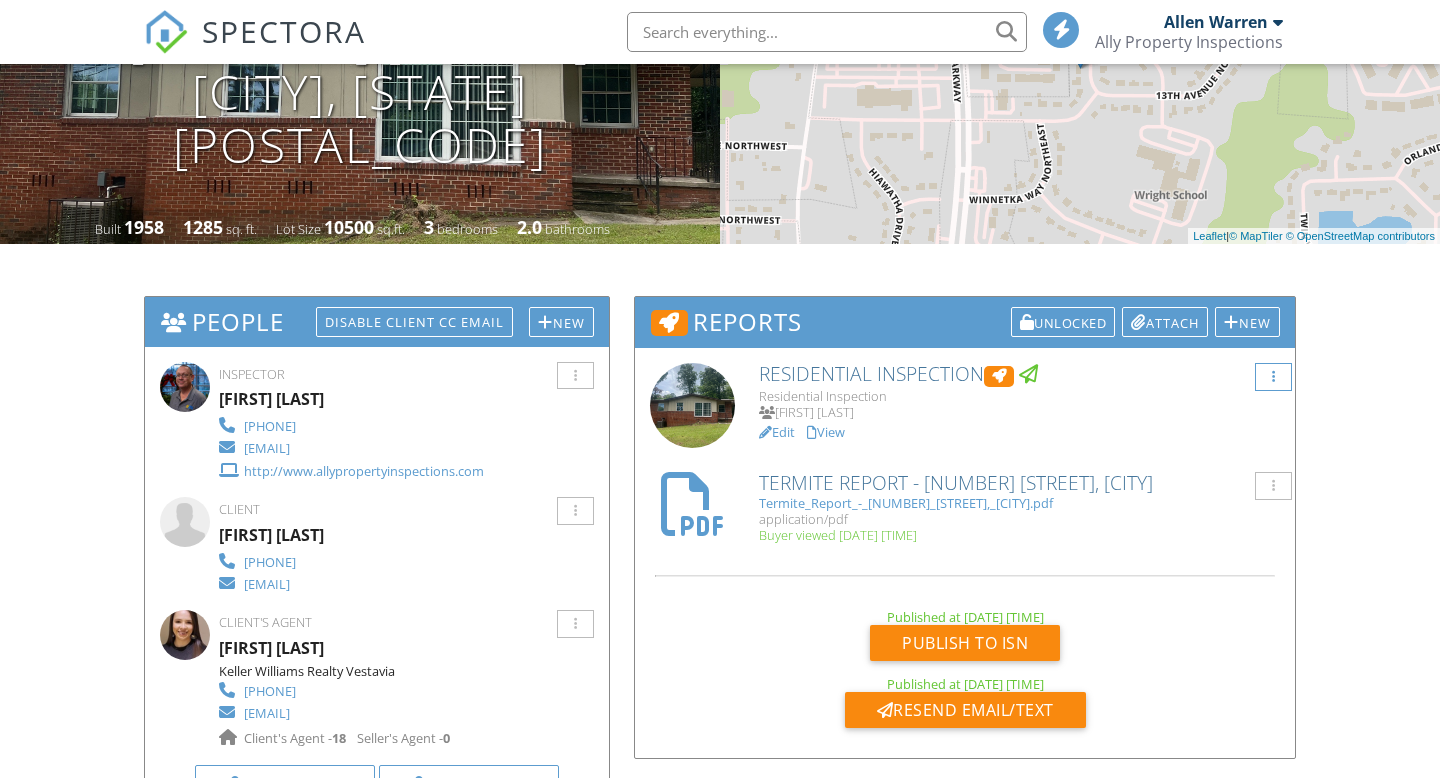 click at bounding box center (1273, 377) 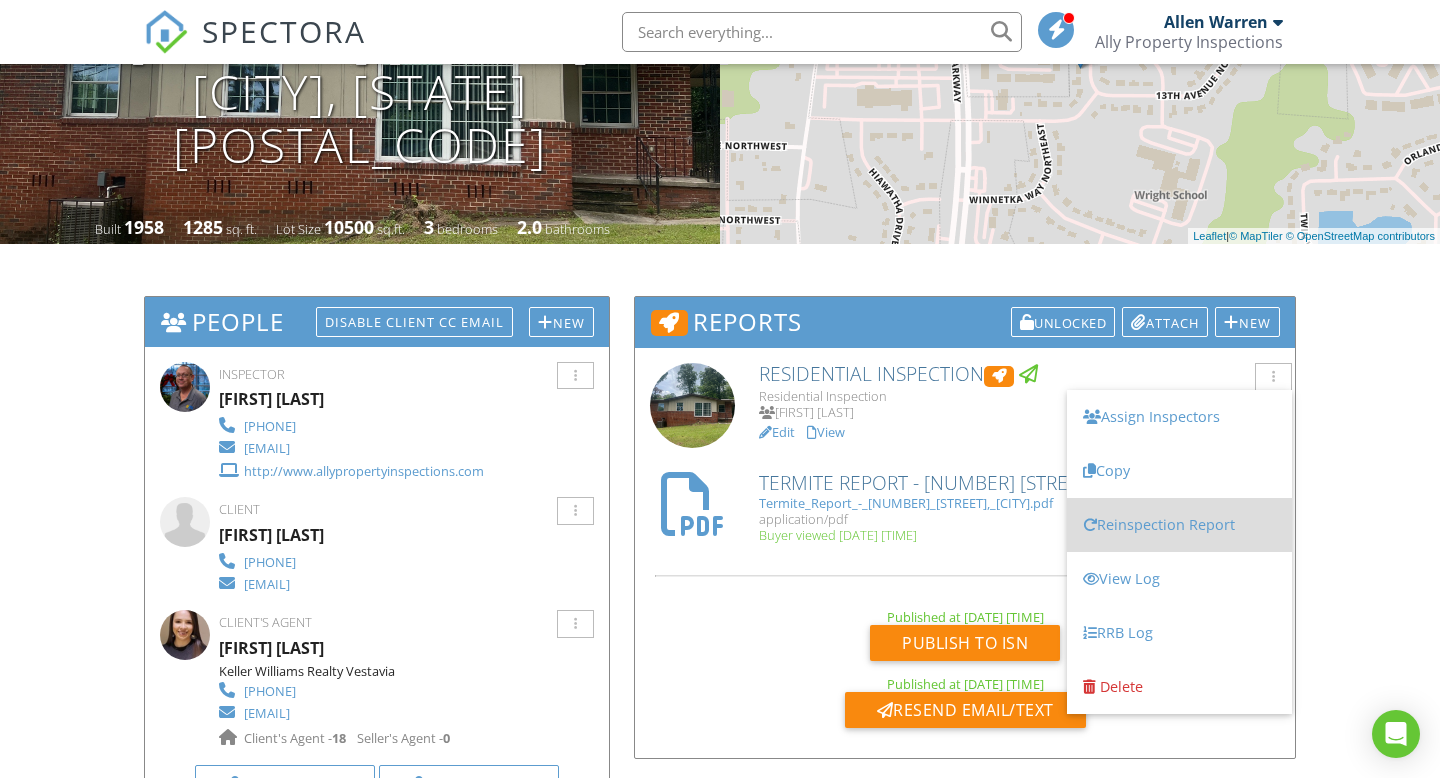 click on "Reinspection Report" at bounding box center (1179, 525) 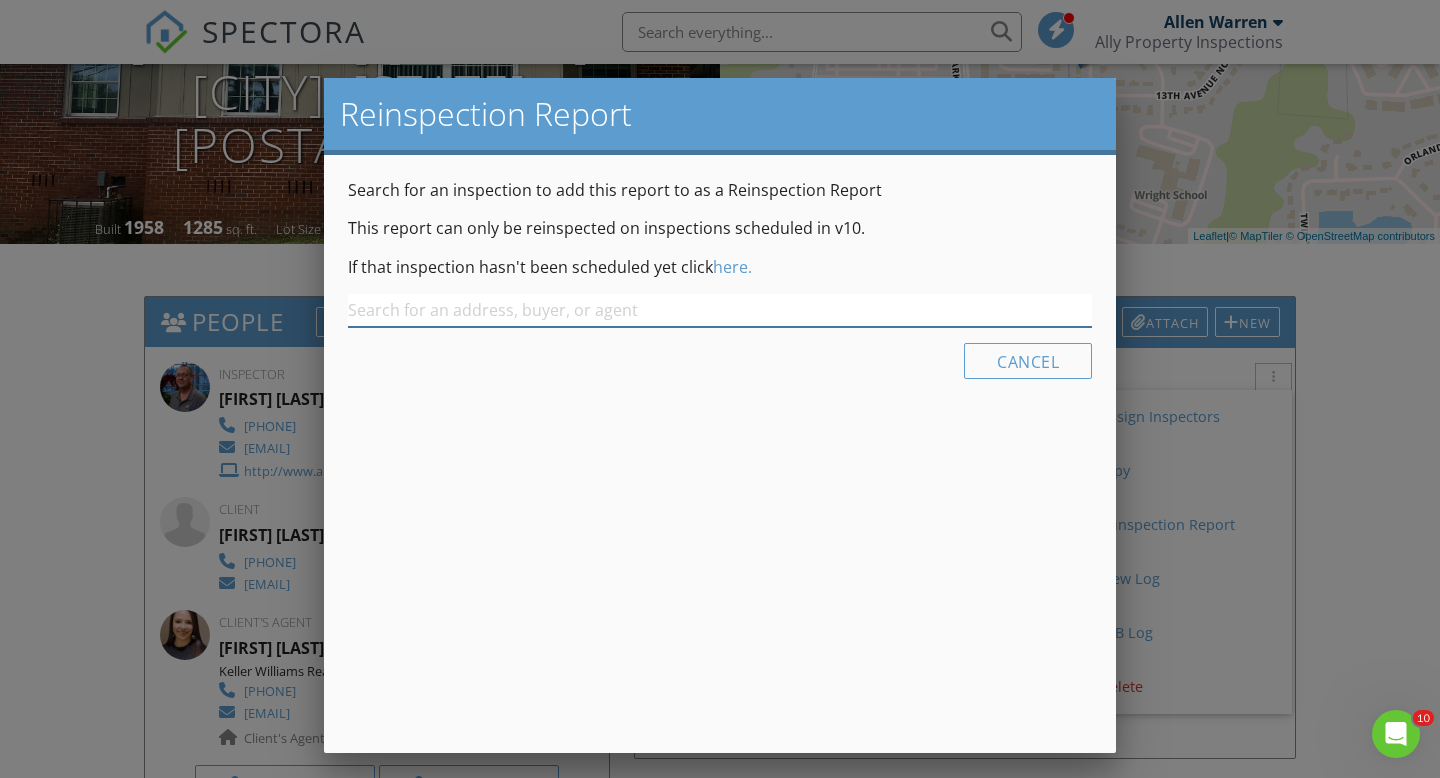 scroll, scrollTop: 0, scrollLeft: 0, axis: both 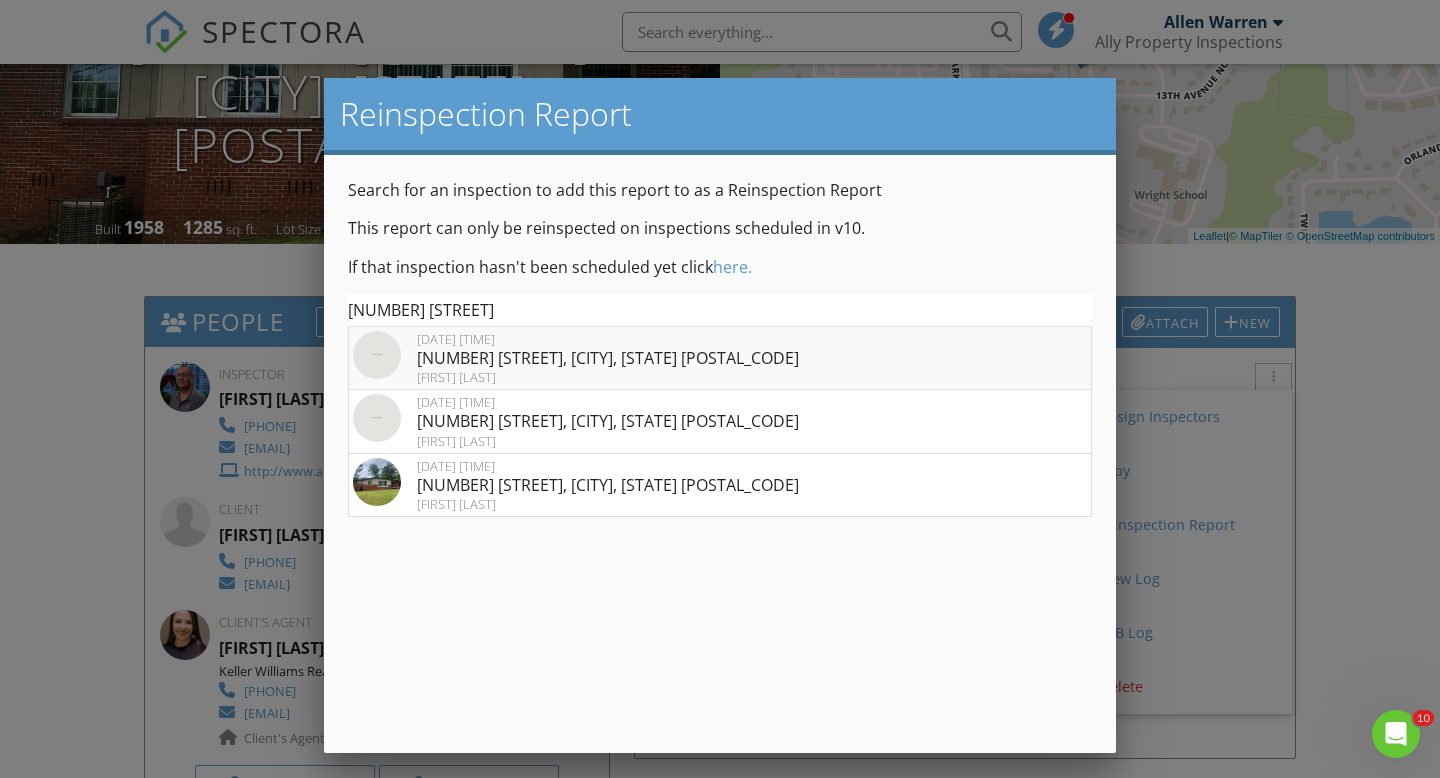 type on "1304 h" 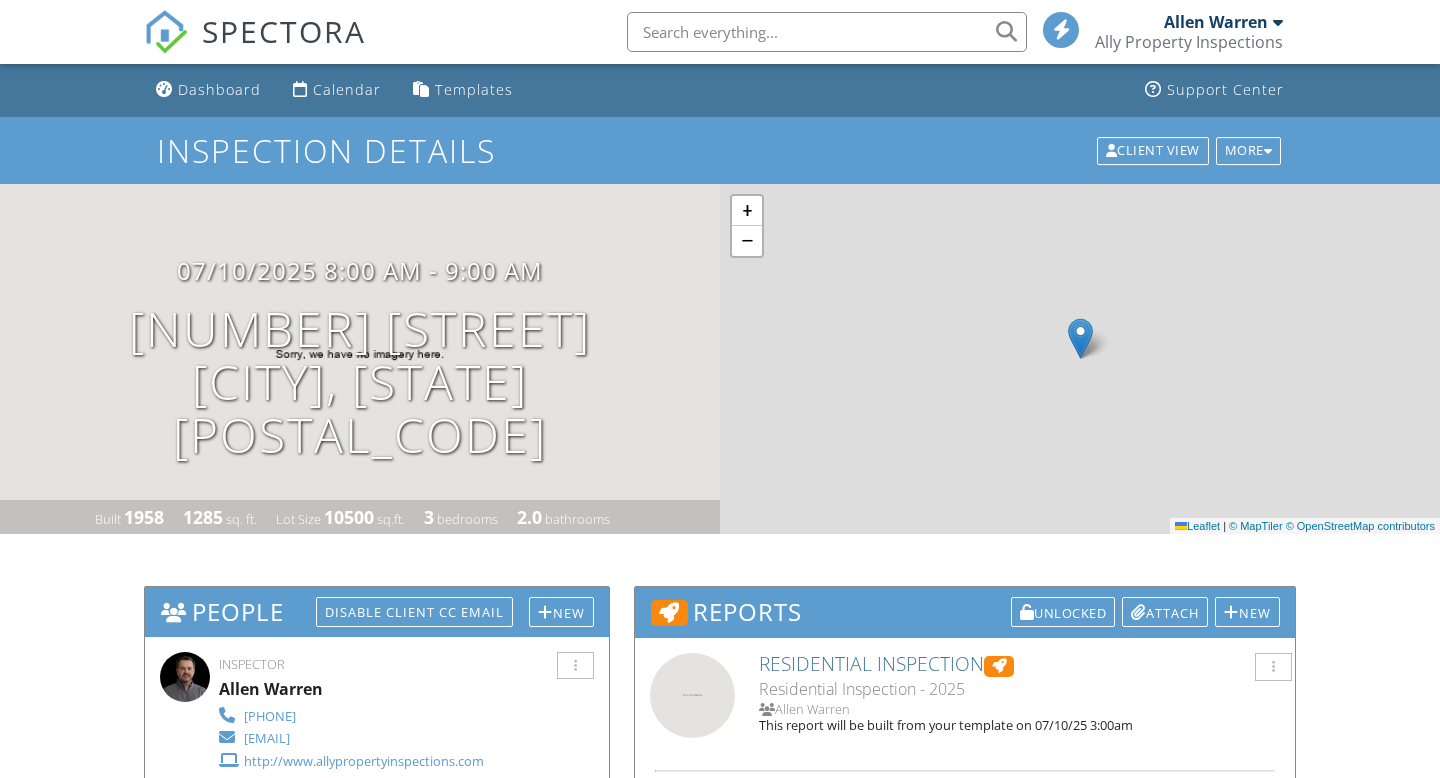 scroll, scrollTop: 0, scrollLeft: 0, axis: both 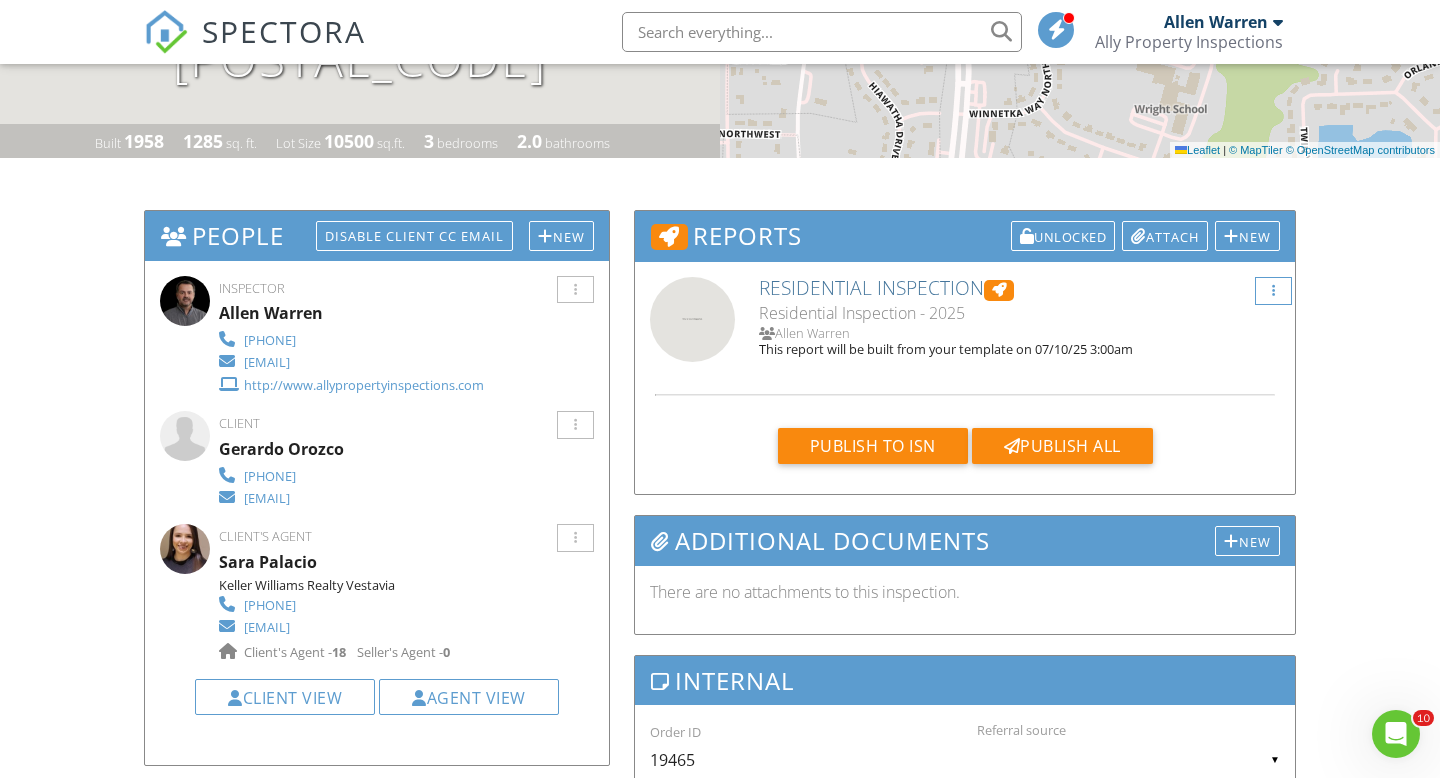 click at bounding box center [1273, 291] 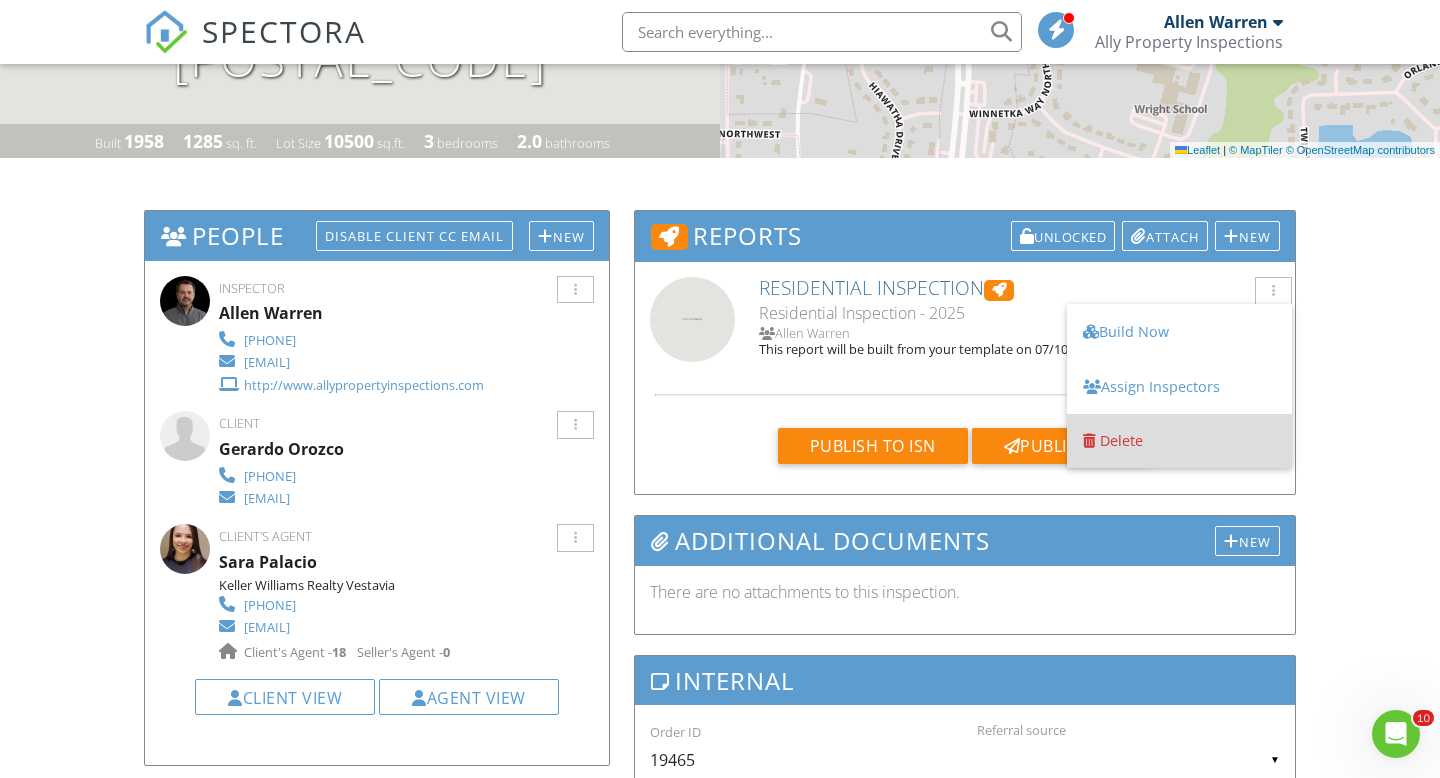 click on "Delete" at bounding box center (1121, 440) 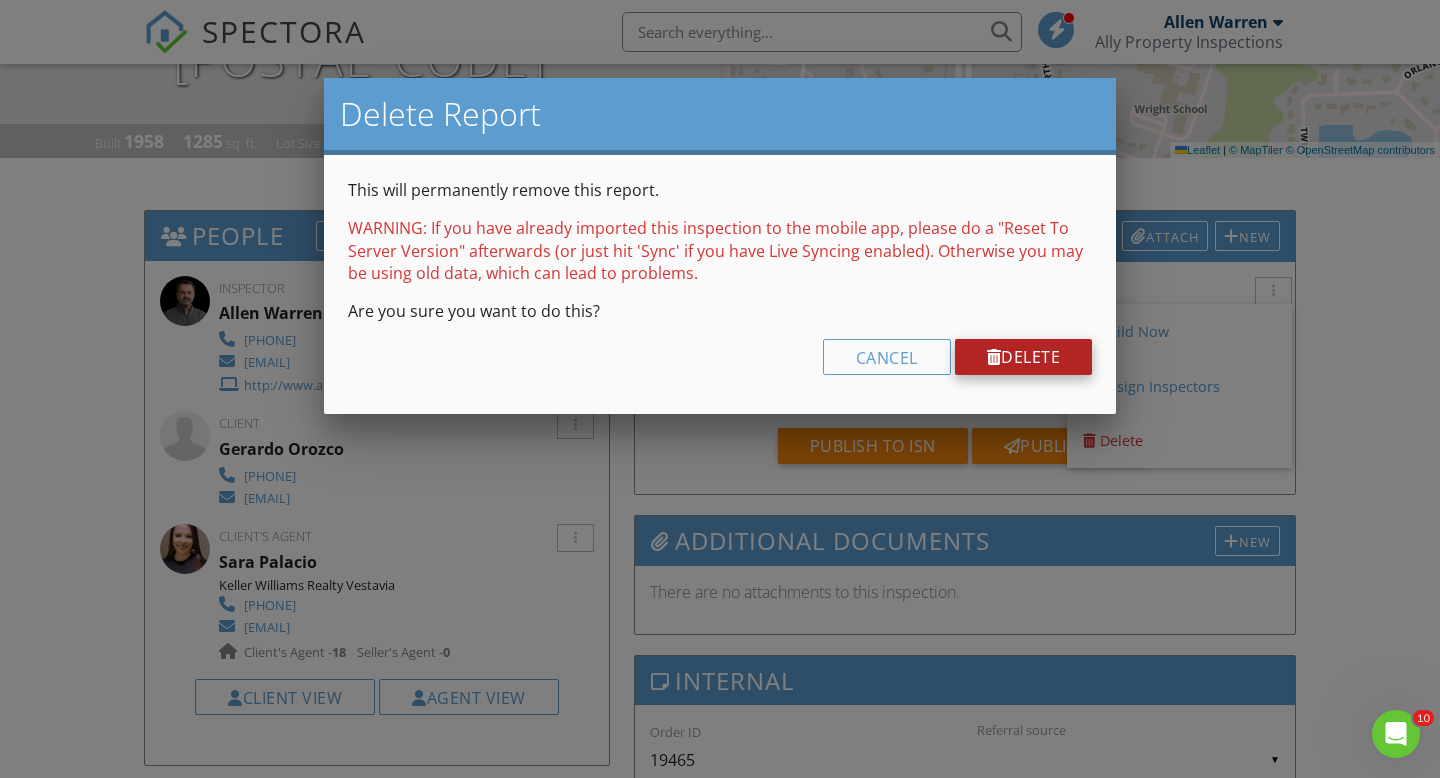 click on "Delete" at bounding box center (1024, 357) 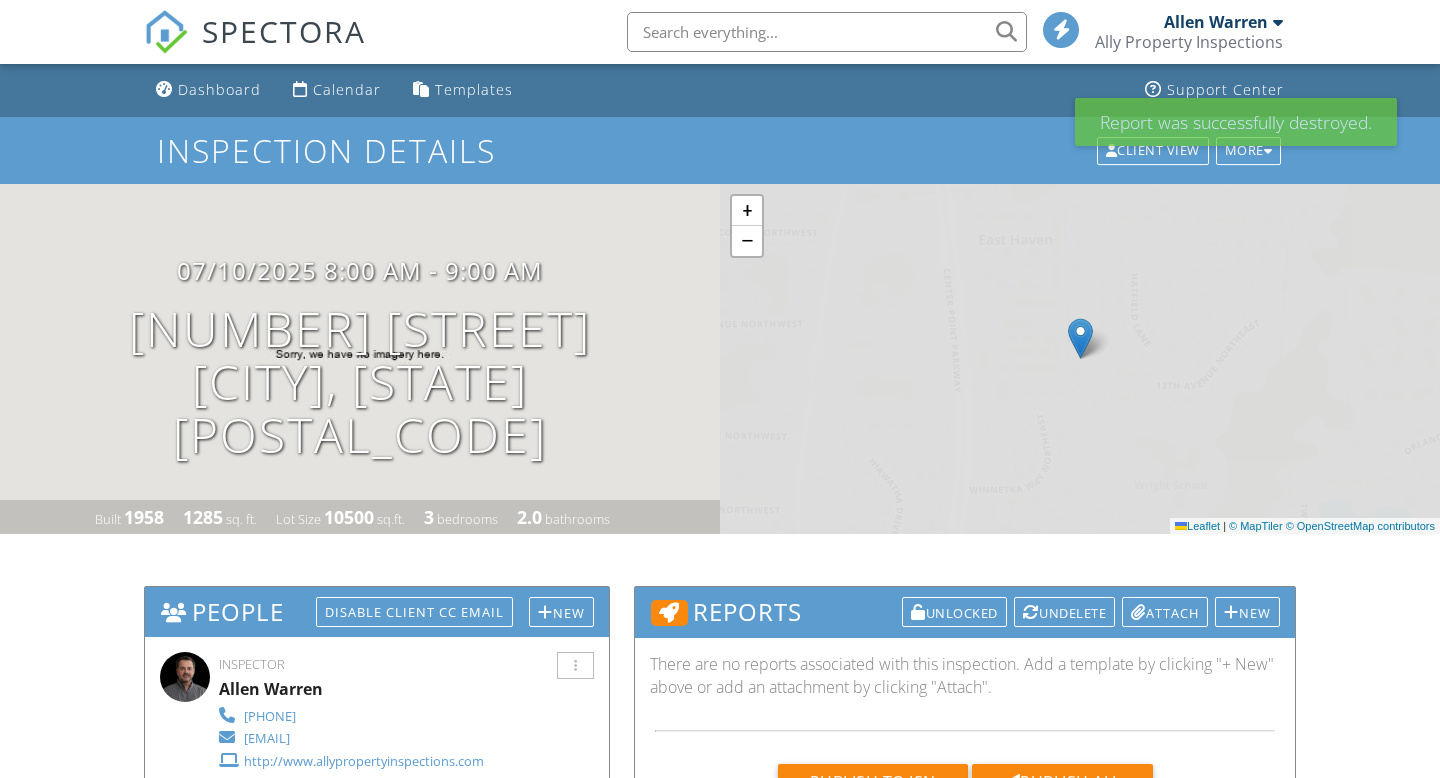 scroll, scrollTop: 0, scrollLeft: 0, axis: both 